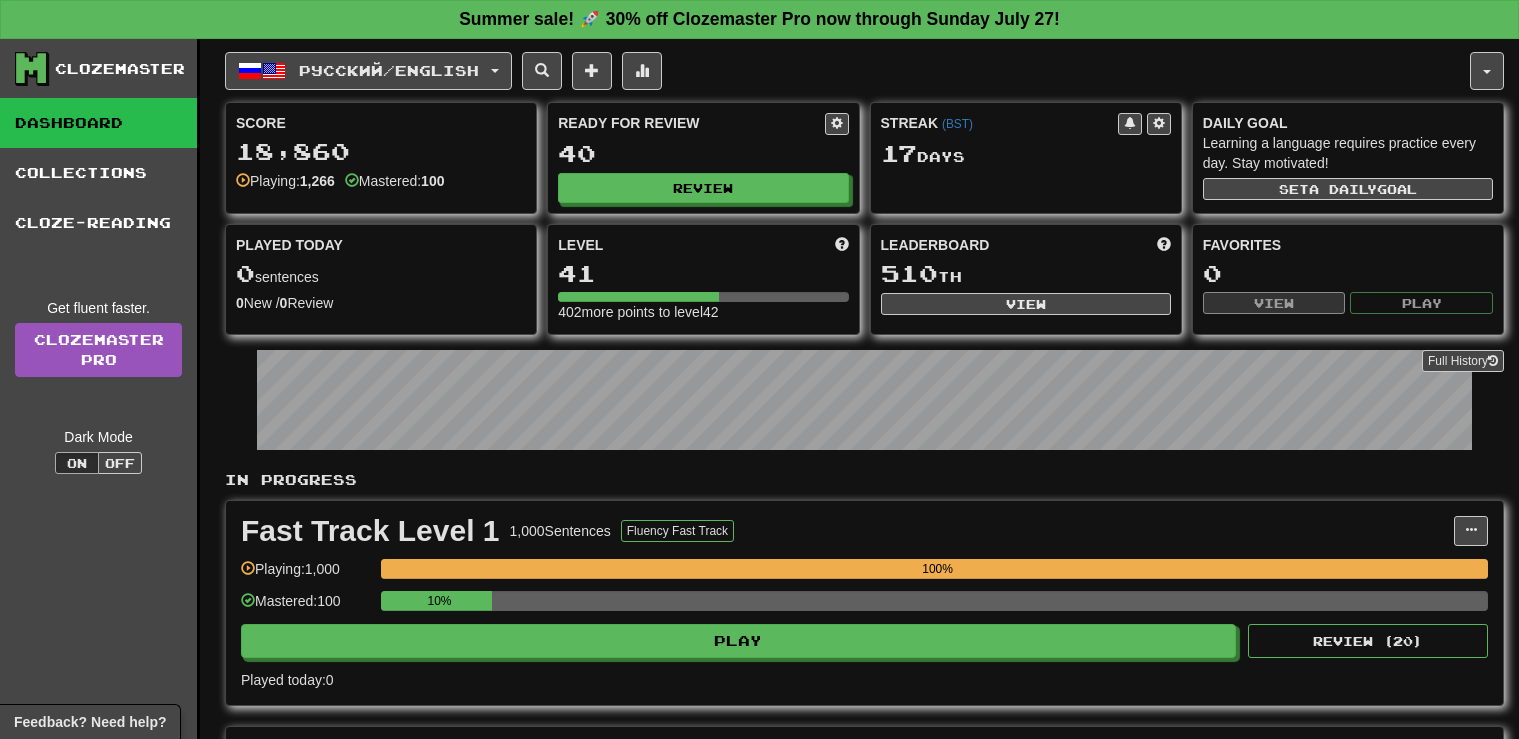 scroll, scrollTop: 0, scrollLeft: 0, axis: both 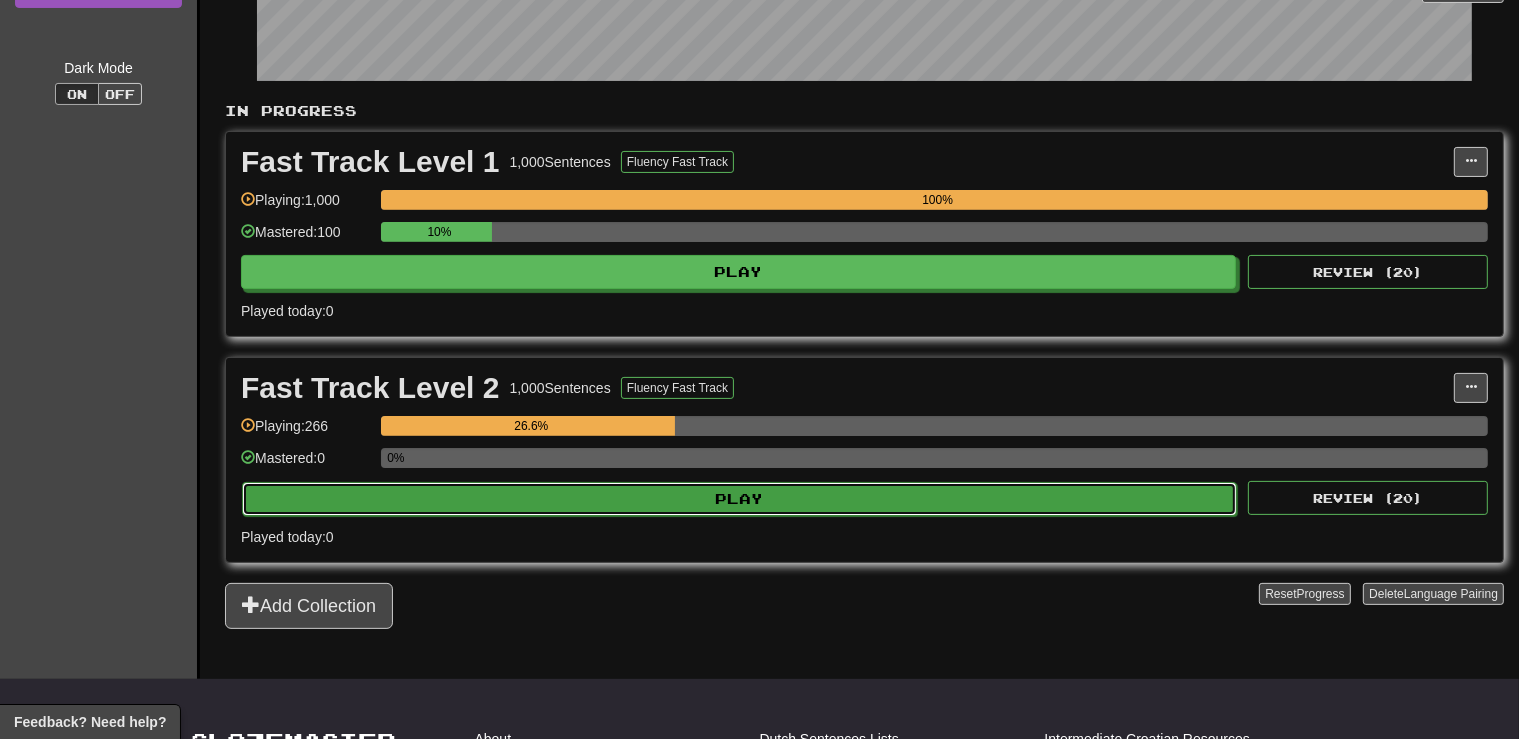 click on "Play" 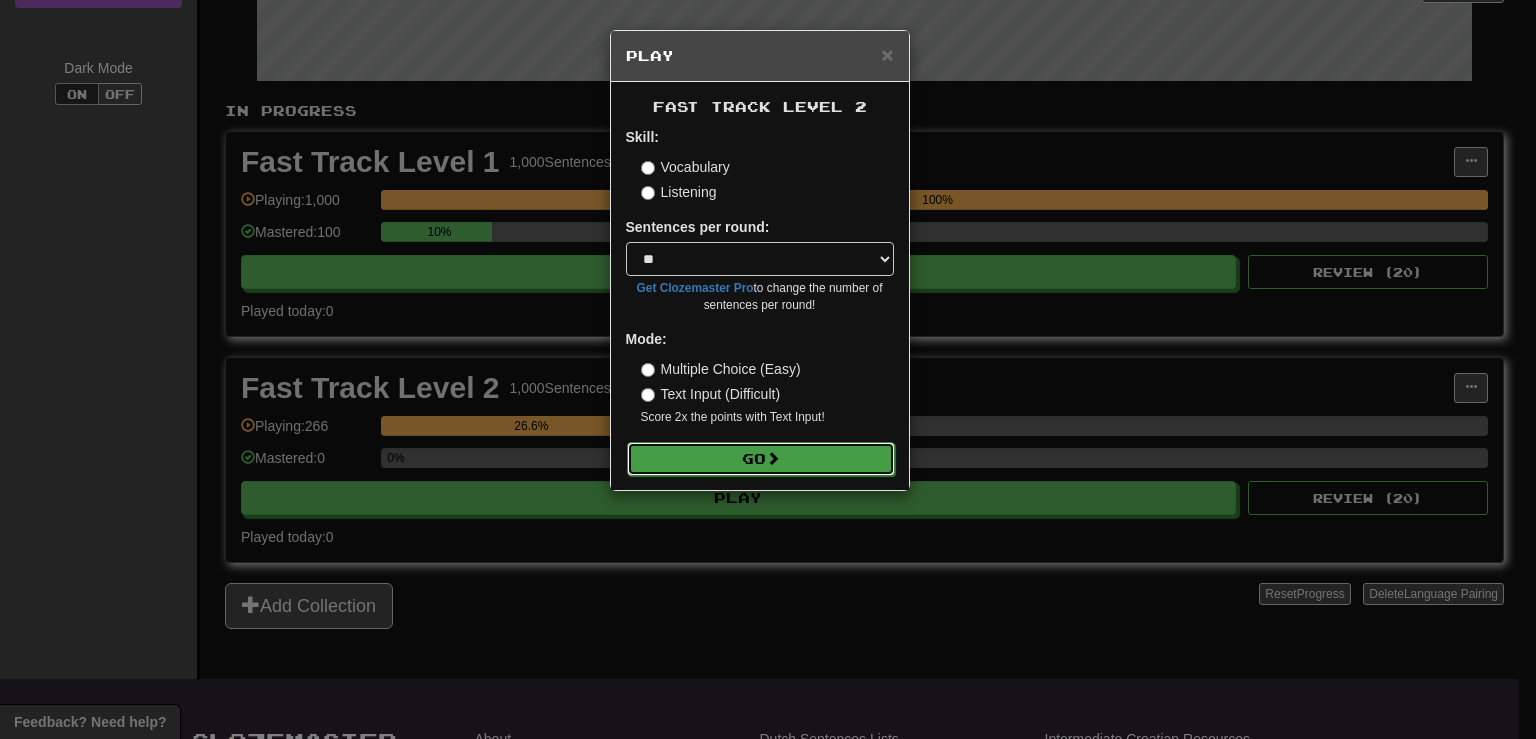 click on "Go" at bounding box center (761, 459) 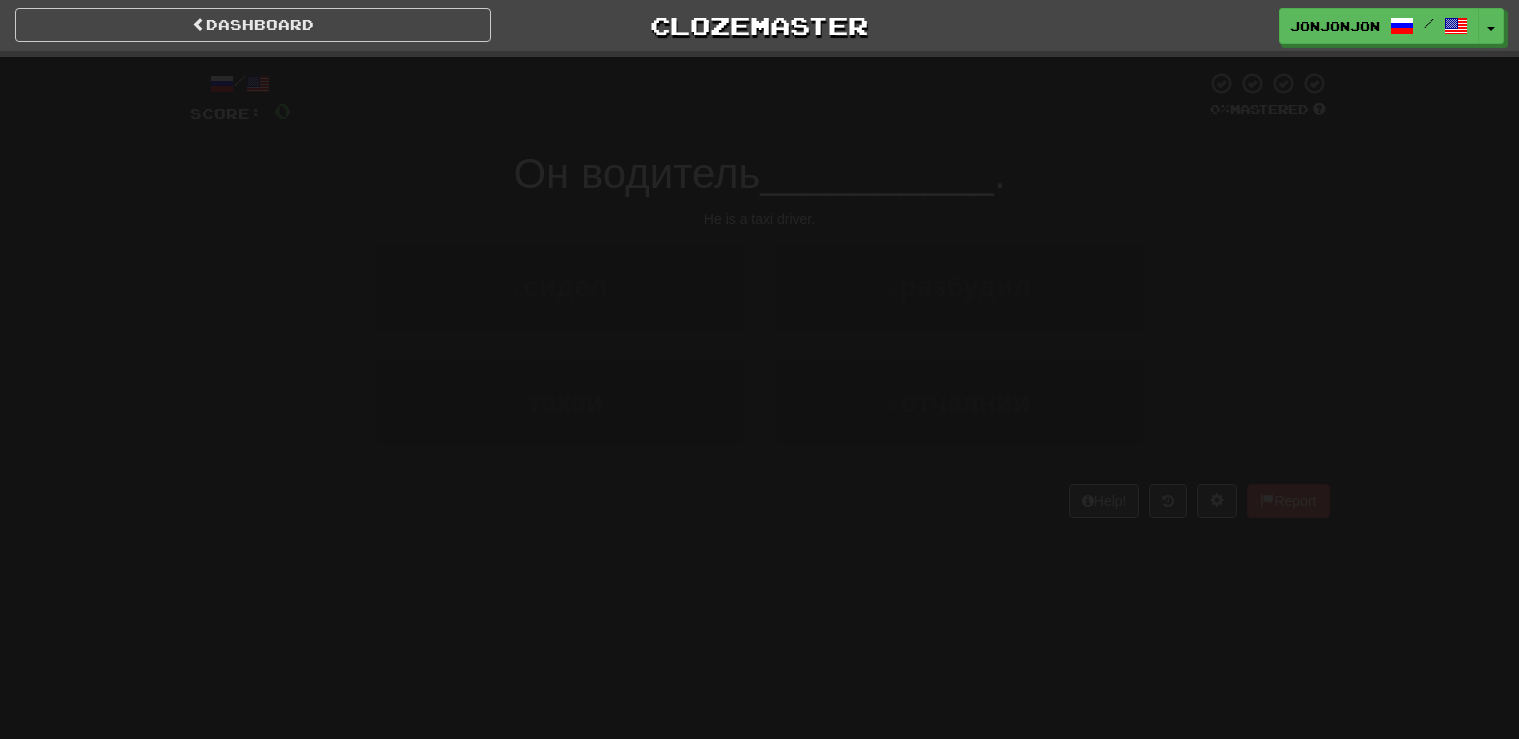 scroll, scrollTop: 0, scrollLeft: 0, axis: both 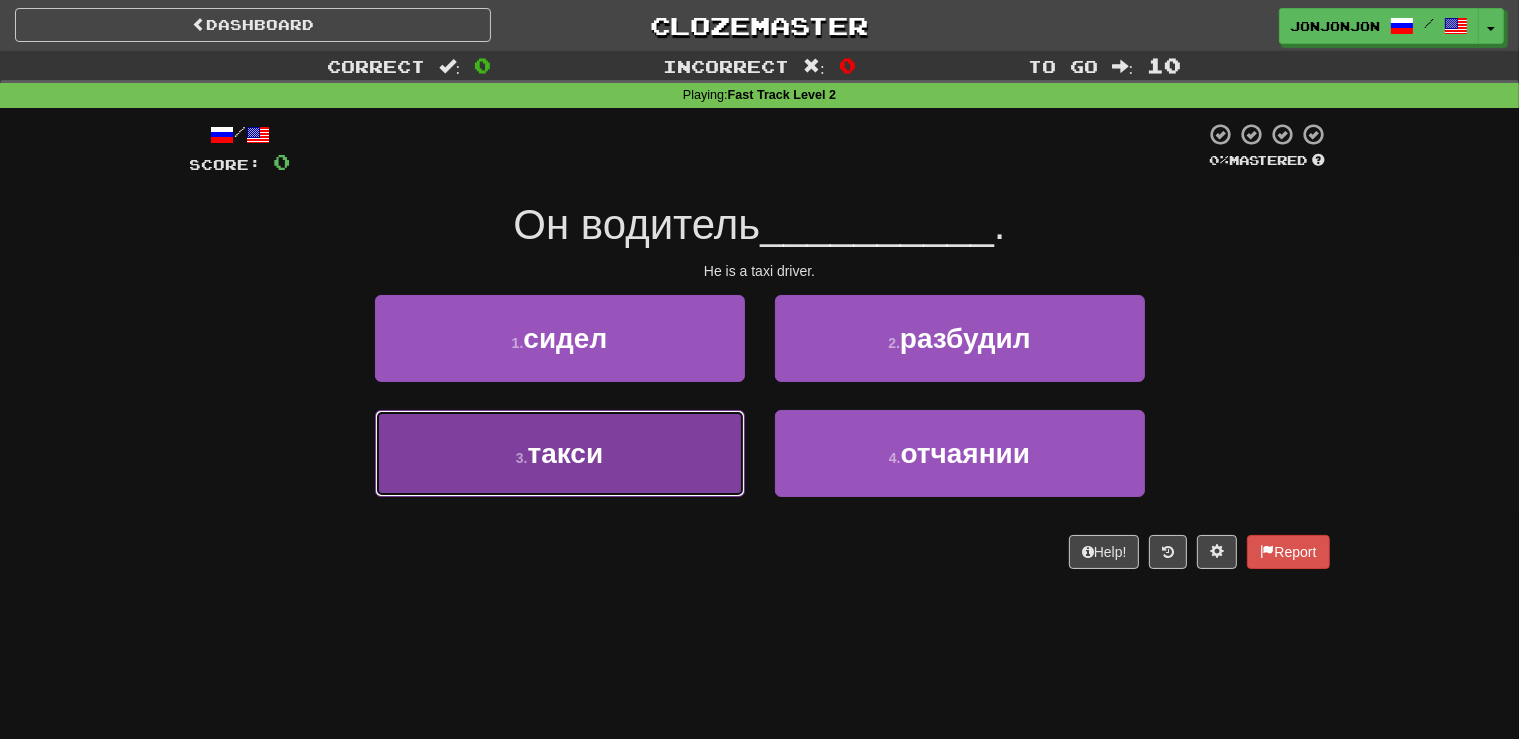 click on "3 . такси" at bounding box center [560, 453] 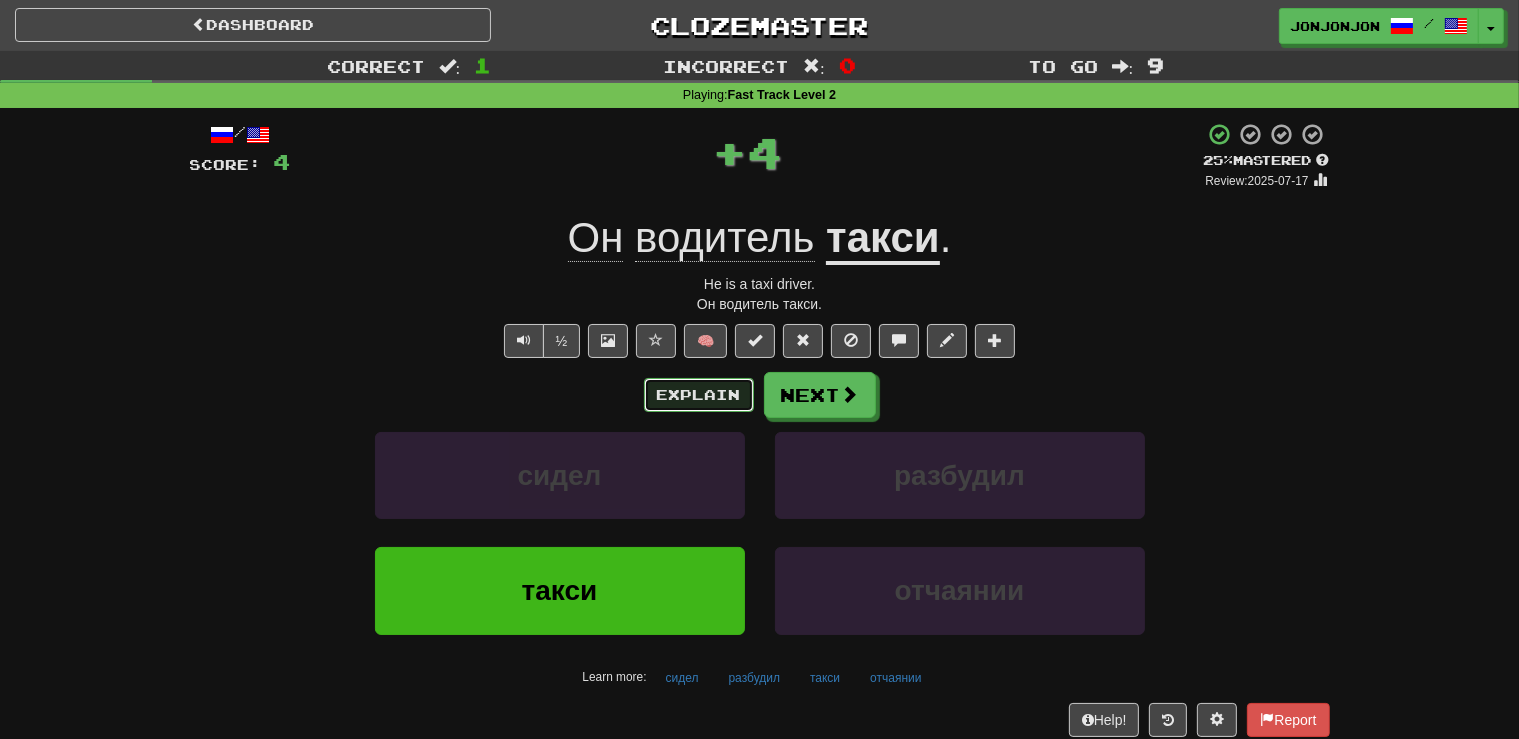 click on "Explain" at bounding box center [699, 395] 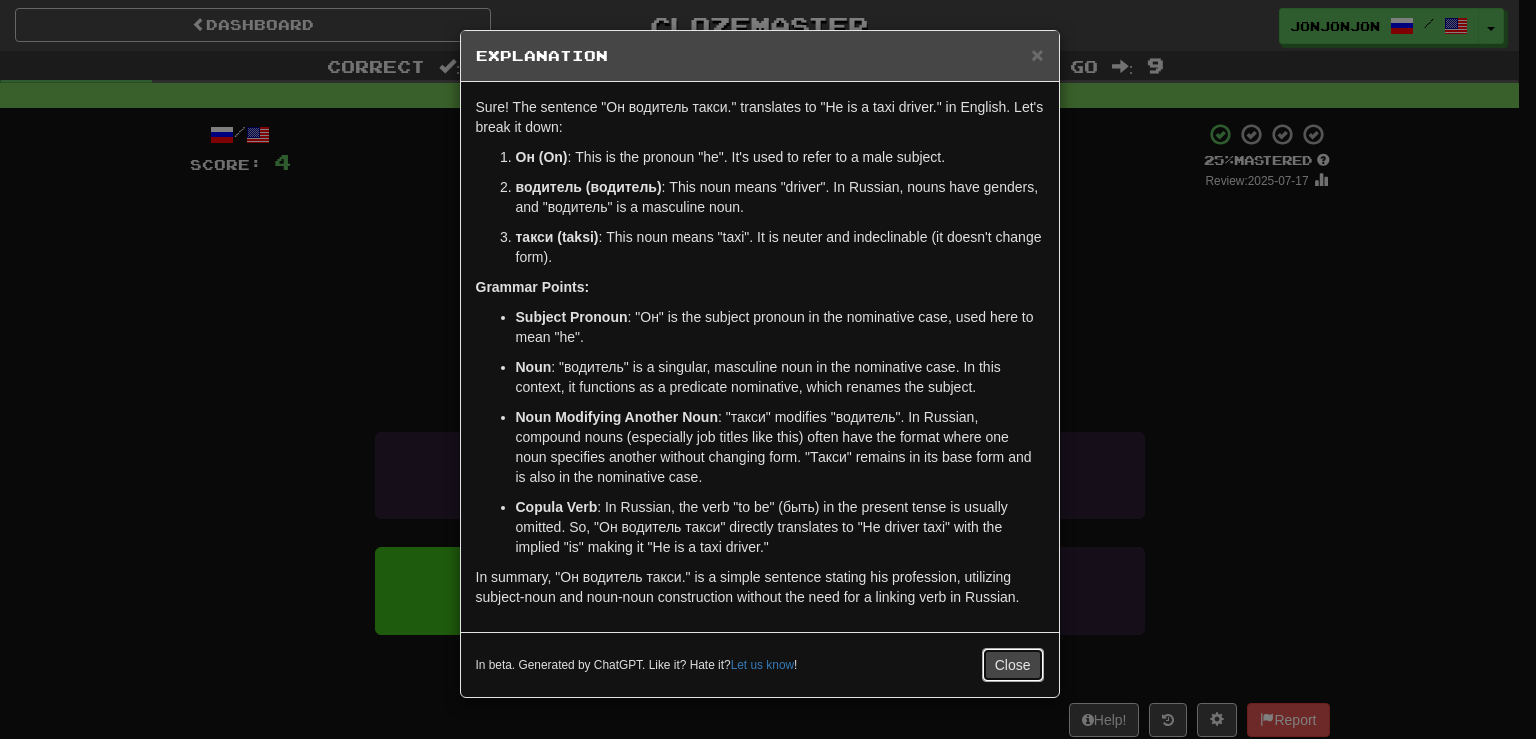 click on "Close" at bounding box center [1013, 665] 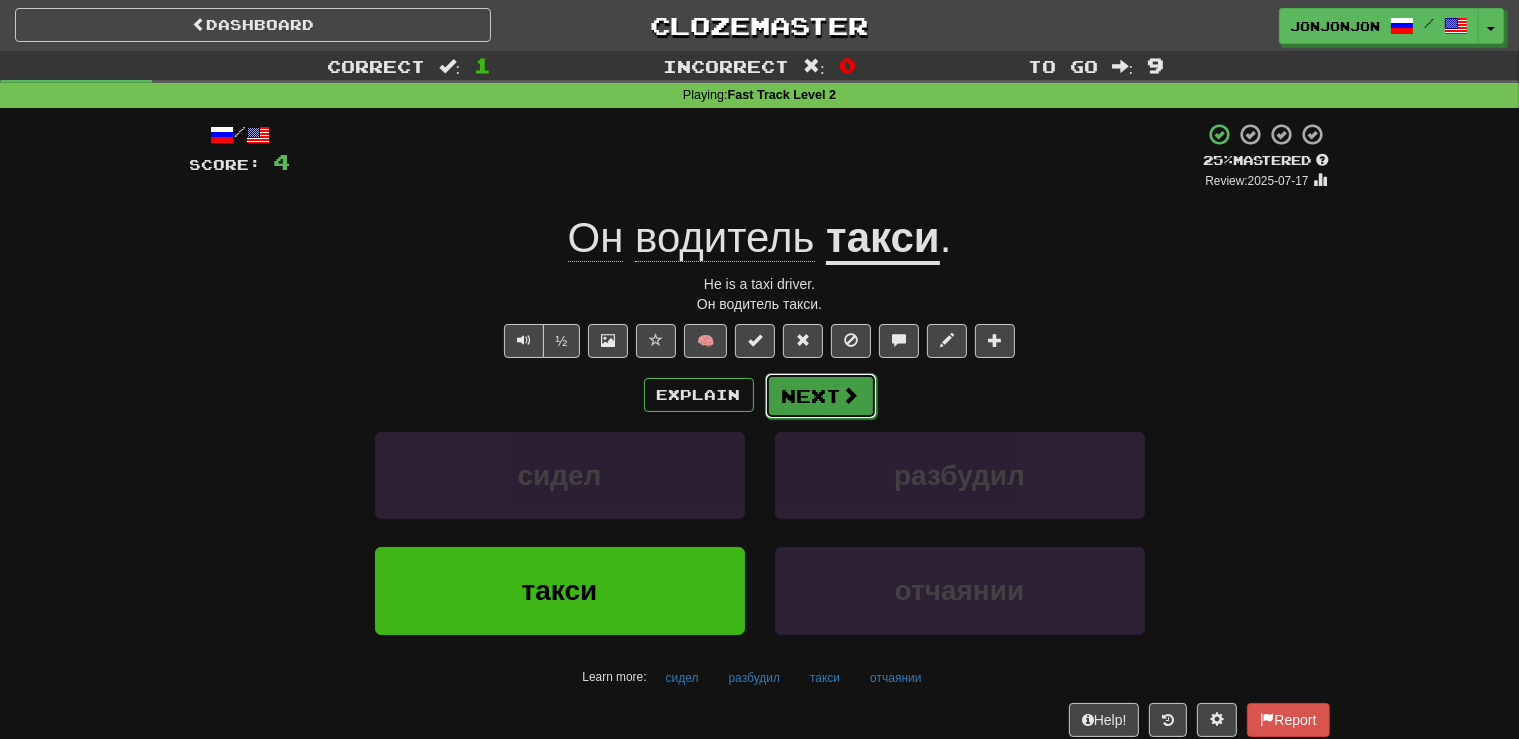 click on "Next" at bounding box center (821, 396) 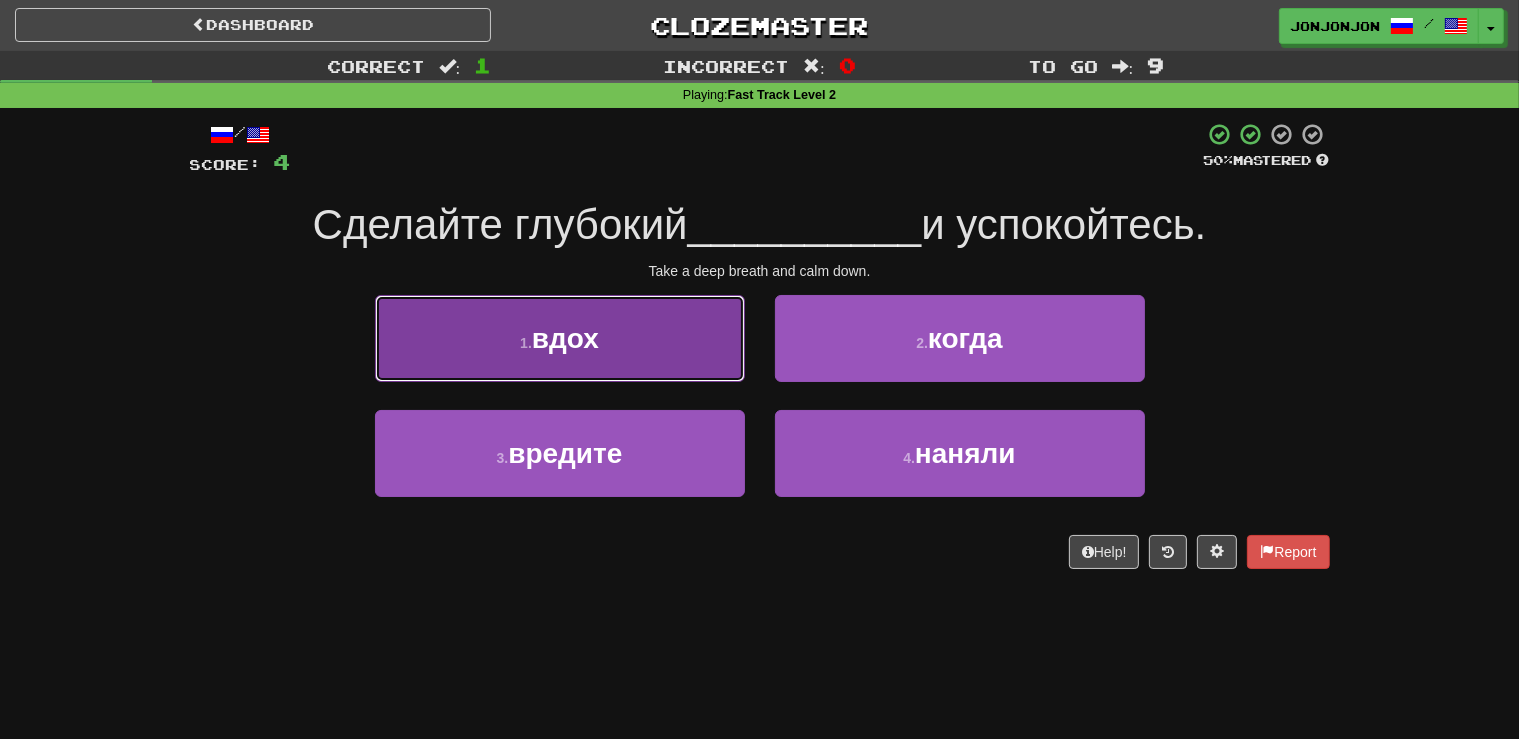 click on "1 . вдох" at bounding box center (560, 338) 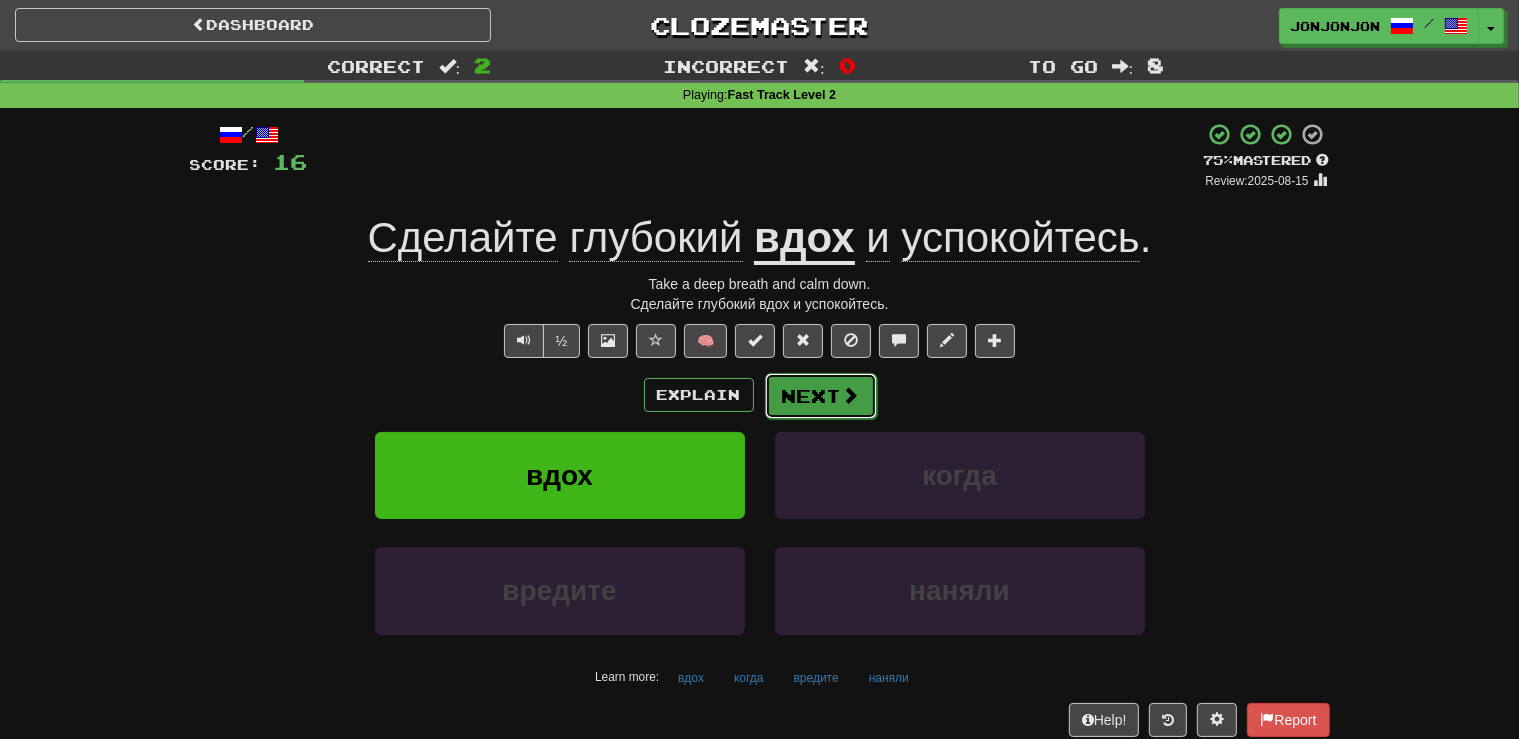 click at bounding box center (851, 395) 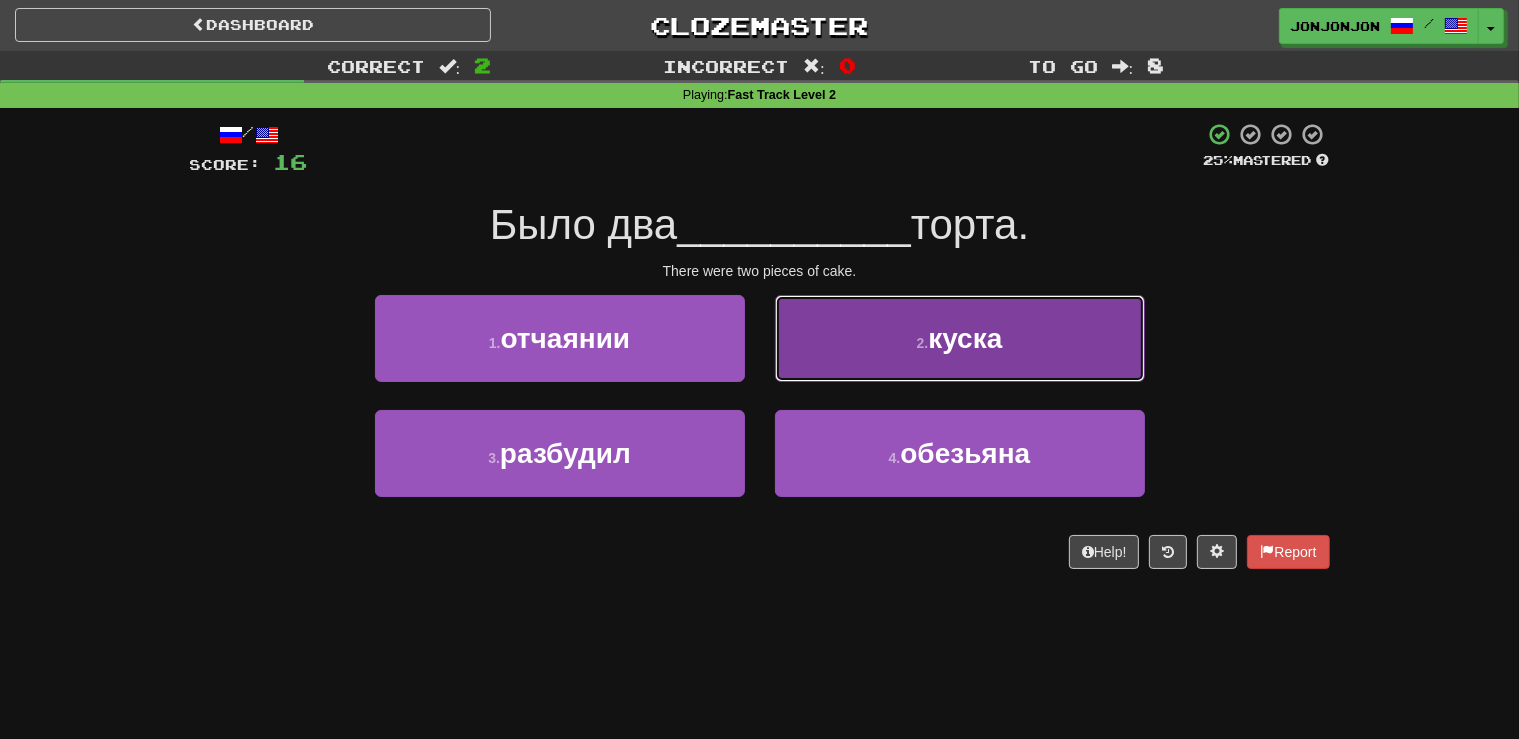 click on "куска" at bounding box center (965, 338) 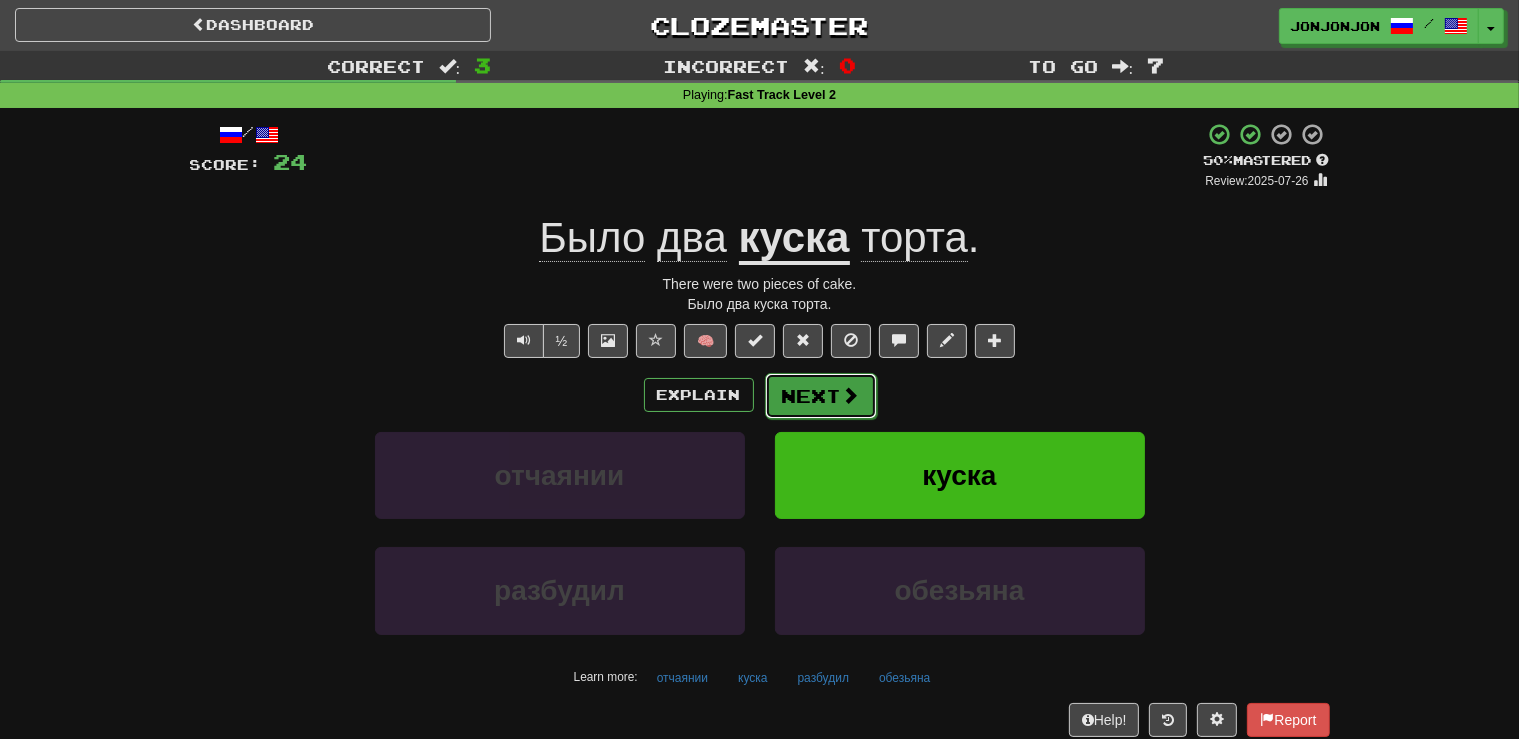 click on "Next" at bounding box center [821, 396] 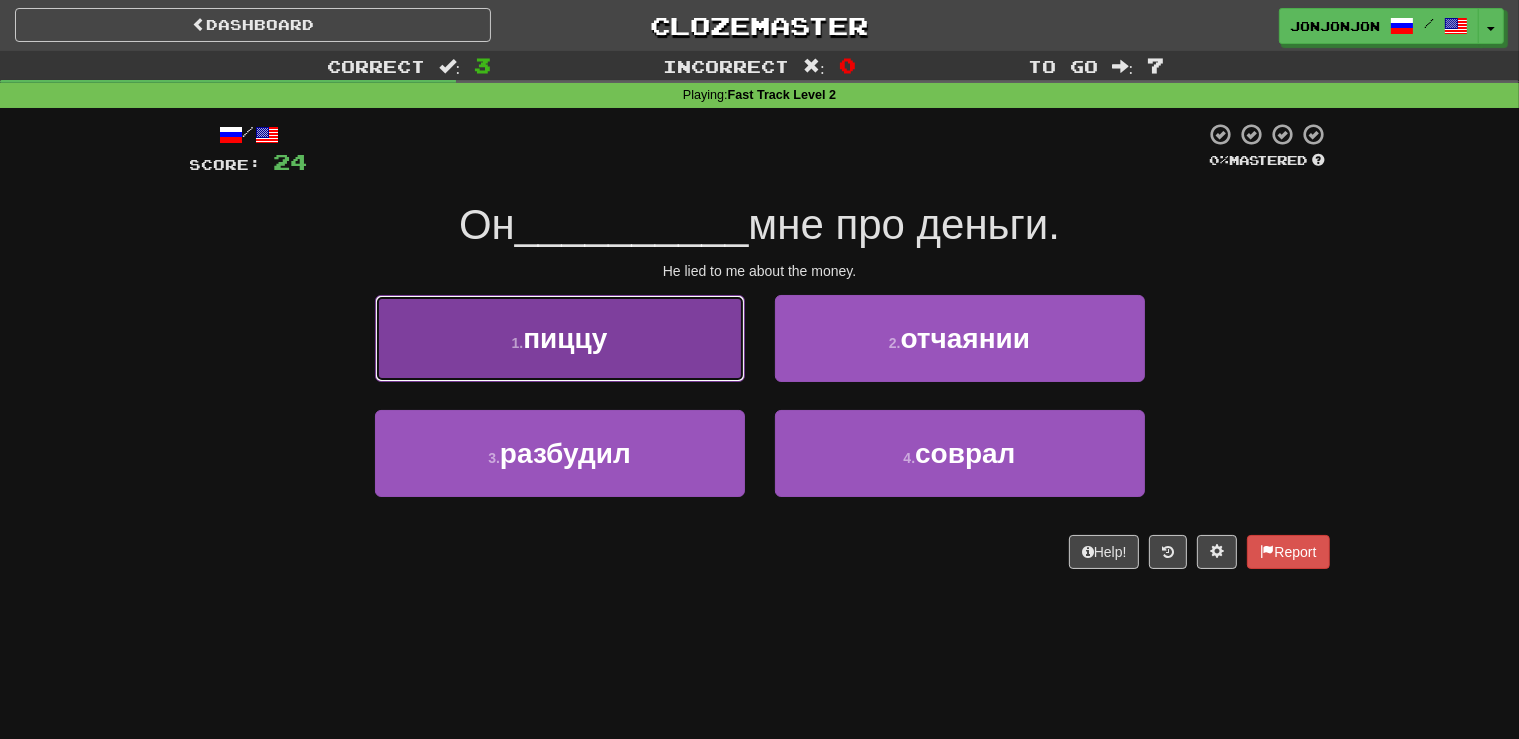 click on "1 . пиццу" at bounding box center [560, 338] 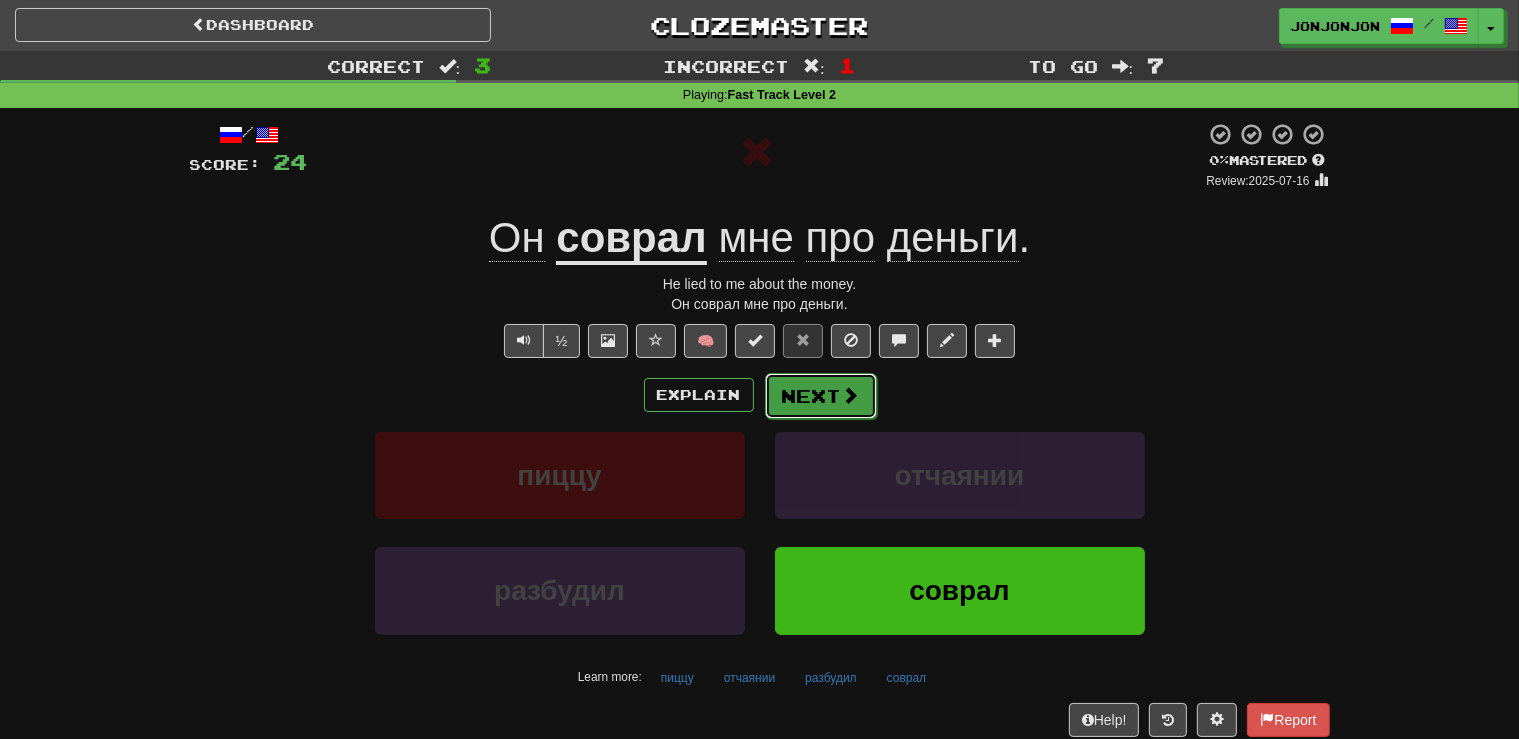 click on "Next" at bounding box center (821, 396) 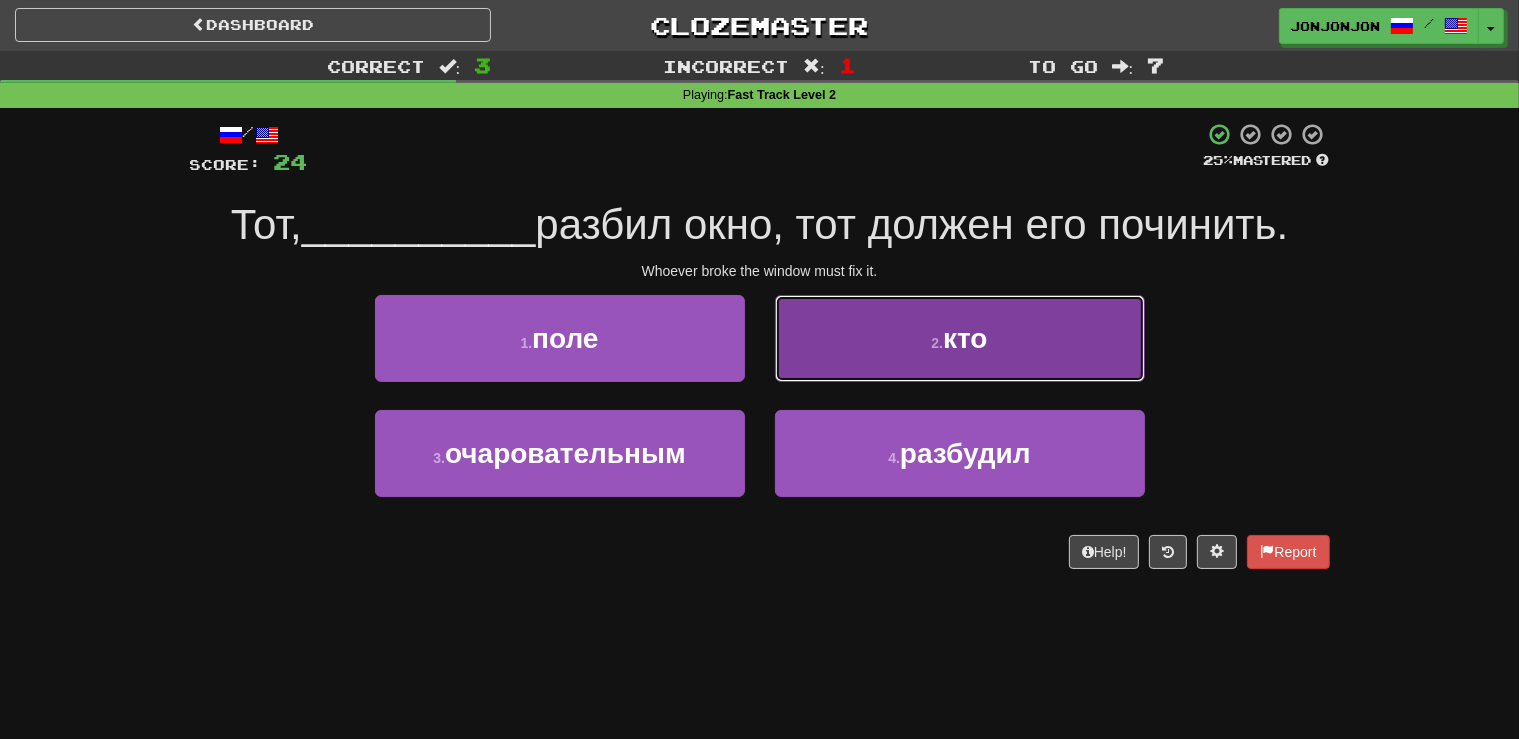 click on "2 . кто" at bounding box center [960, 338] 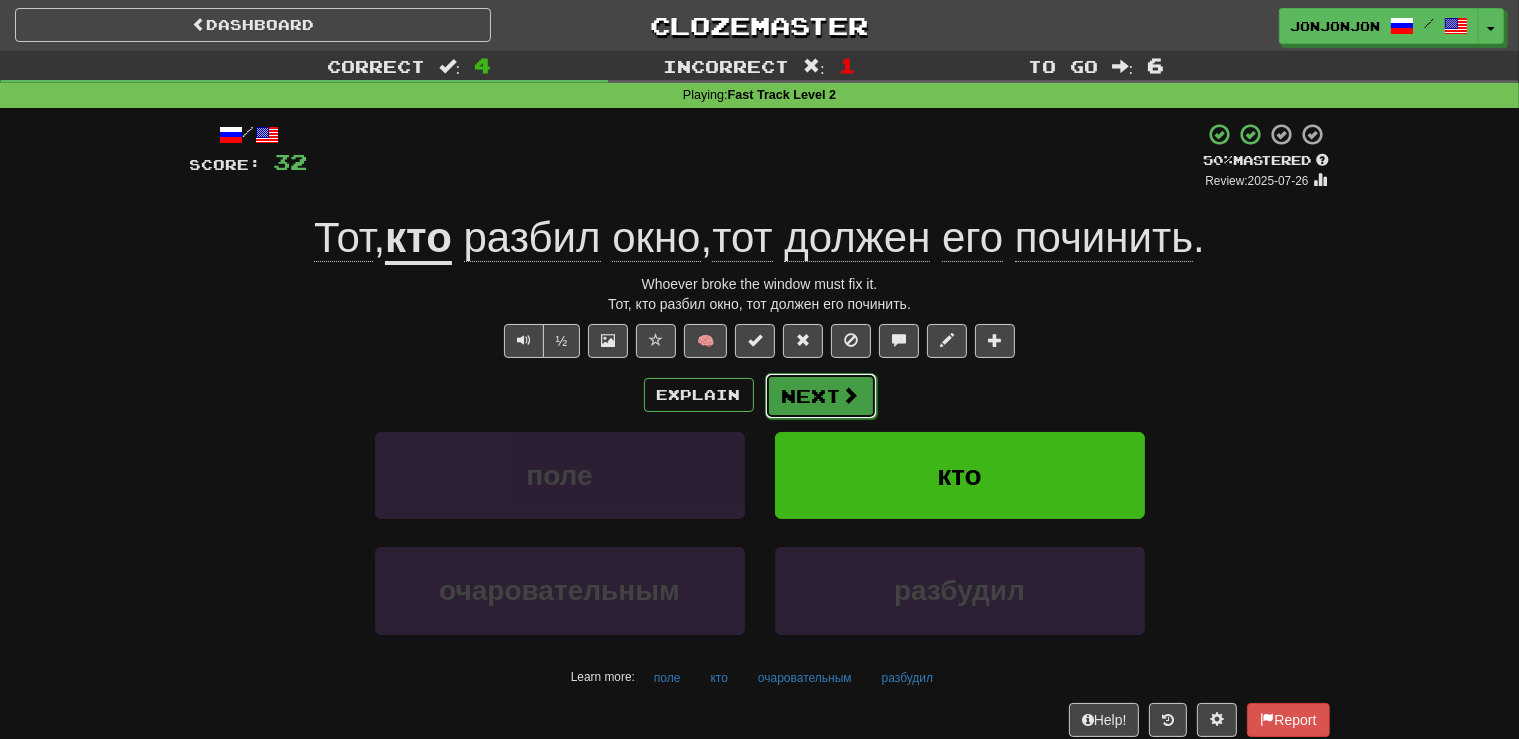 click on "Next" at bounding box center [821, 396] 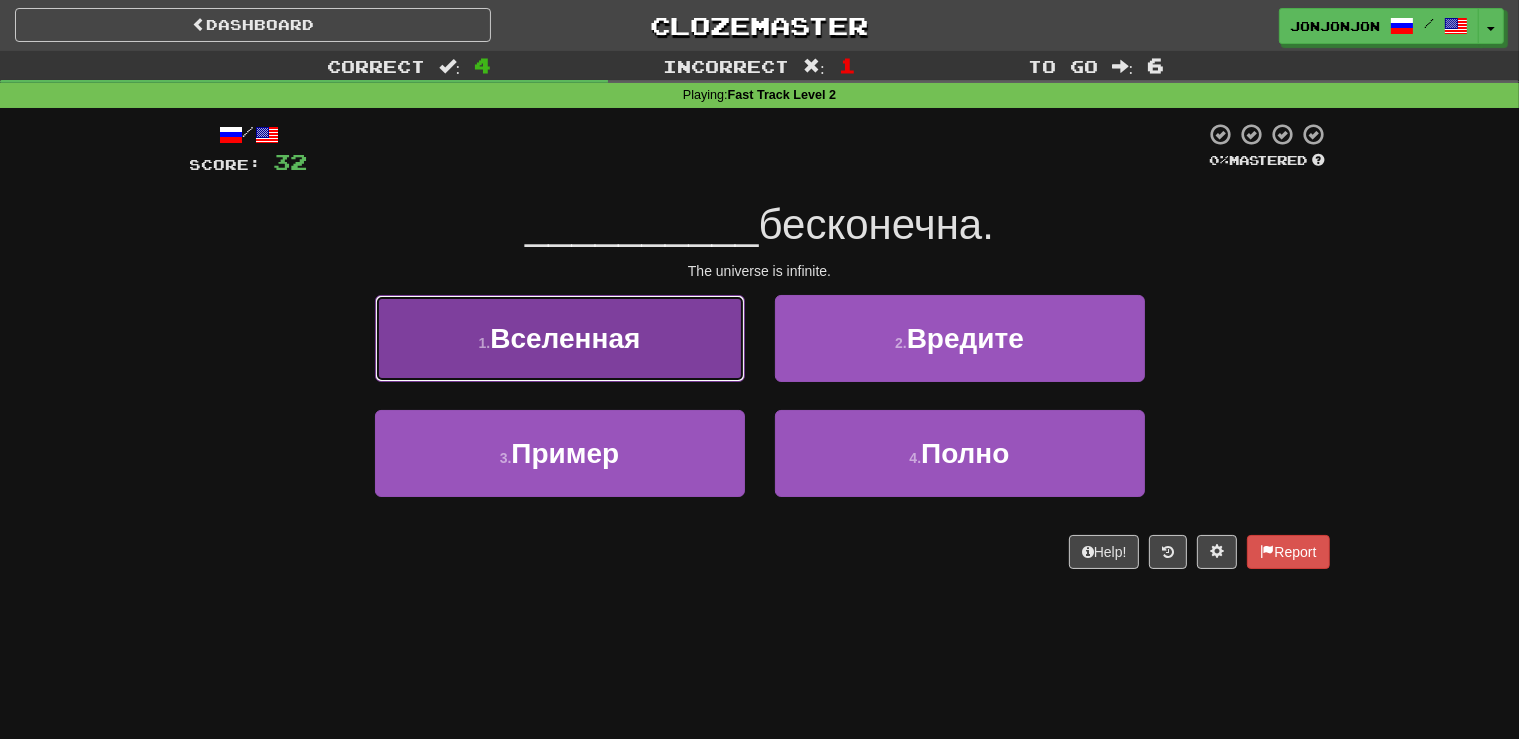click on "1 . Вселенная" at bounding box center [560, 338] 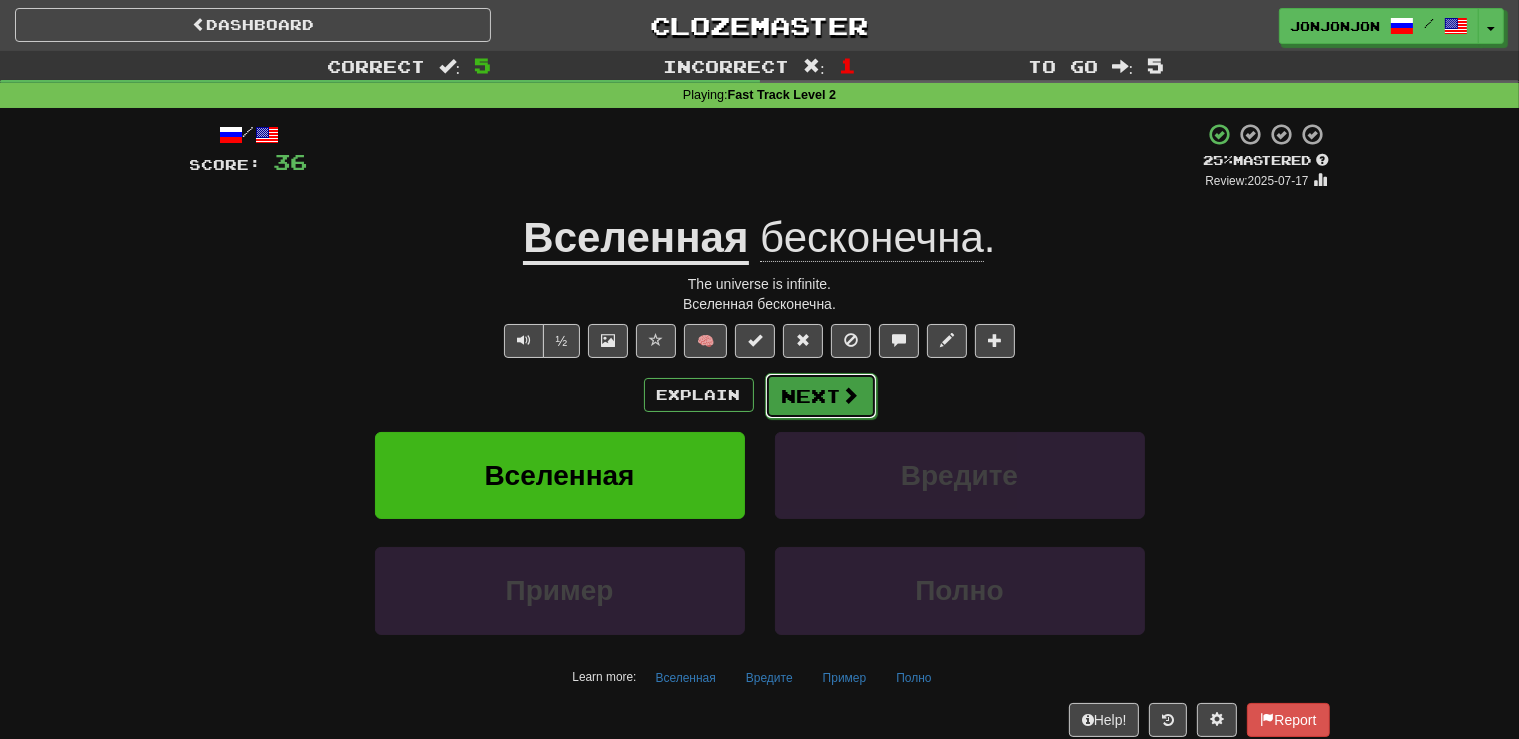 click on "Next" at bounding box center [821, 396] 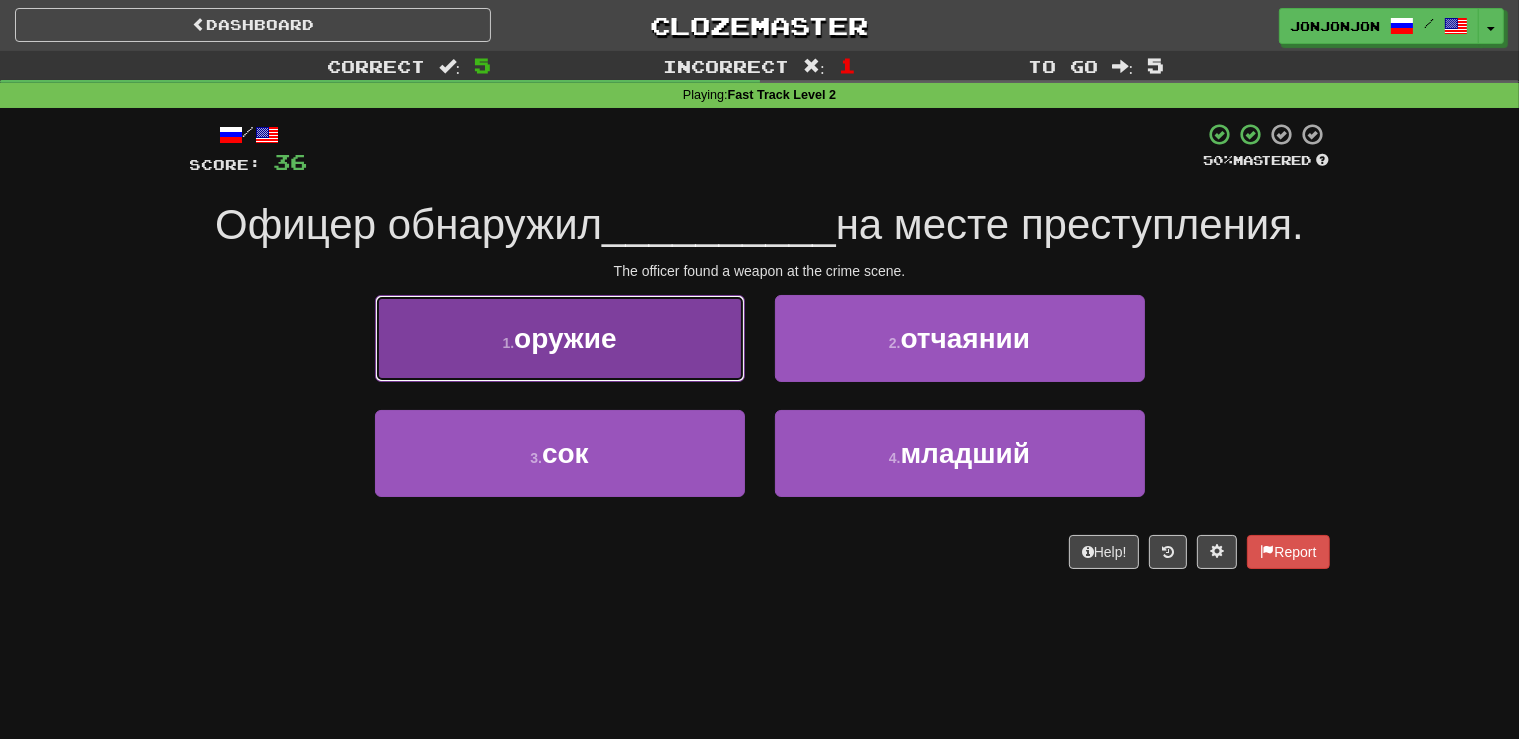 click on "1 . оружие" at bounding box center [560, 338] 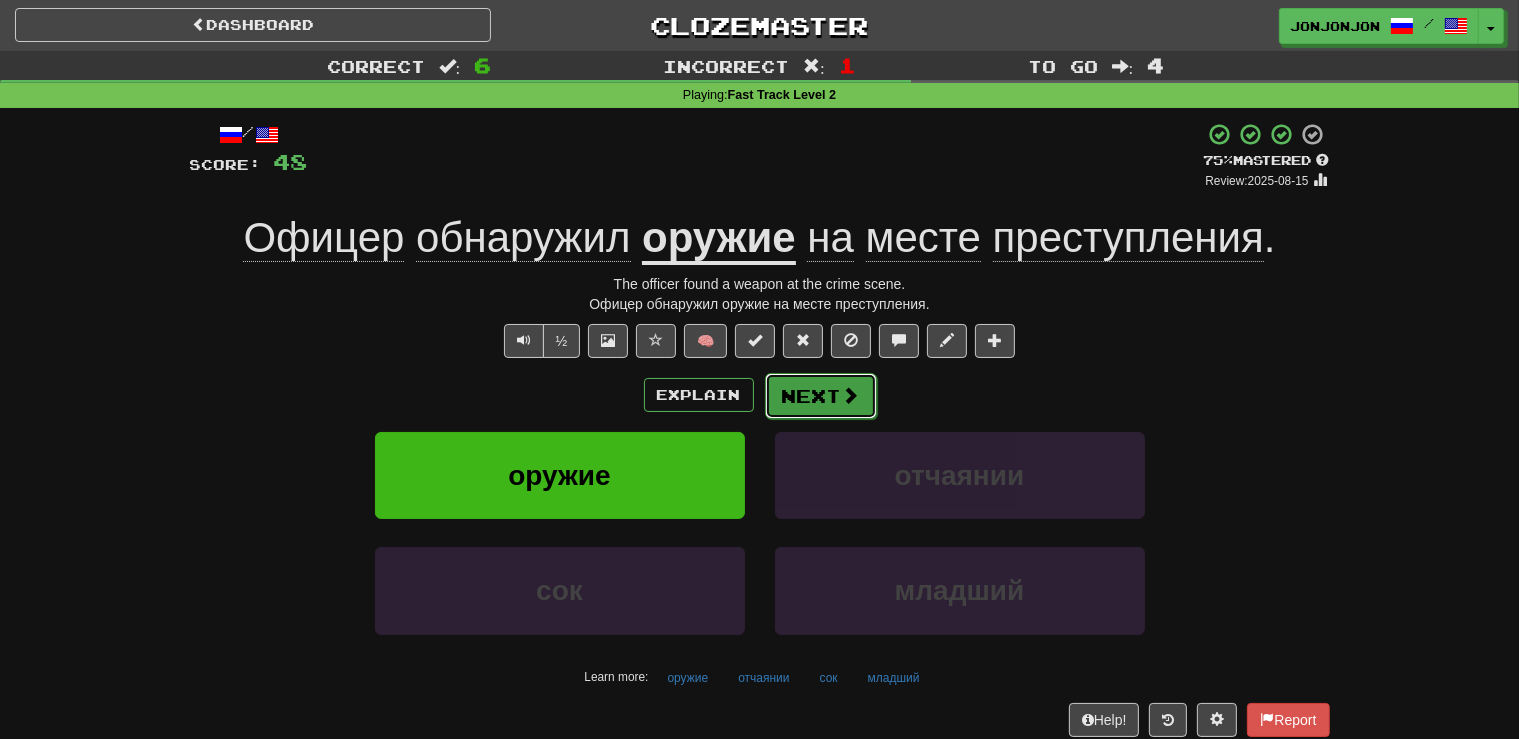 click on "Next" at bounding box center [821, 396] 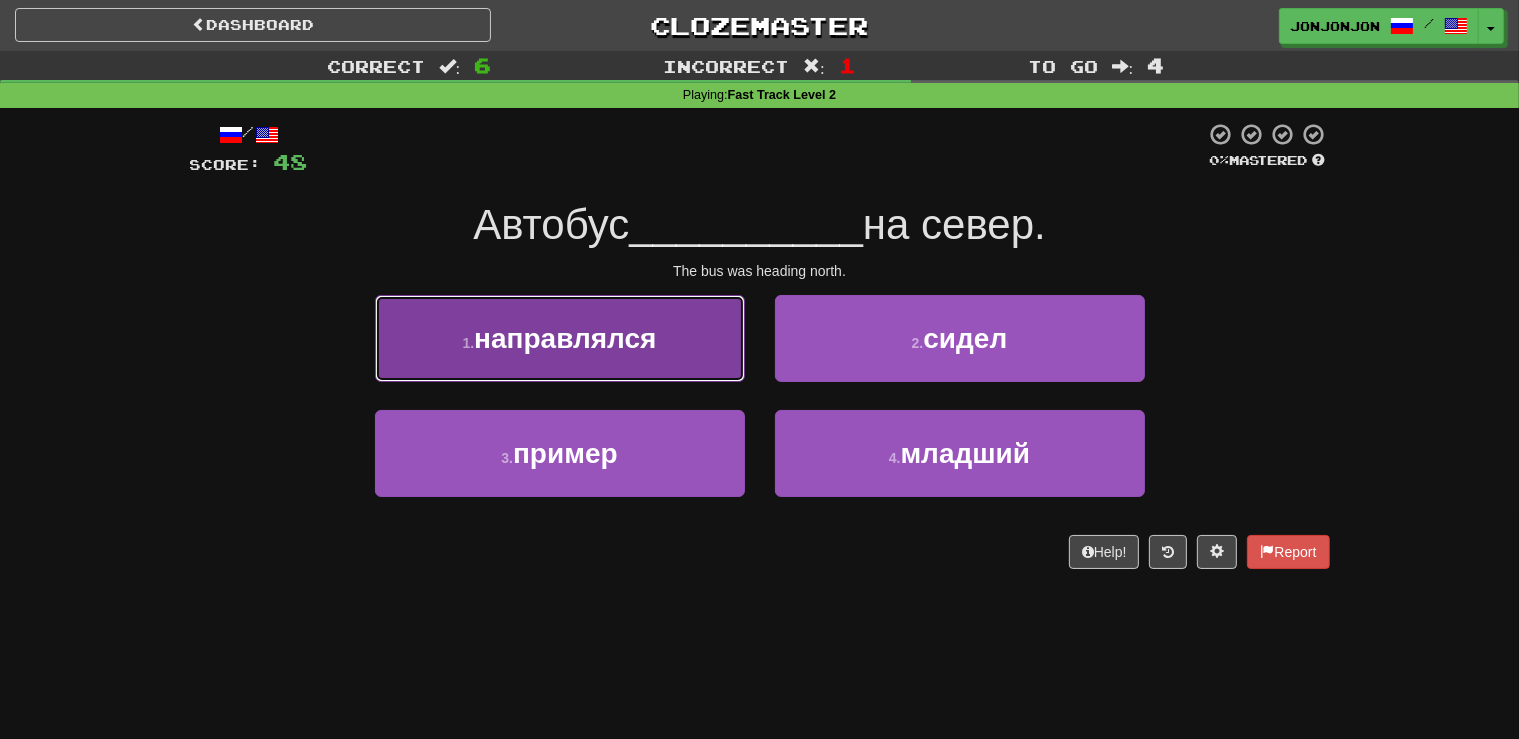 click on "1 . направлялся" at bounding box center [560, 338] 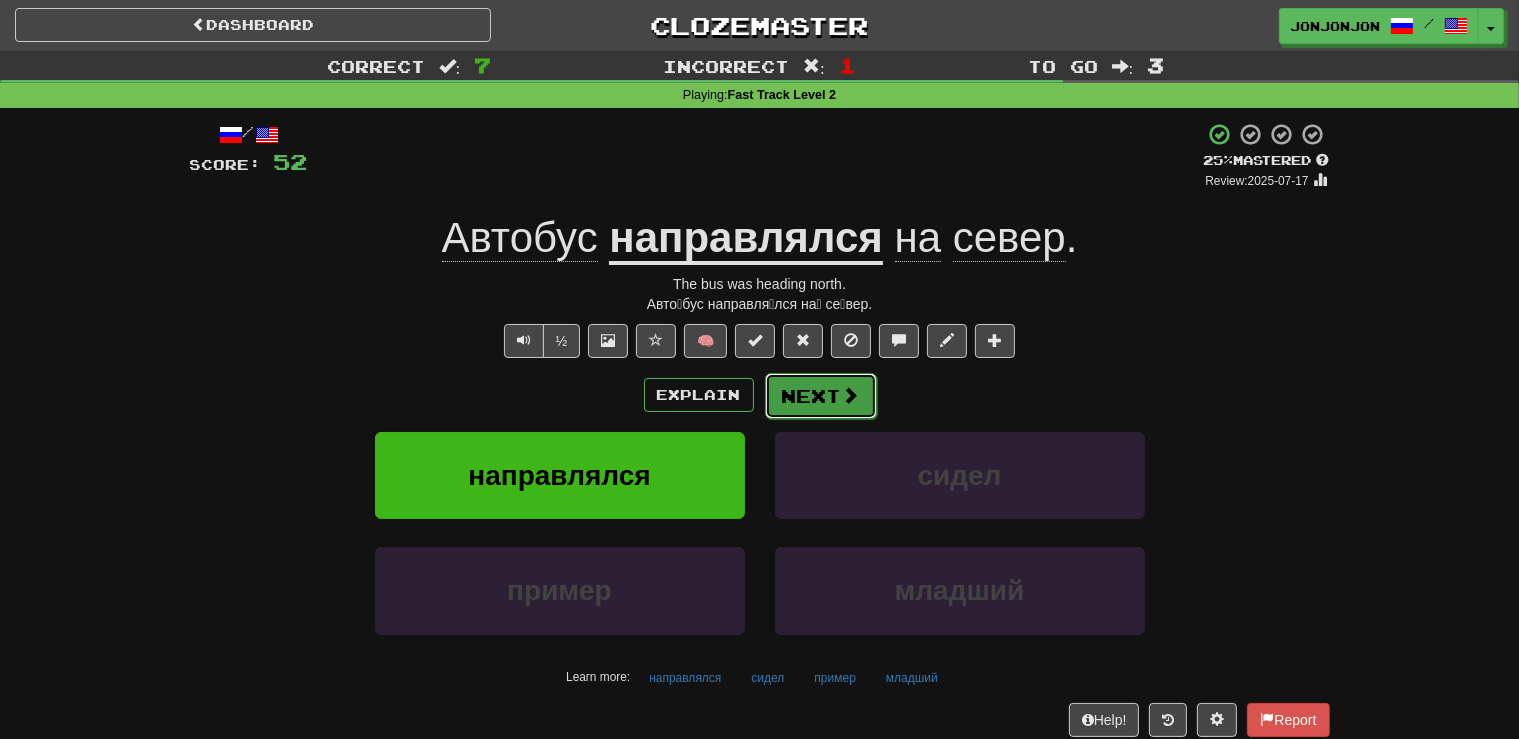 click on "Next" at bounding box center [821, 396] 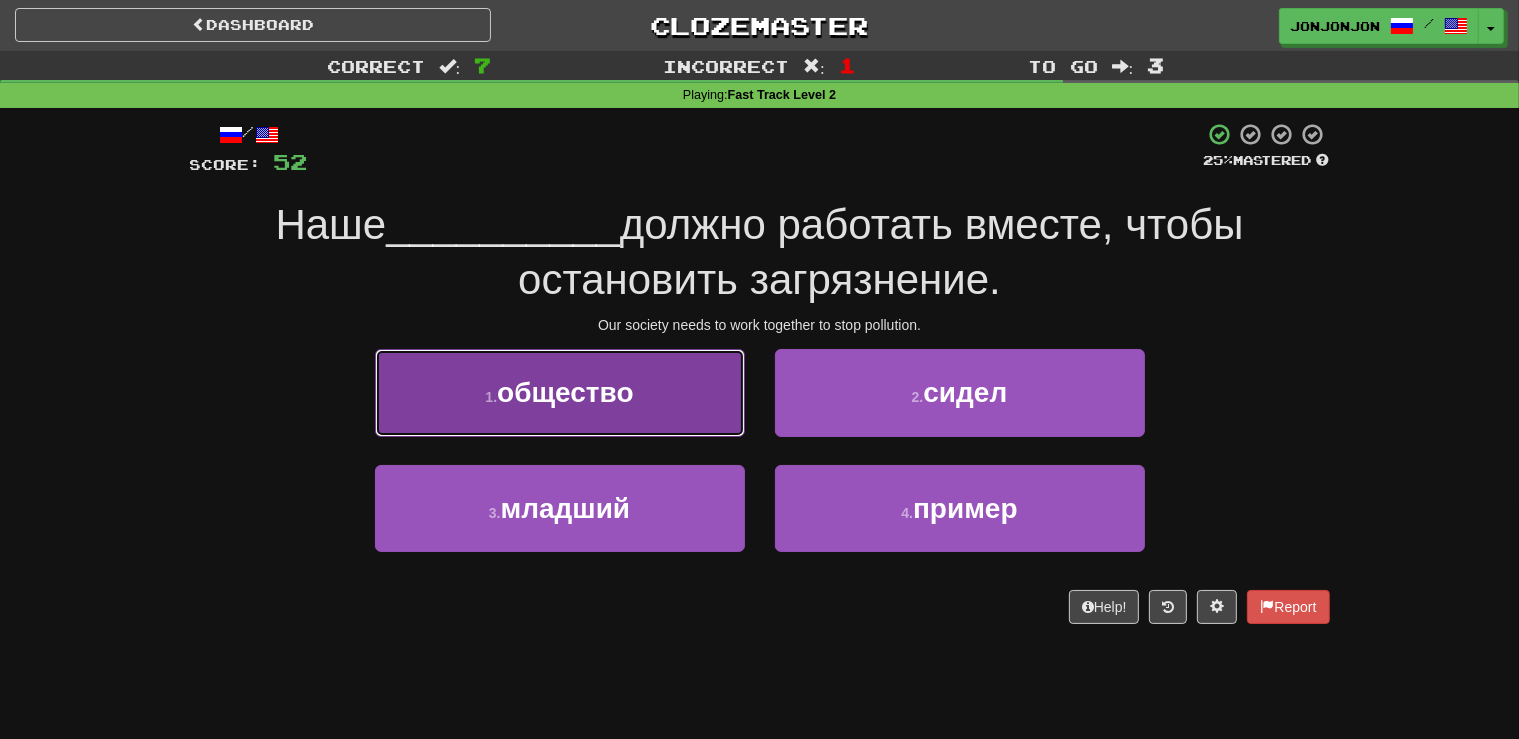 click on "общество" at bounding box center (565, 392) 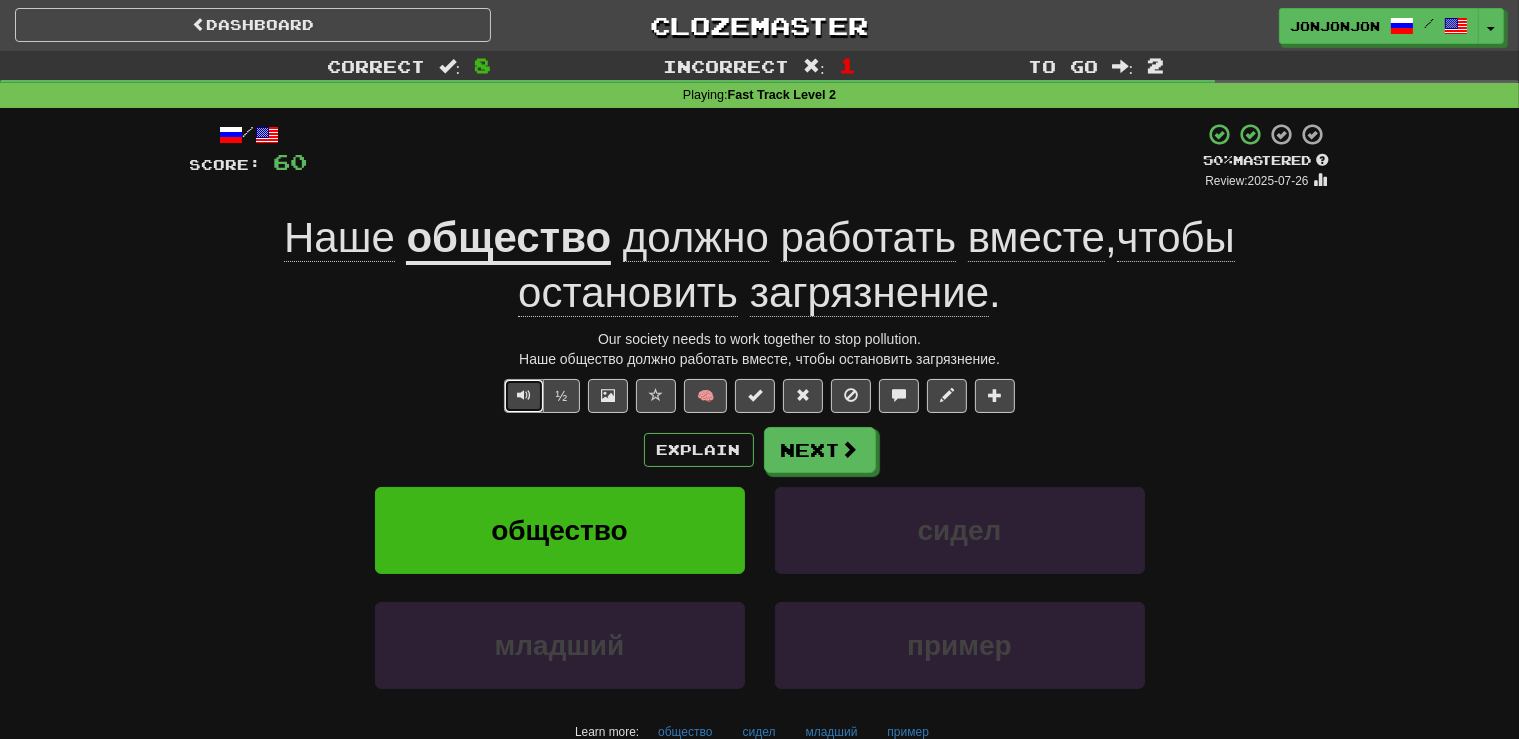 click at bounding box center (524, 395) 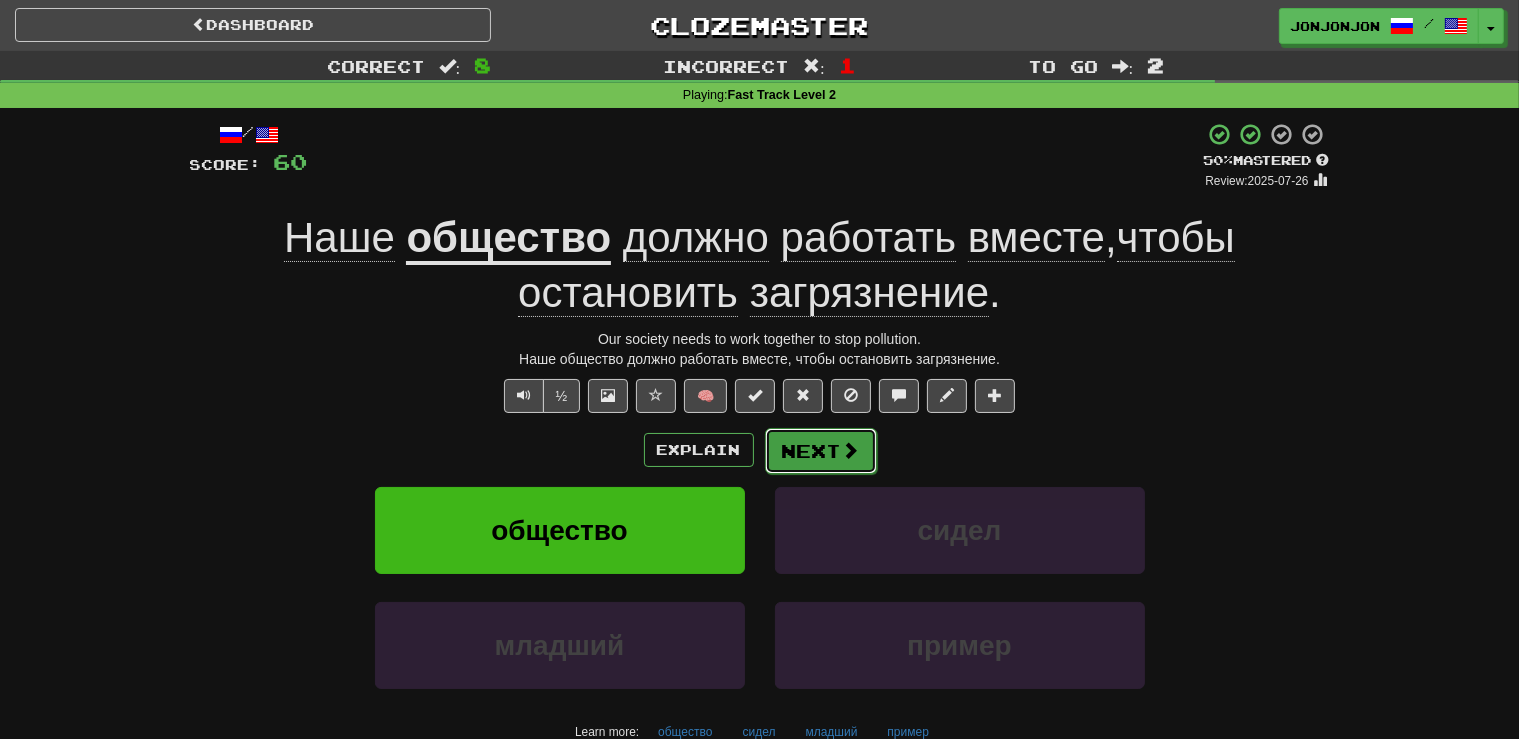 click on "Next" at bounding box center (821, 451) 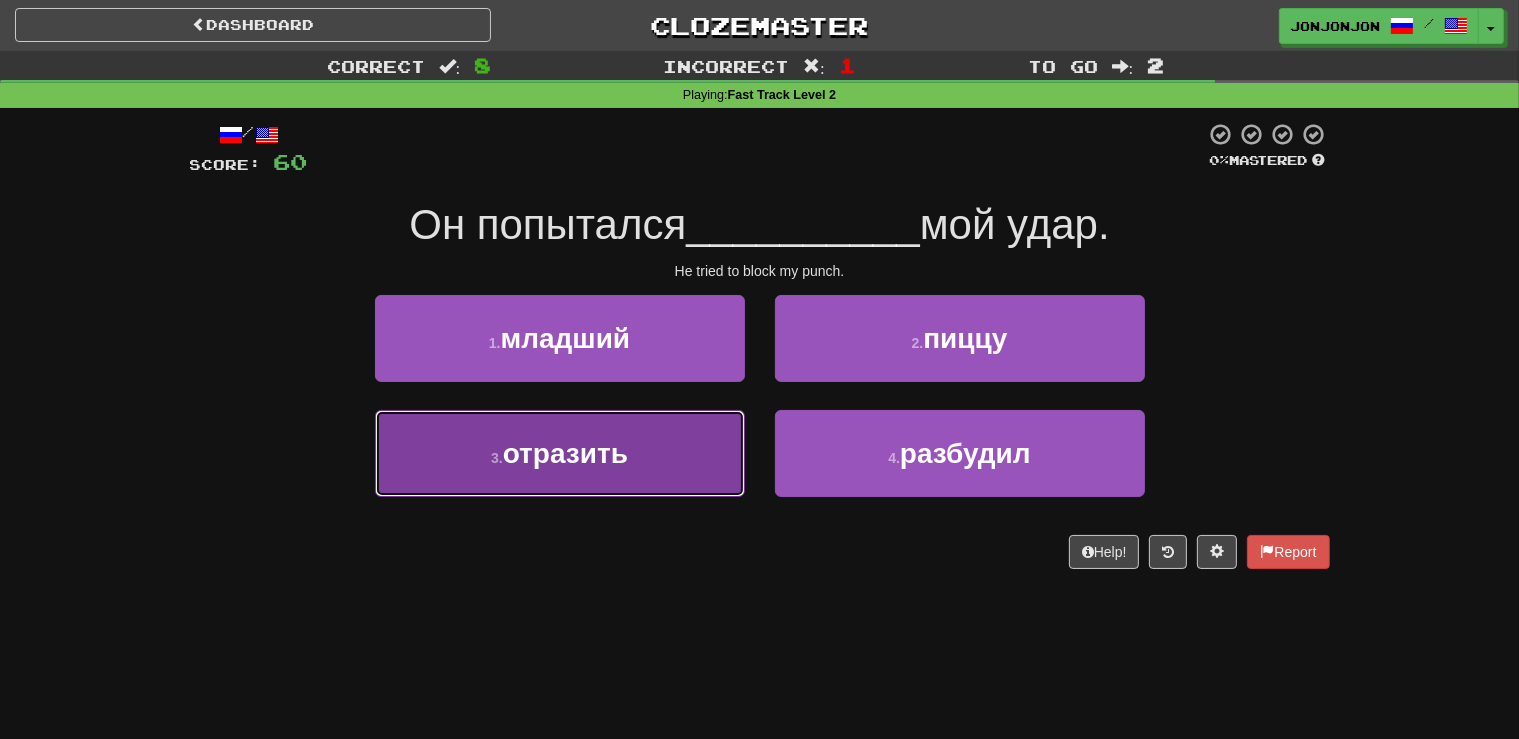 click on "3 . отразить" at bounding box center (560, 453) 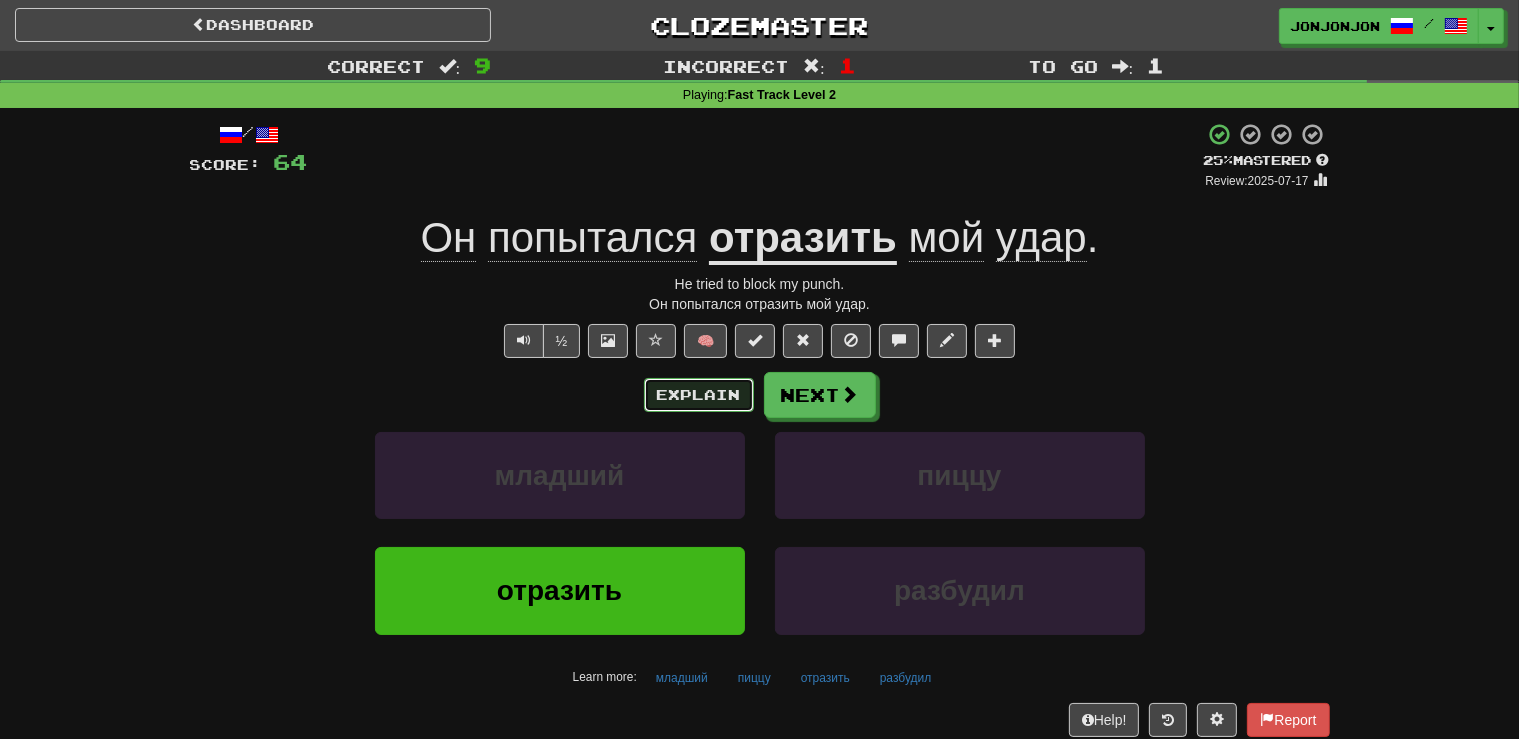 click on "Explain" at bounding box center (699, 395) 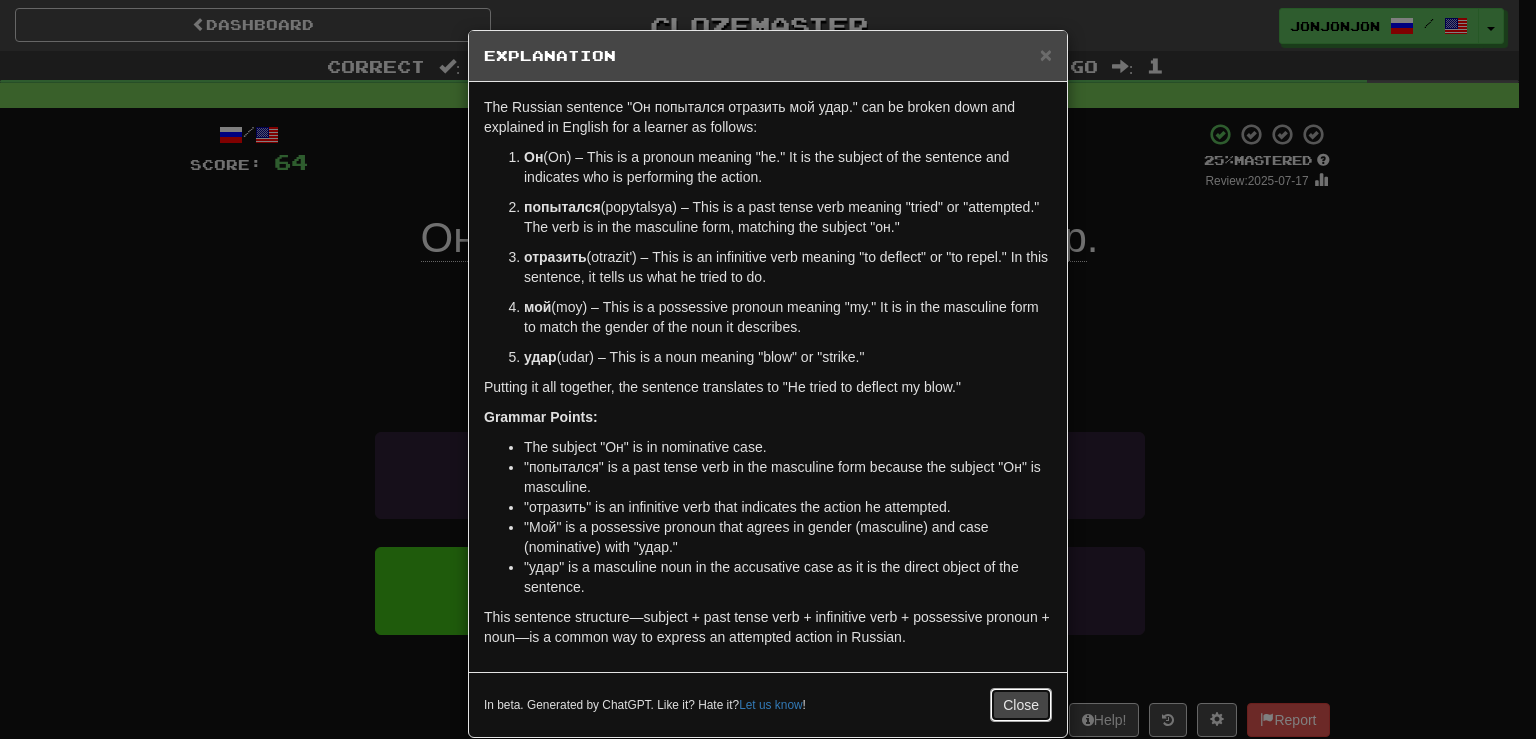 click on "Close" at bounding box center [1021, 705] 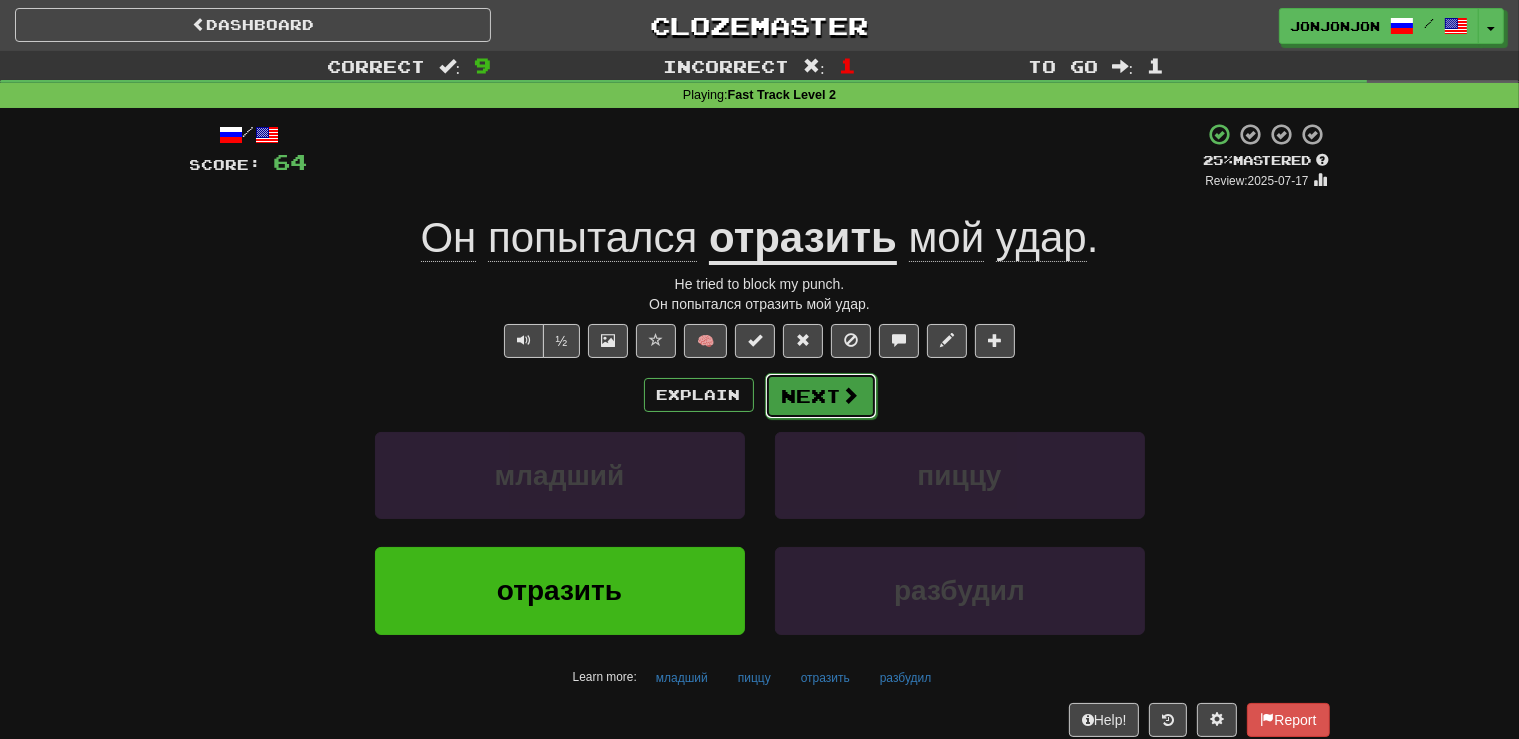 click on "Next" at bounding box center (821, 396) 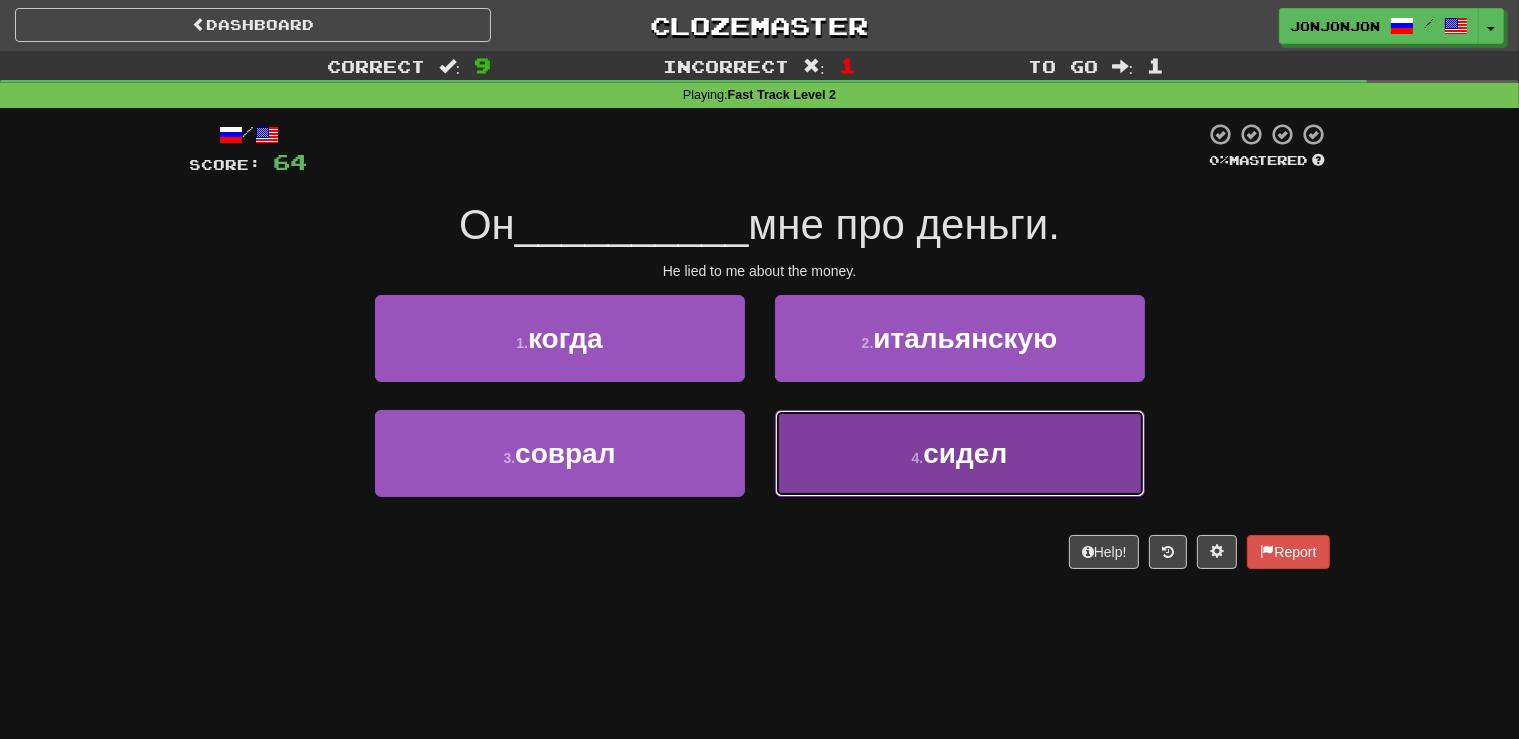click on "4 . сидел" at bounding box center [960, 453] 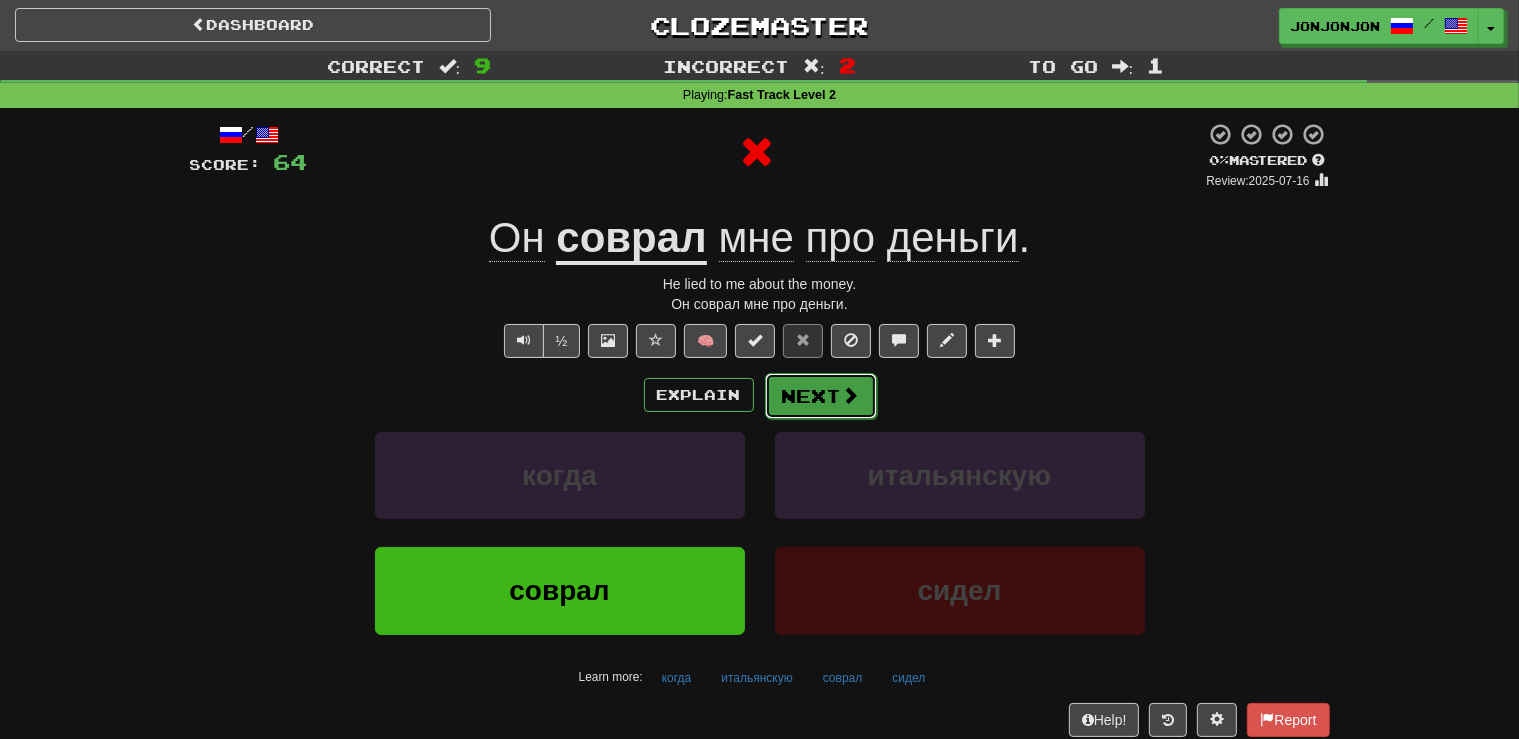 click on "Next" at bounding box center (821, 396) 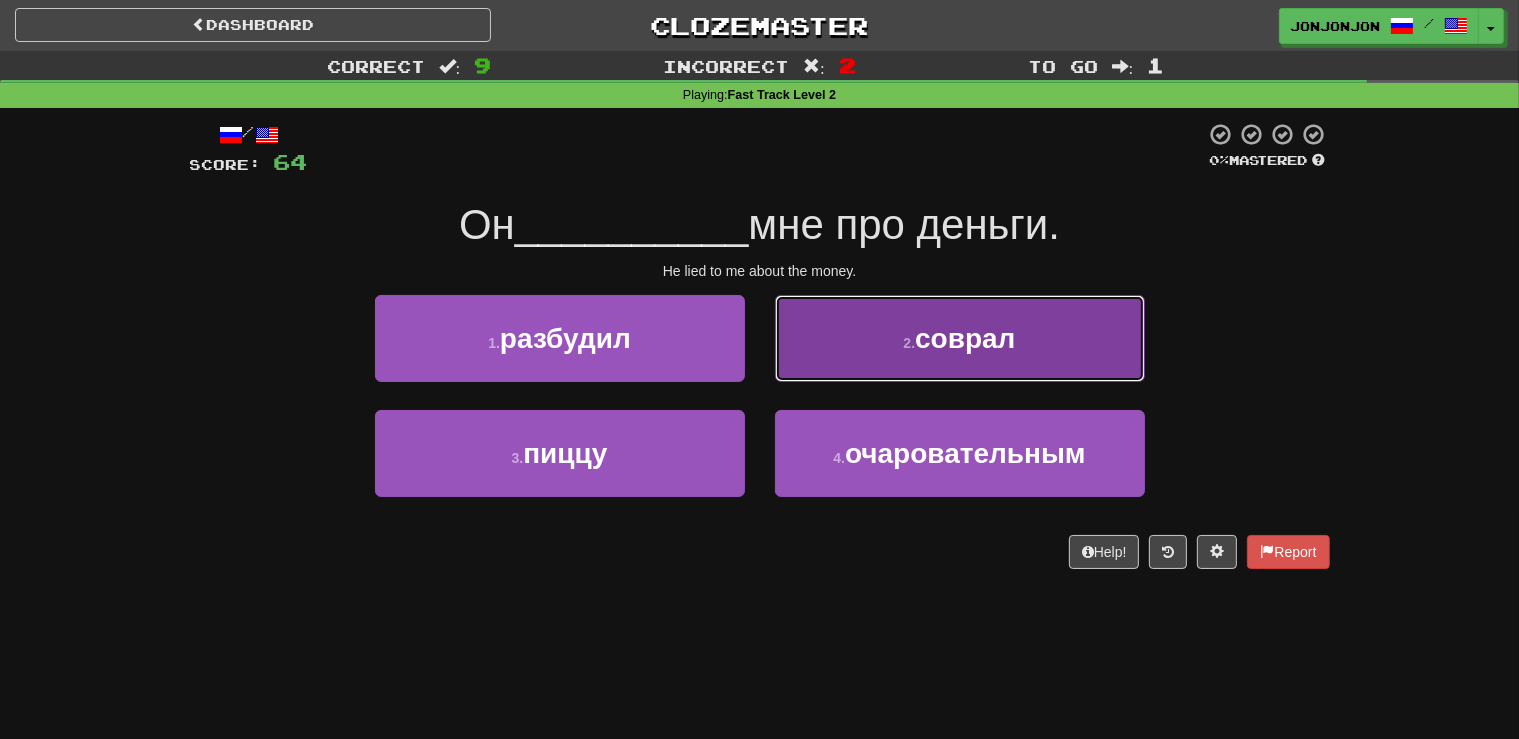 click on "2 . соврал" at bounding box center [960, 338] 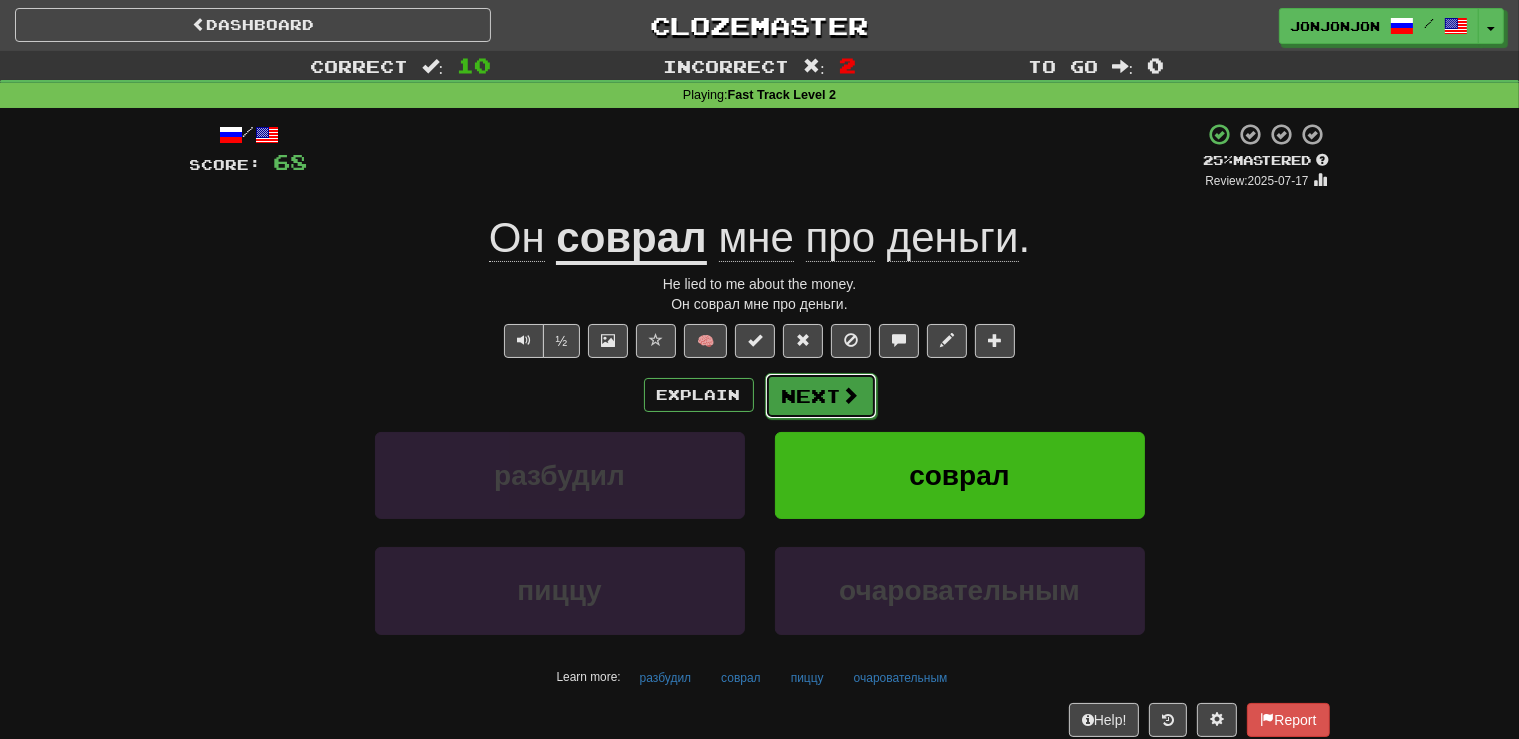click on "Next" at bounding box center (821, 396) 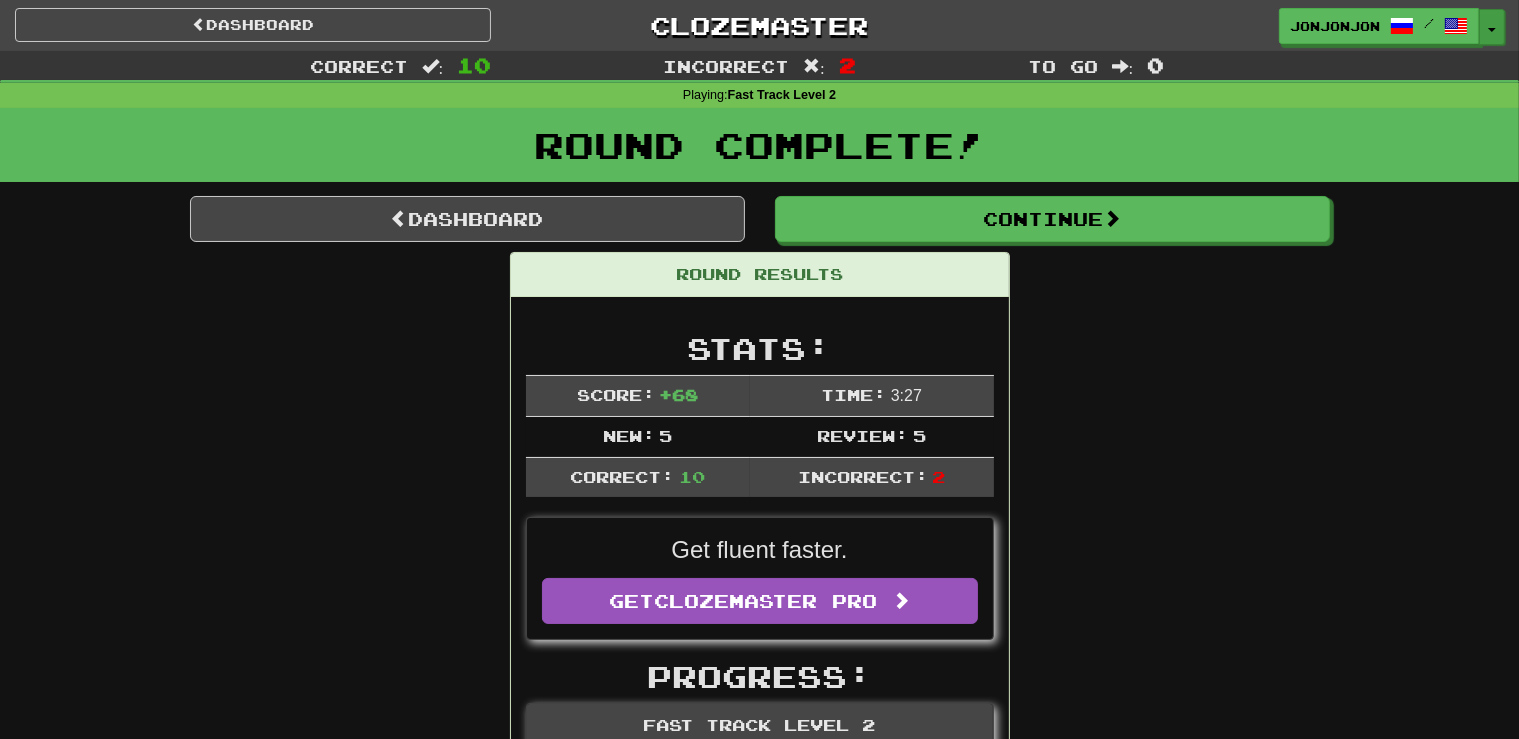 click on "Toggle Dropdown" at bounding box center [1492, 27] 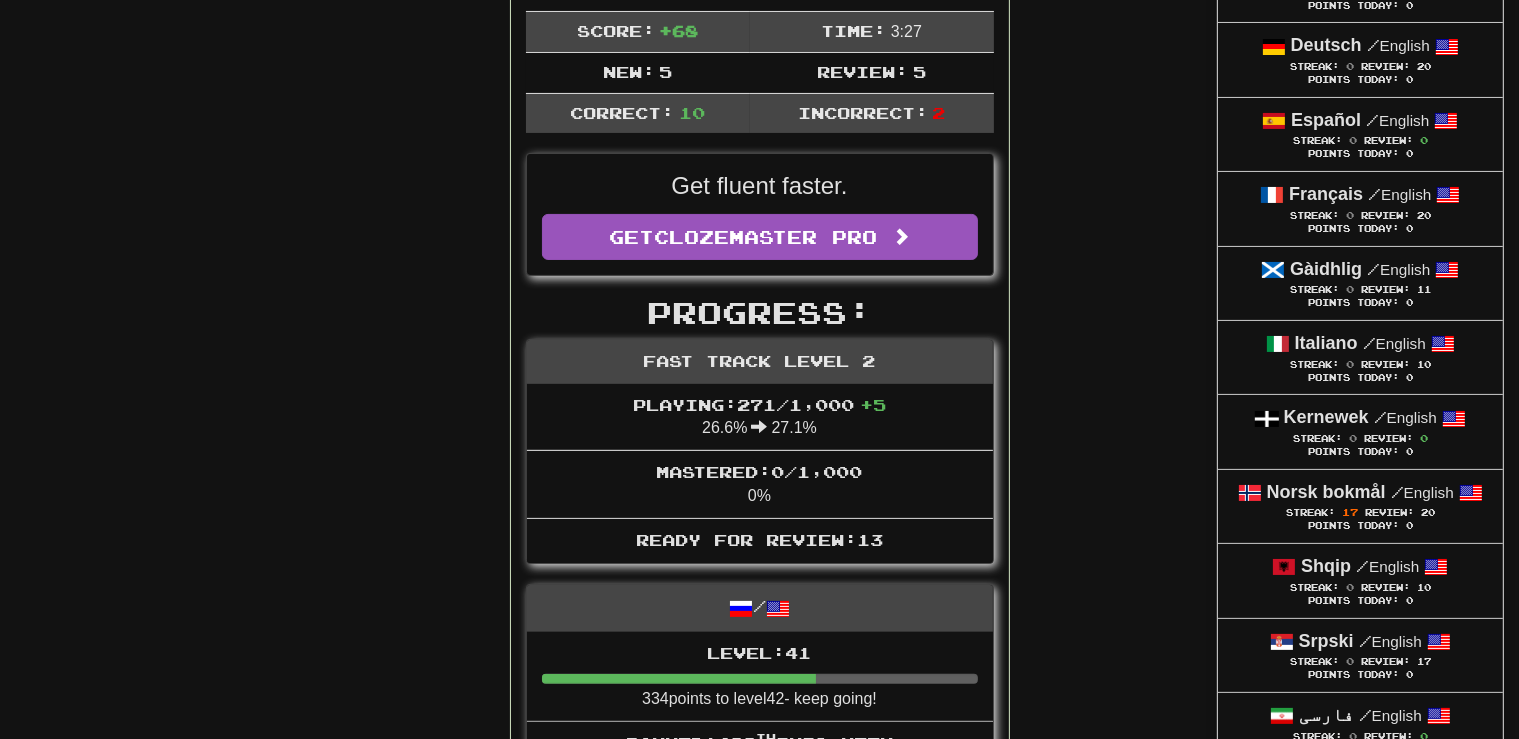 scroll, scrollTop: 369, scrollLeft: 0, axis: vertical 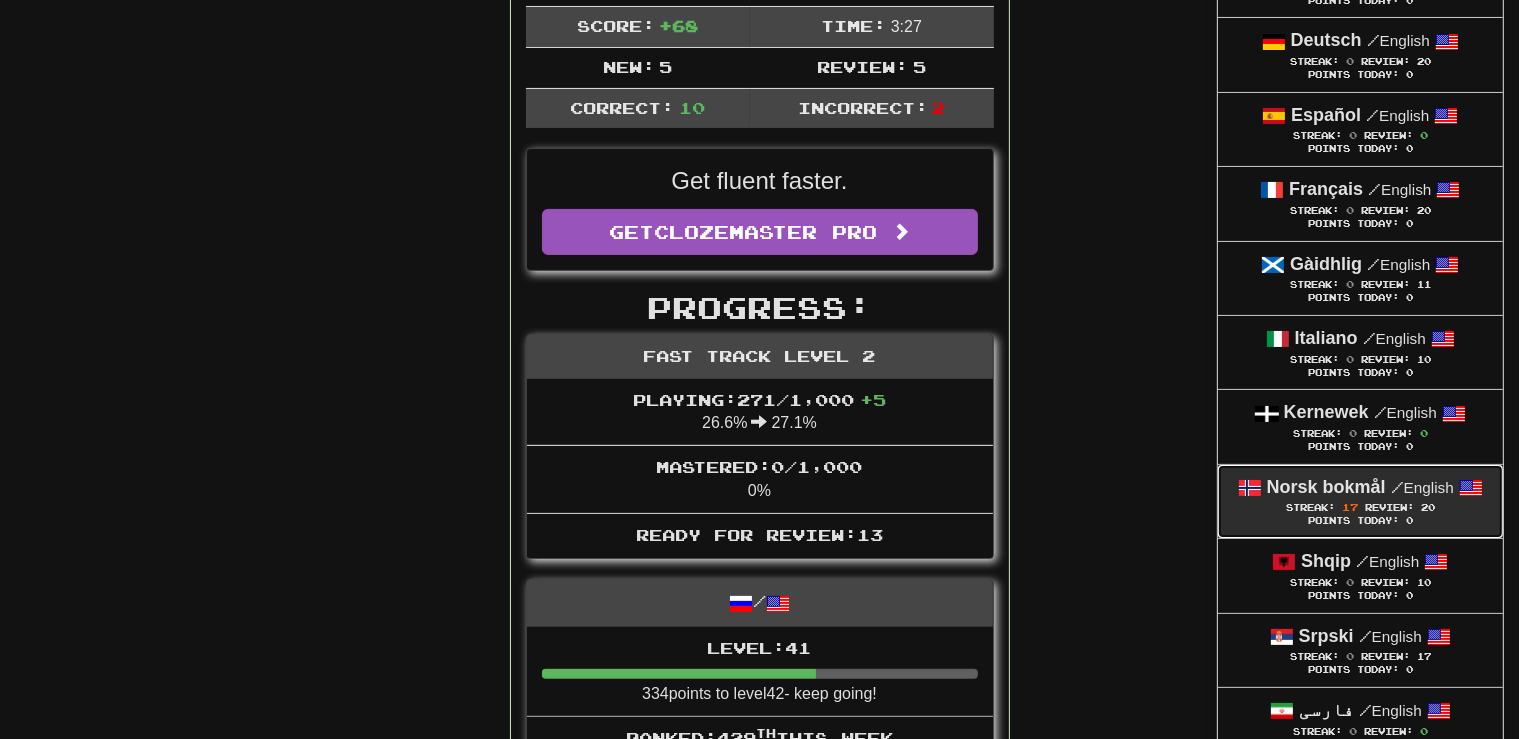 click on "Streak:
17
Review:
20" at bounding box center (1360, 507) 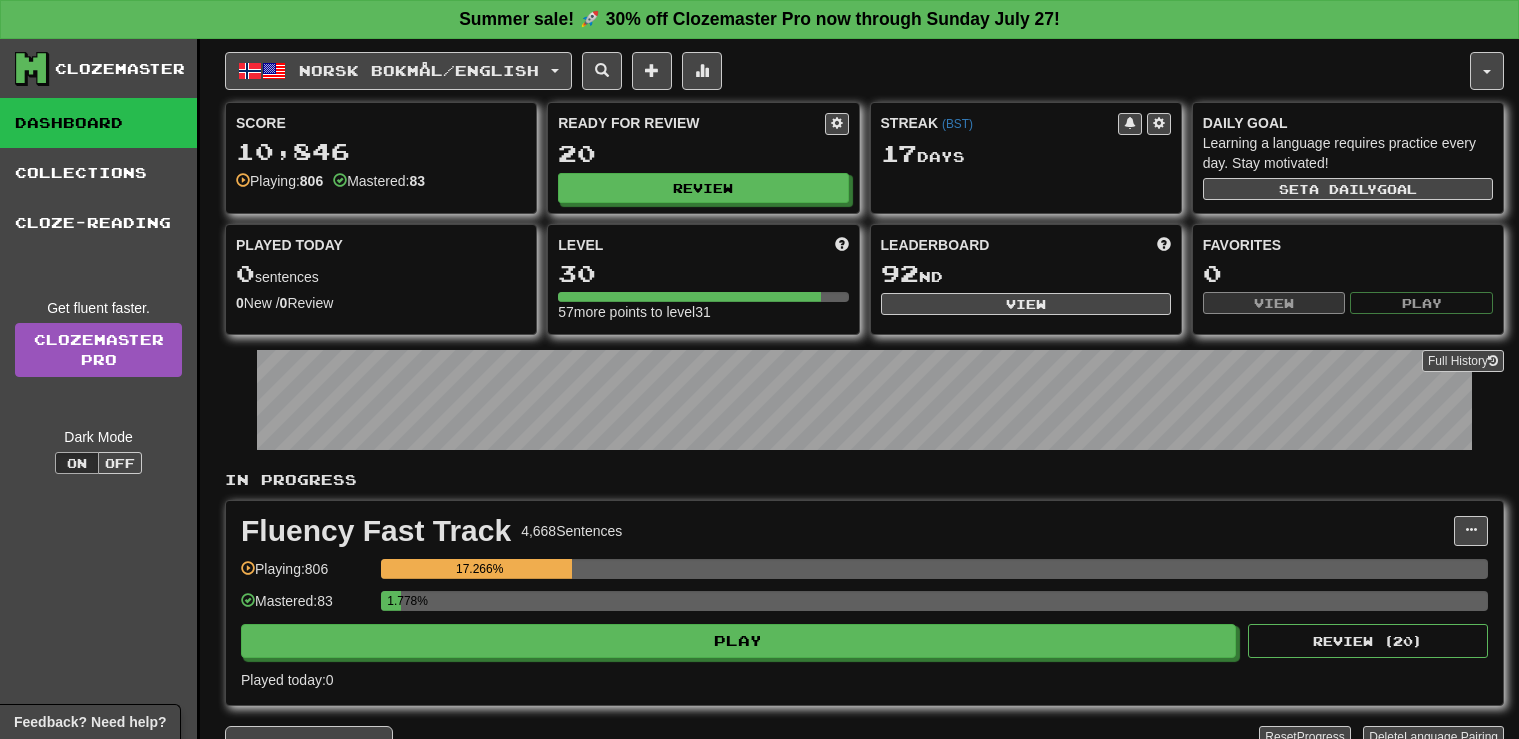 scroll, scrollTop: 0, scrollLeft: 0, axis: both 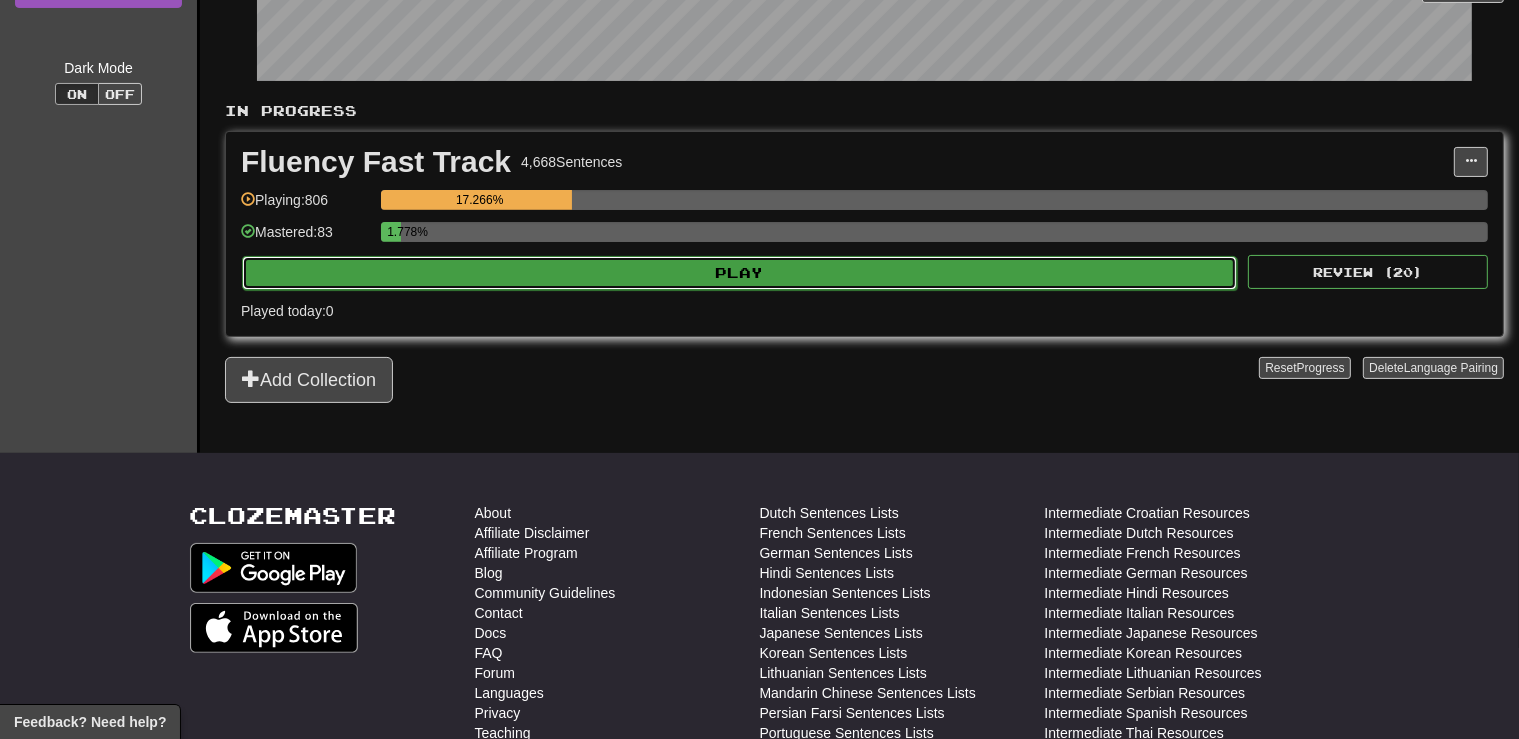 click on "Play" 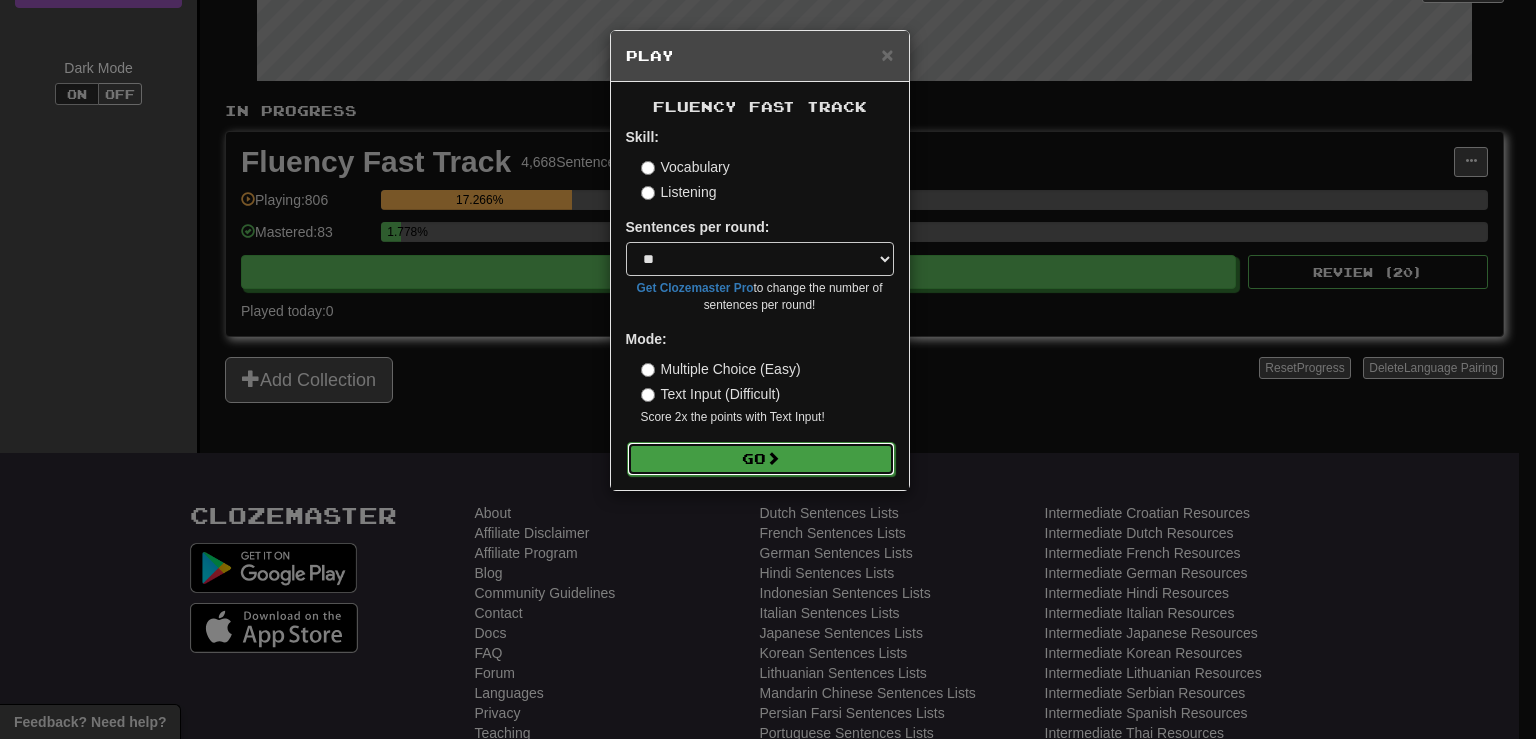 click on "Go" at bounding box center (761, 459) 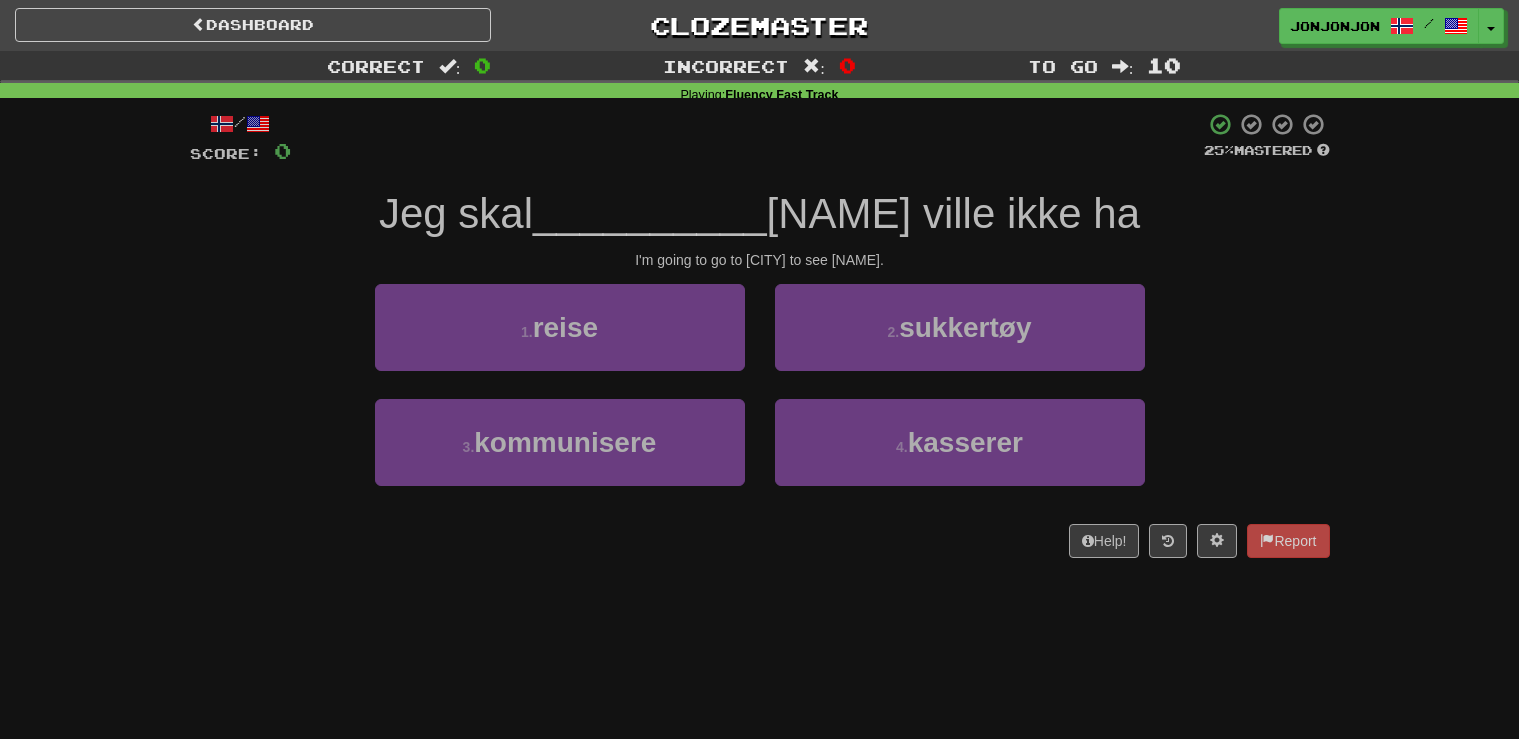 scroll, scrollTop: 0, scrollLeft: 0, axis: both 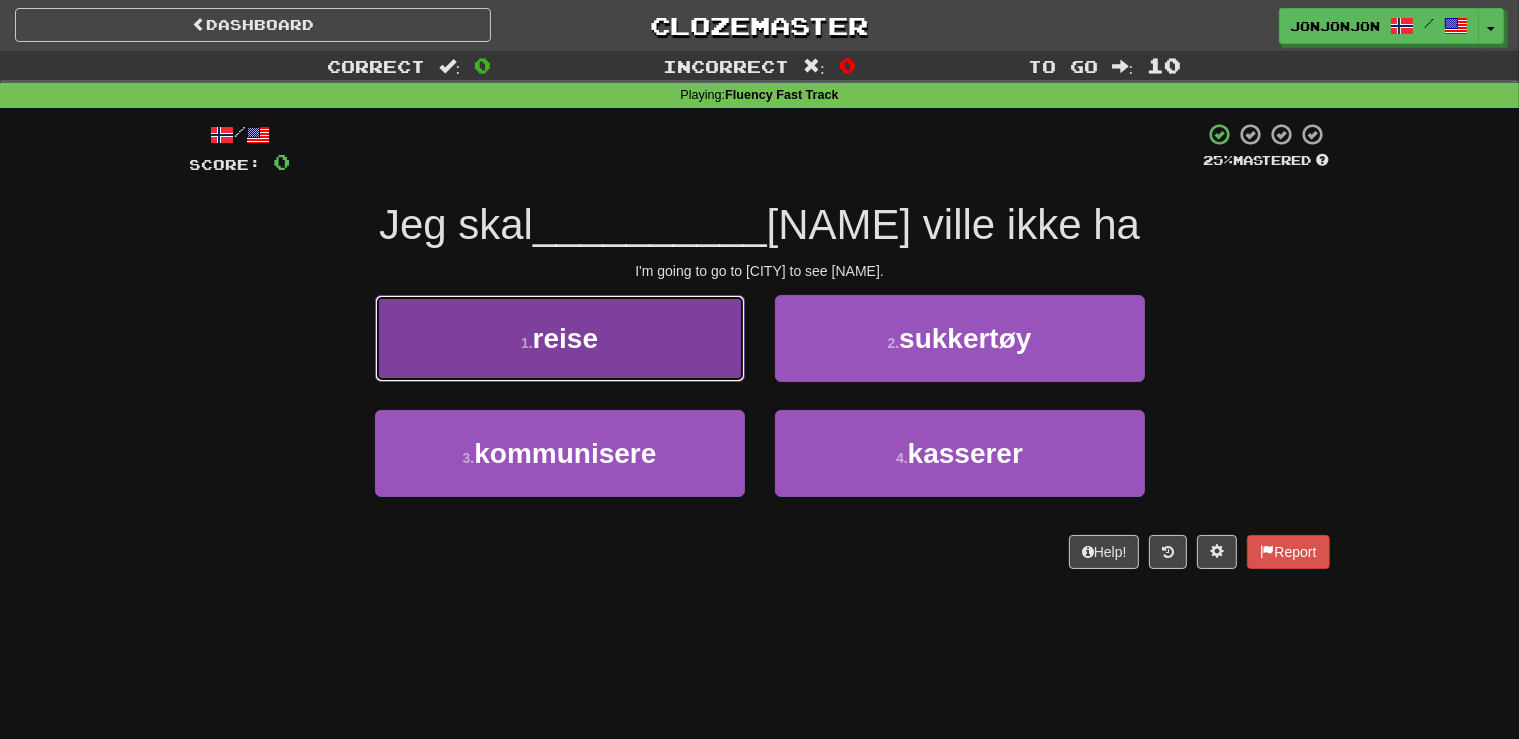 click on "reise" at bounding box center (565, 338) 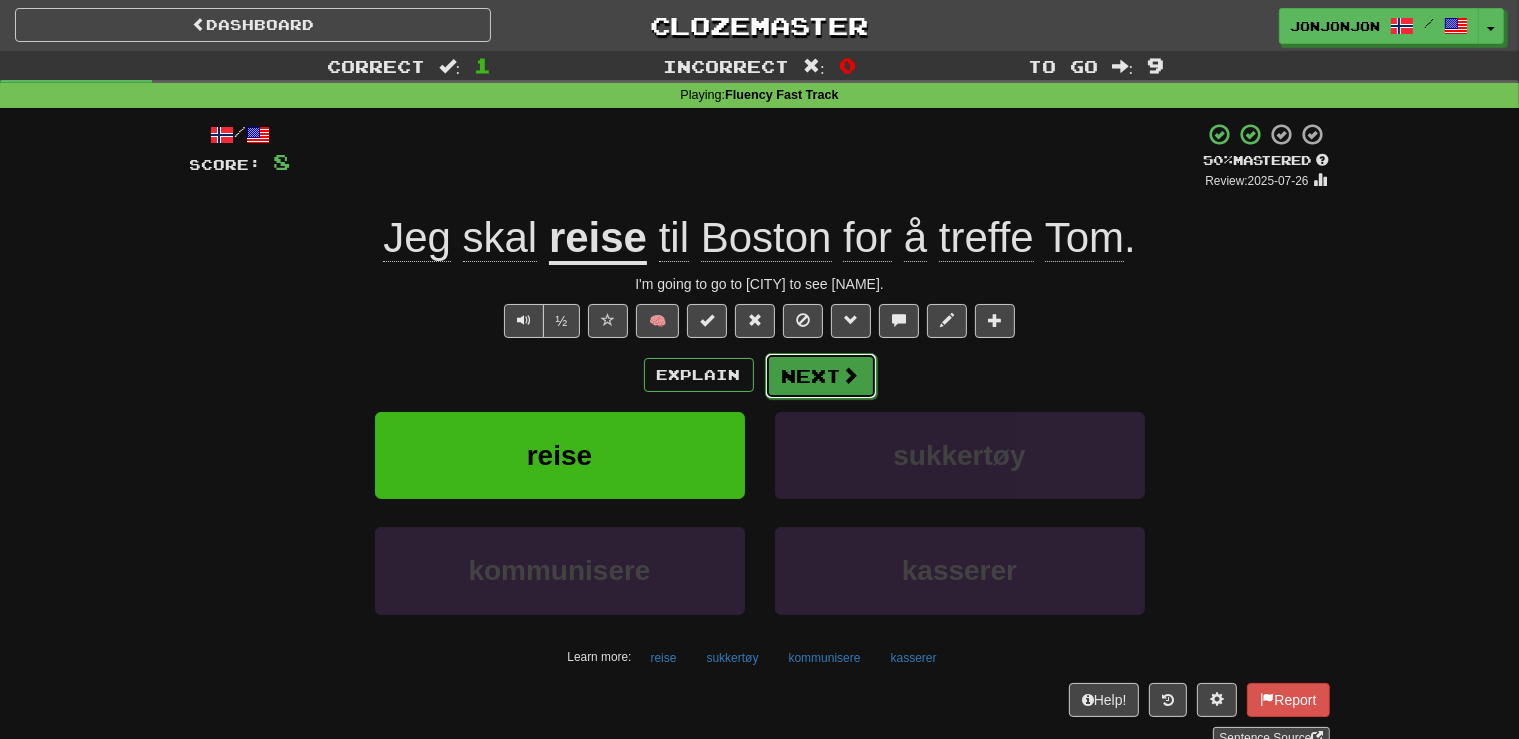 click on "Next" at bounding box center [821, 376] 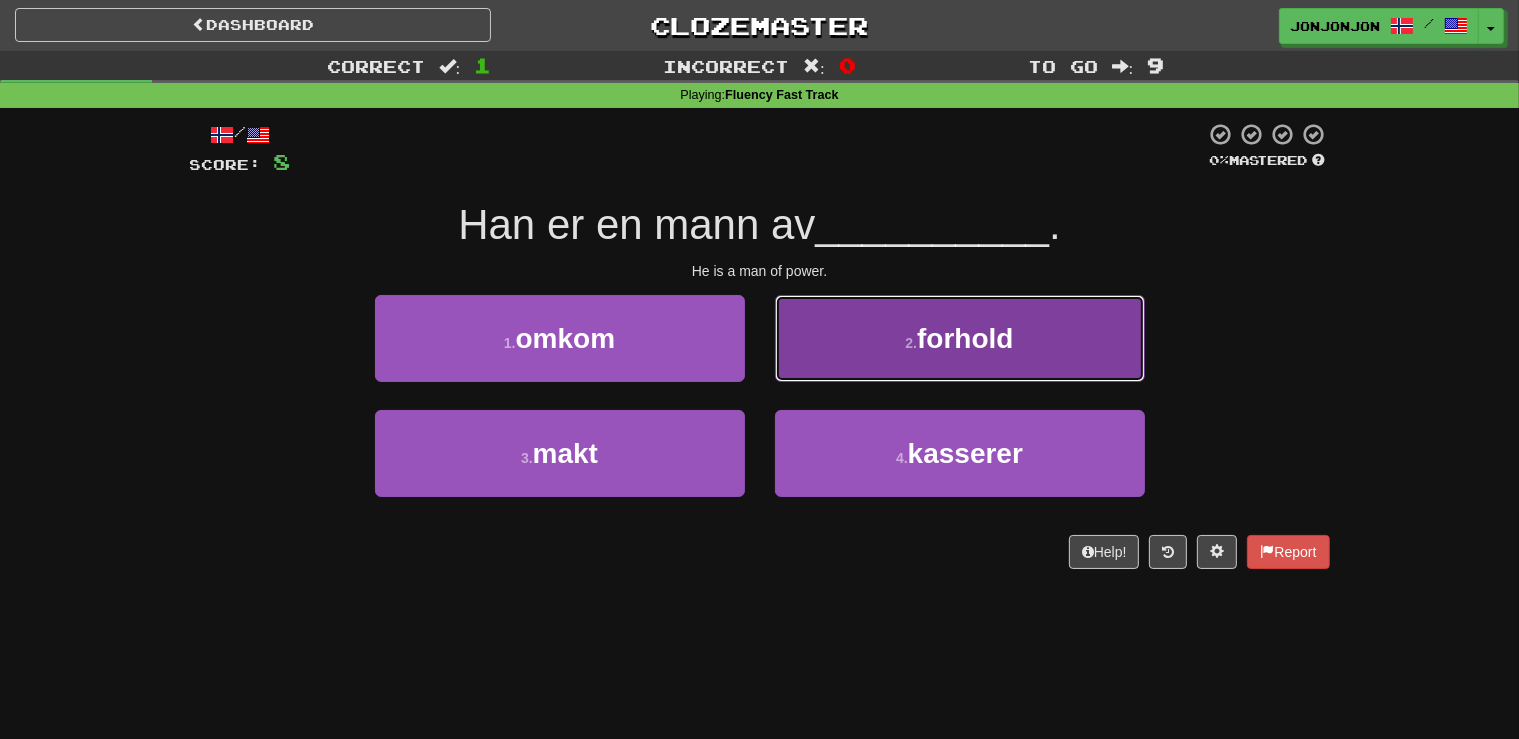 click on "2 .  forhold" at bounding box center (960, 338) 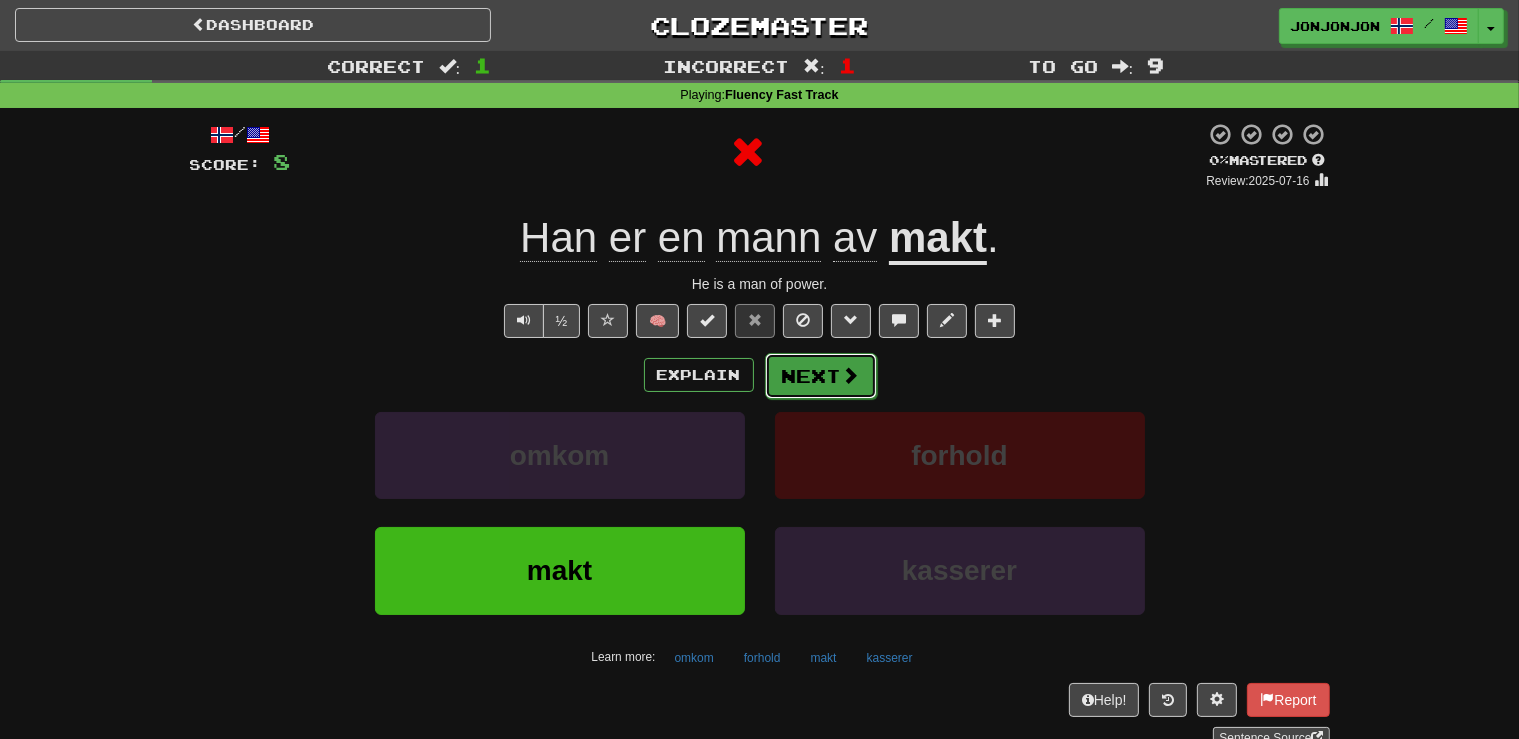 click on "Next" at bounding box center (821, 376) 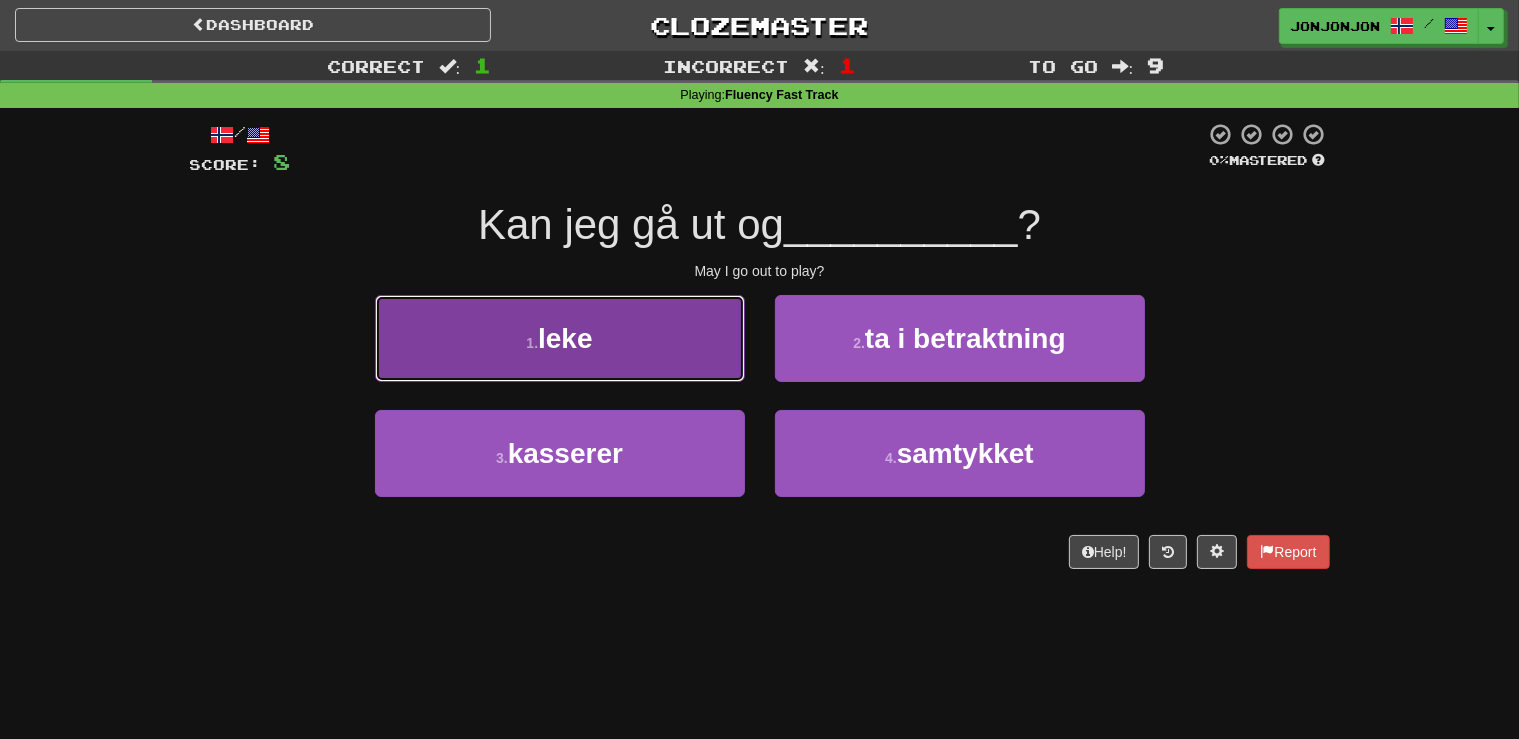 click on "1 .  leke" at bounding box center (560, 338) 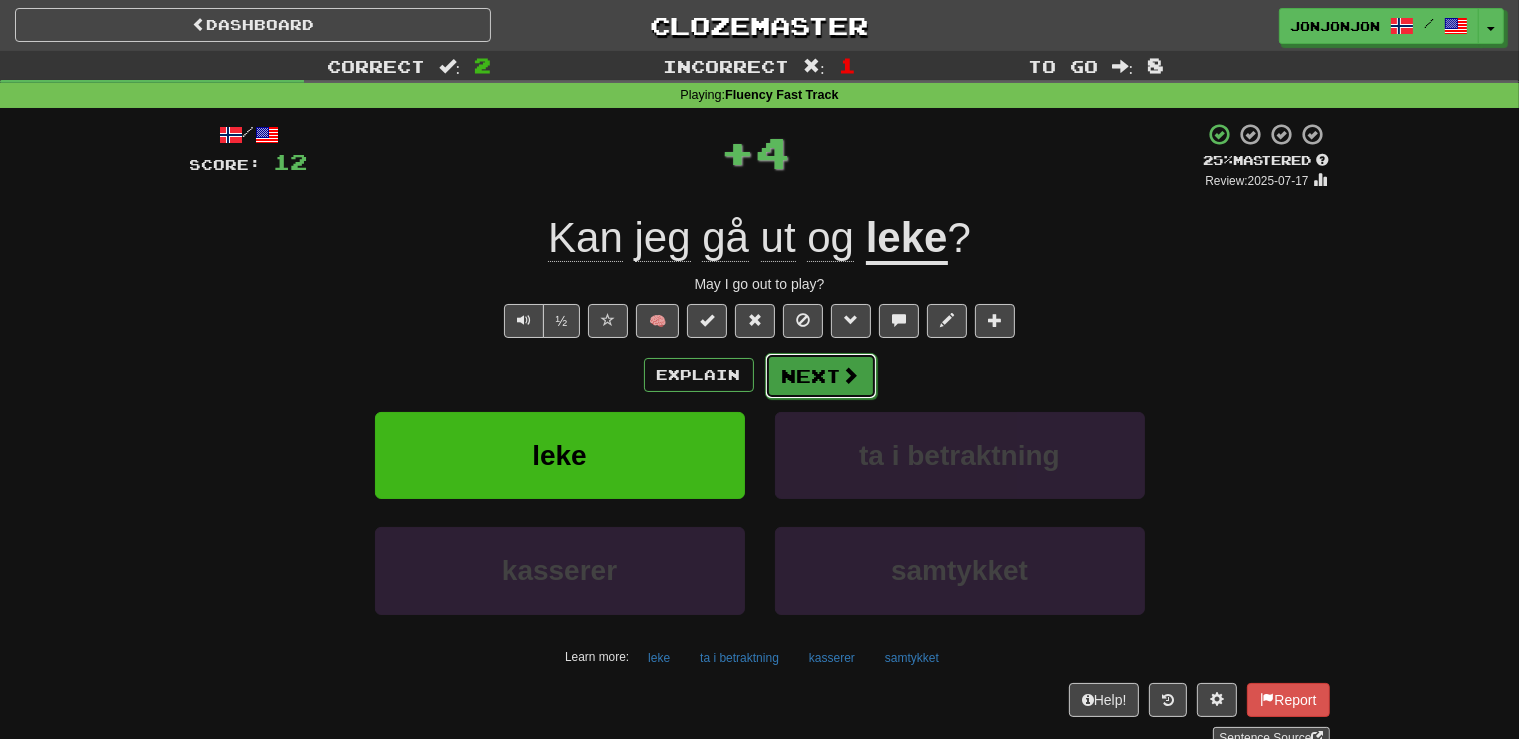 click on "Next" at bounding box center [821, 376] 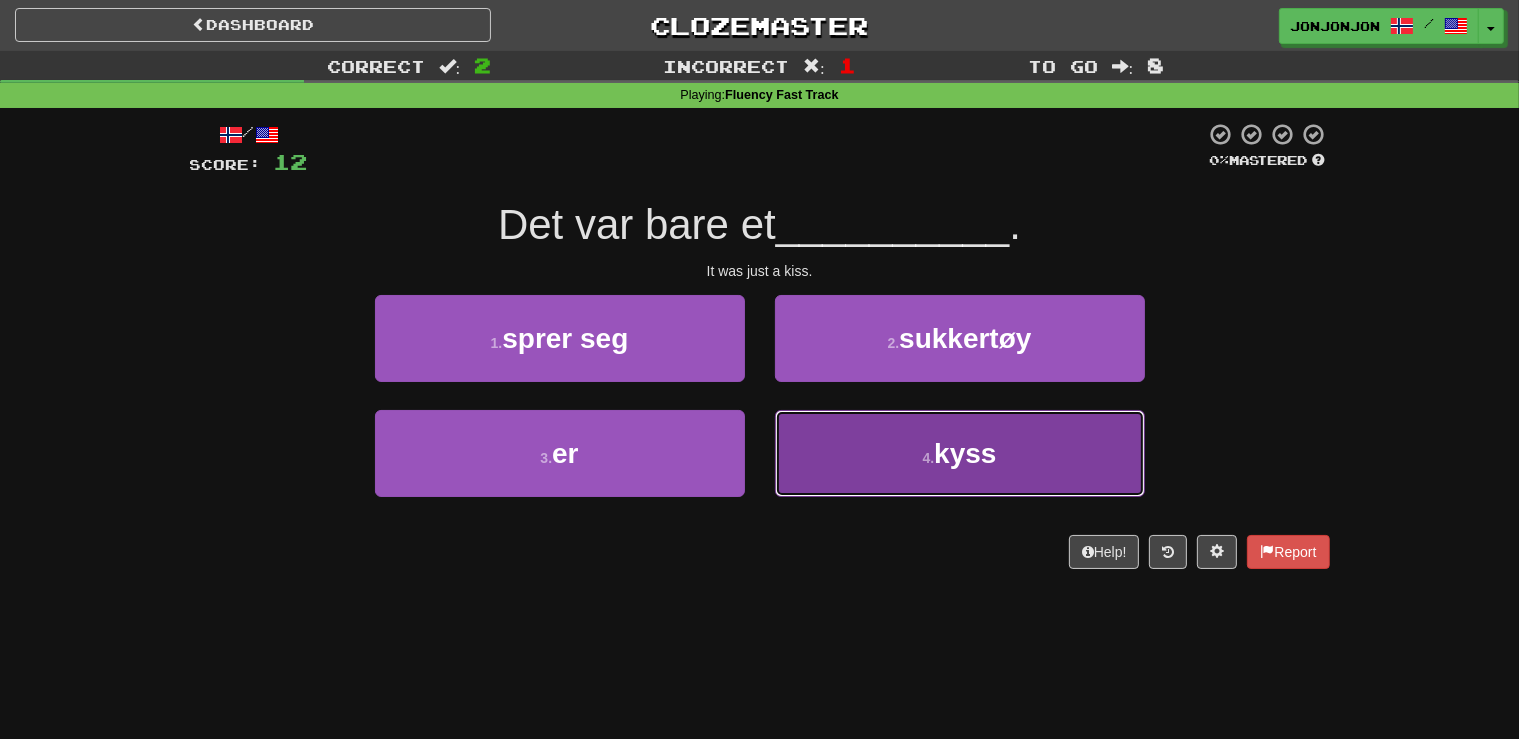 click on "4 .  kyss" at bounding box center (960, 453) 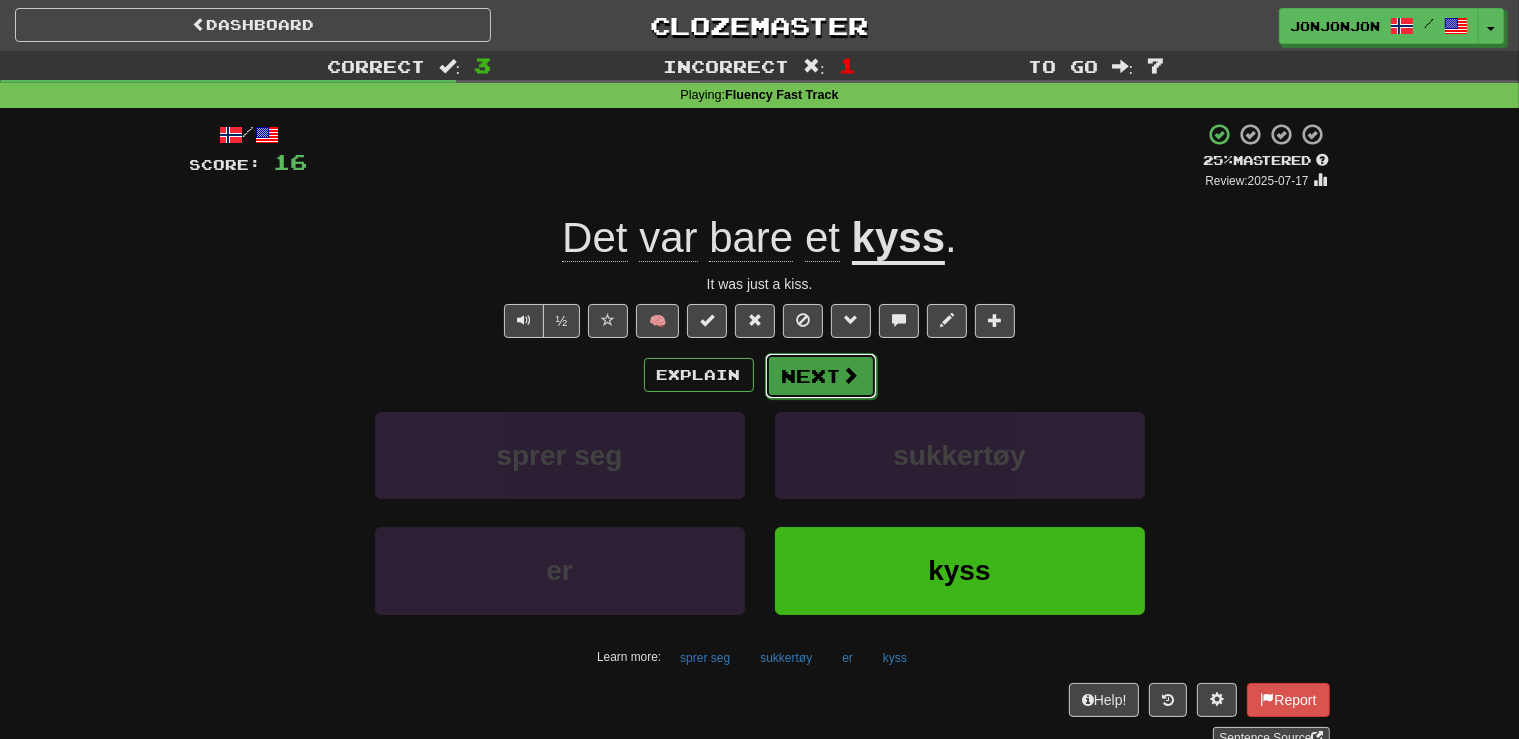 click on "Next" at bounding box center [821, 376] 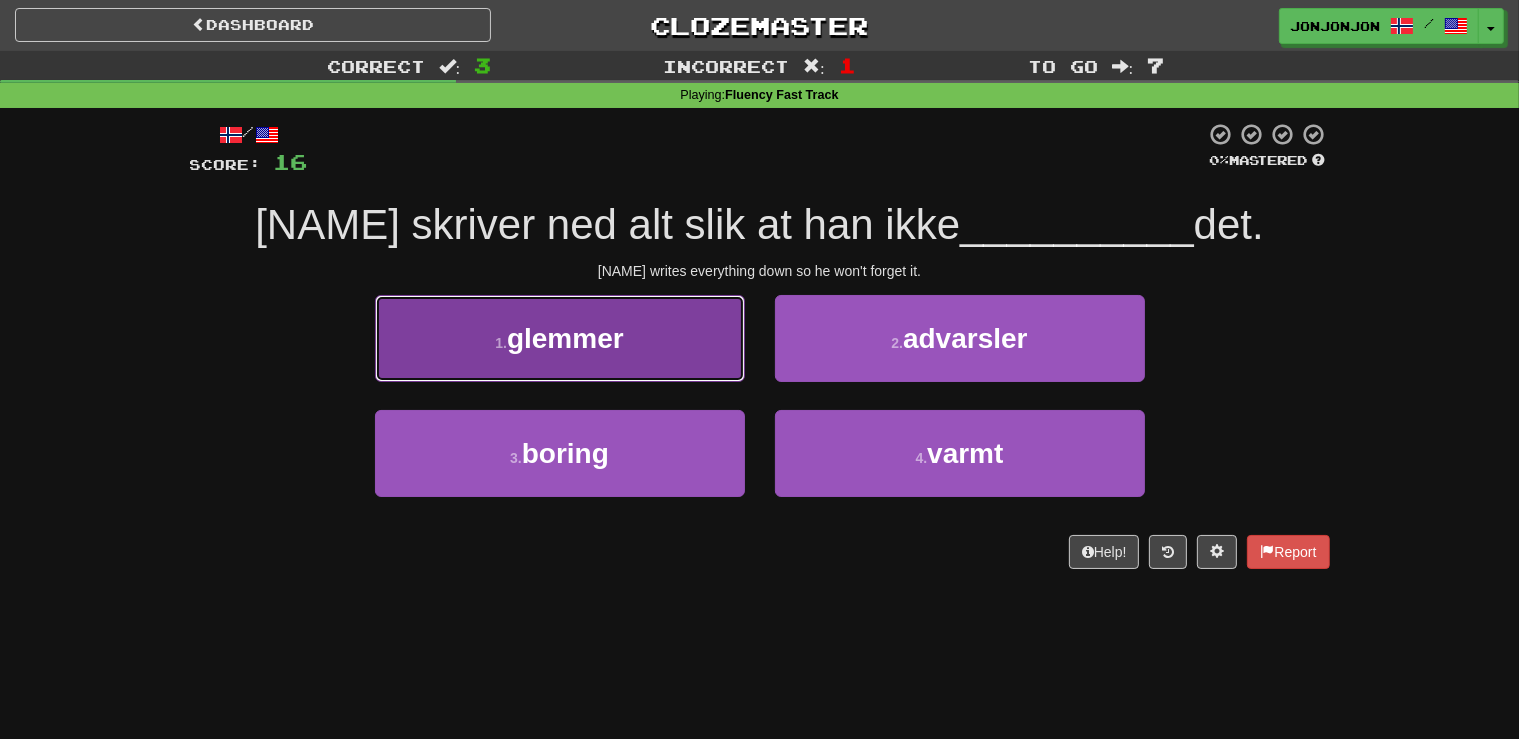 click on "1 .  glemmer" at bounding box center (560, 338) 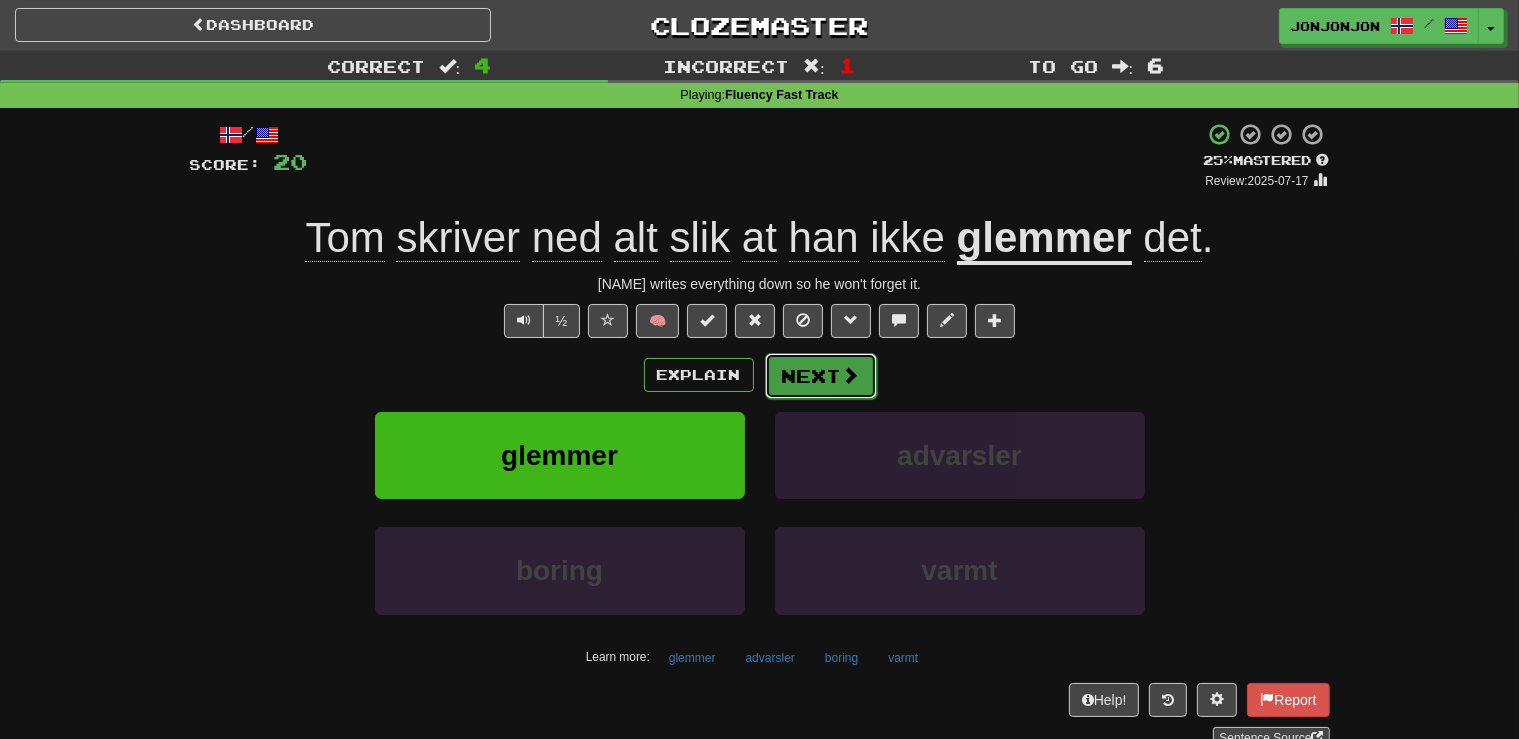 click on "Next" at bounding box center (821, 376) 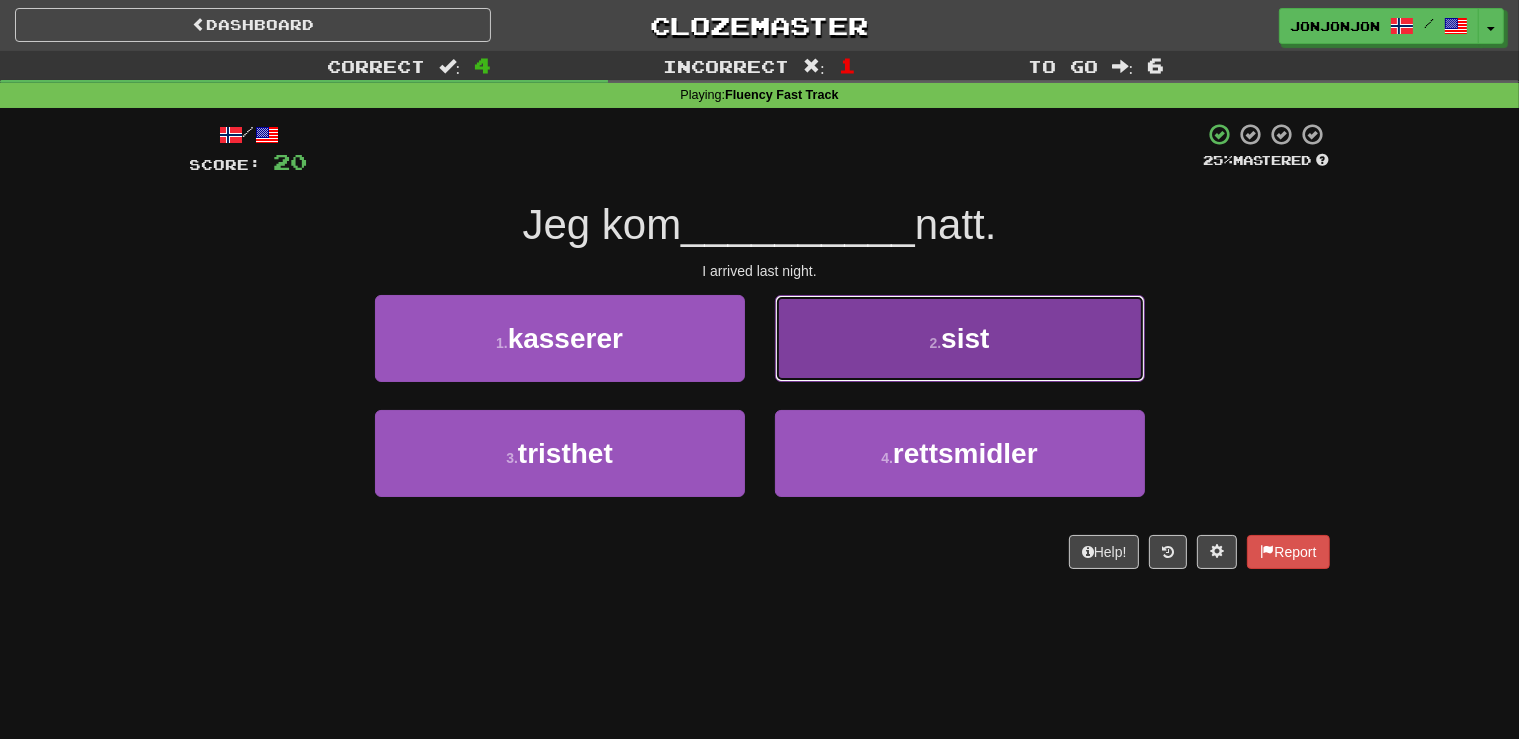 click on "2 ." at bounding box center (936, 343) 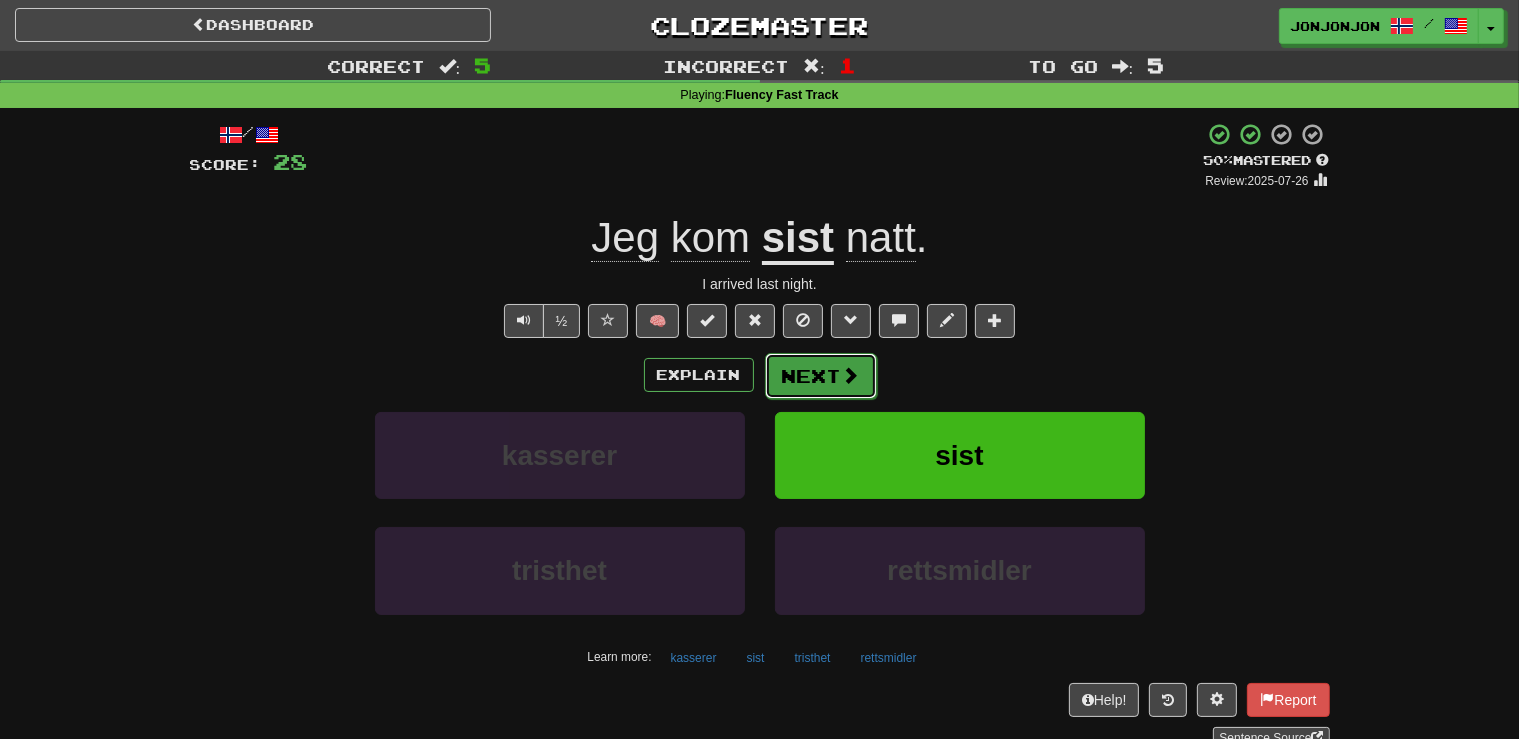click on "Next" at bounding box center [821, 376] 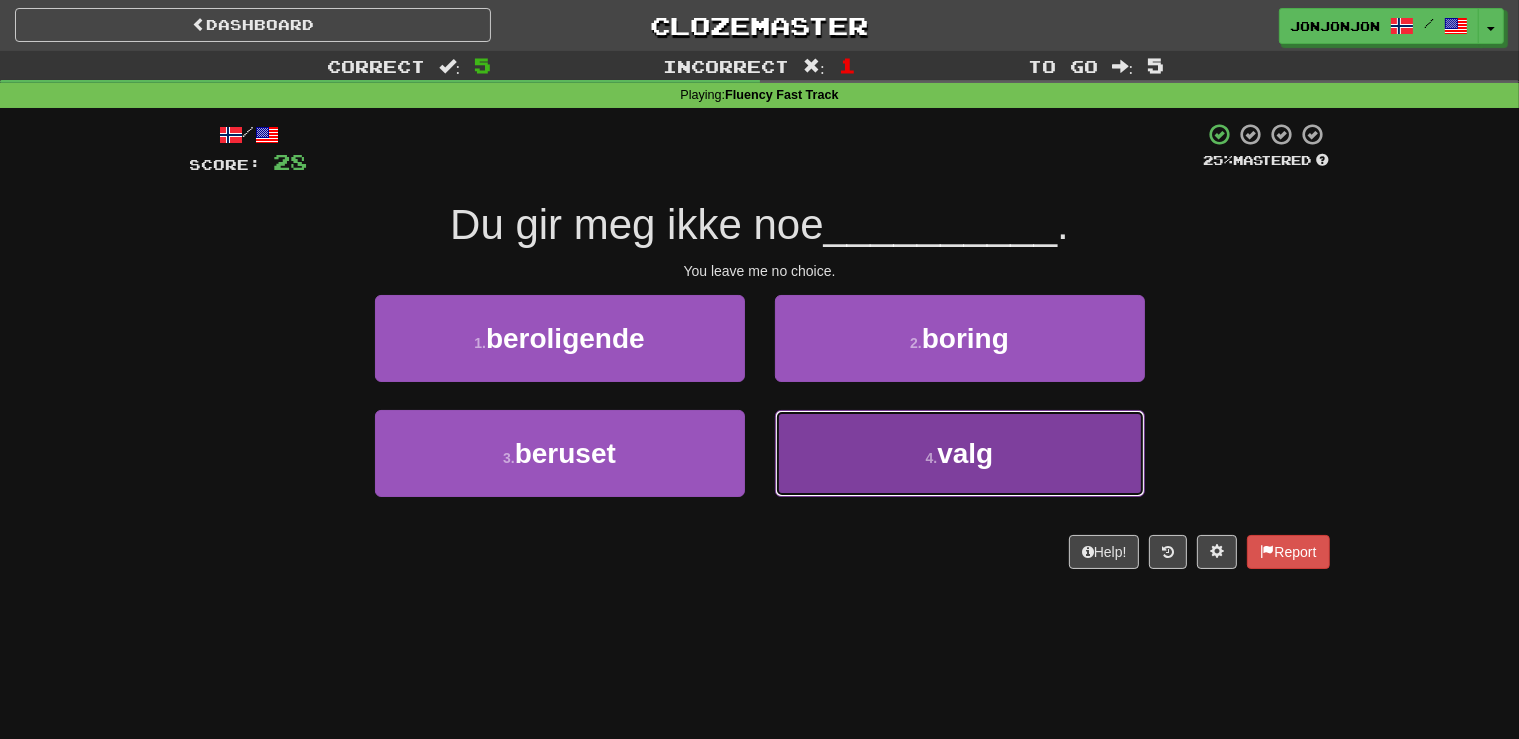click on "4 .  valg" at bounding box center [960, 453] 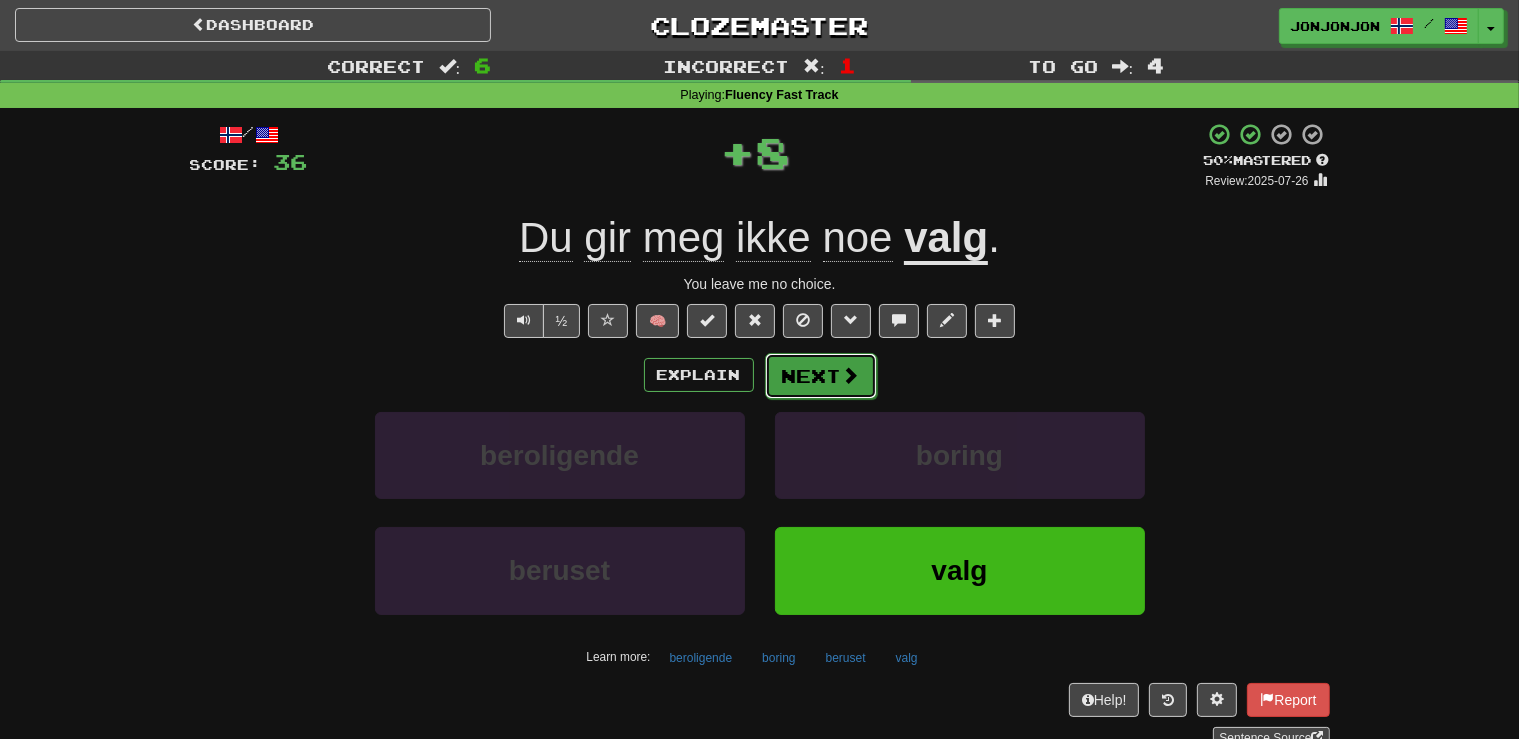 click on "Next" at bounding box center (821, 376) 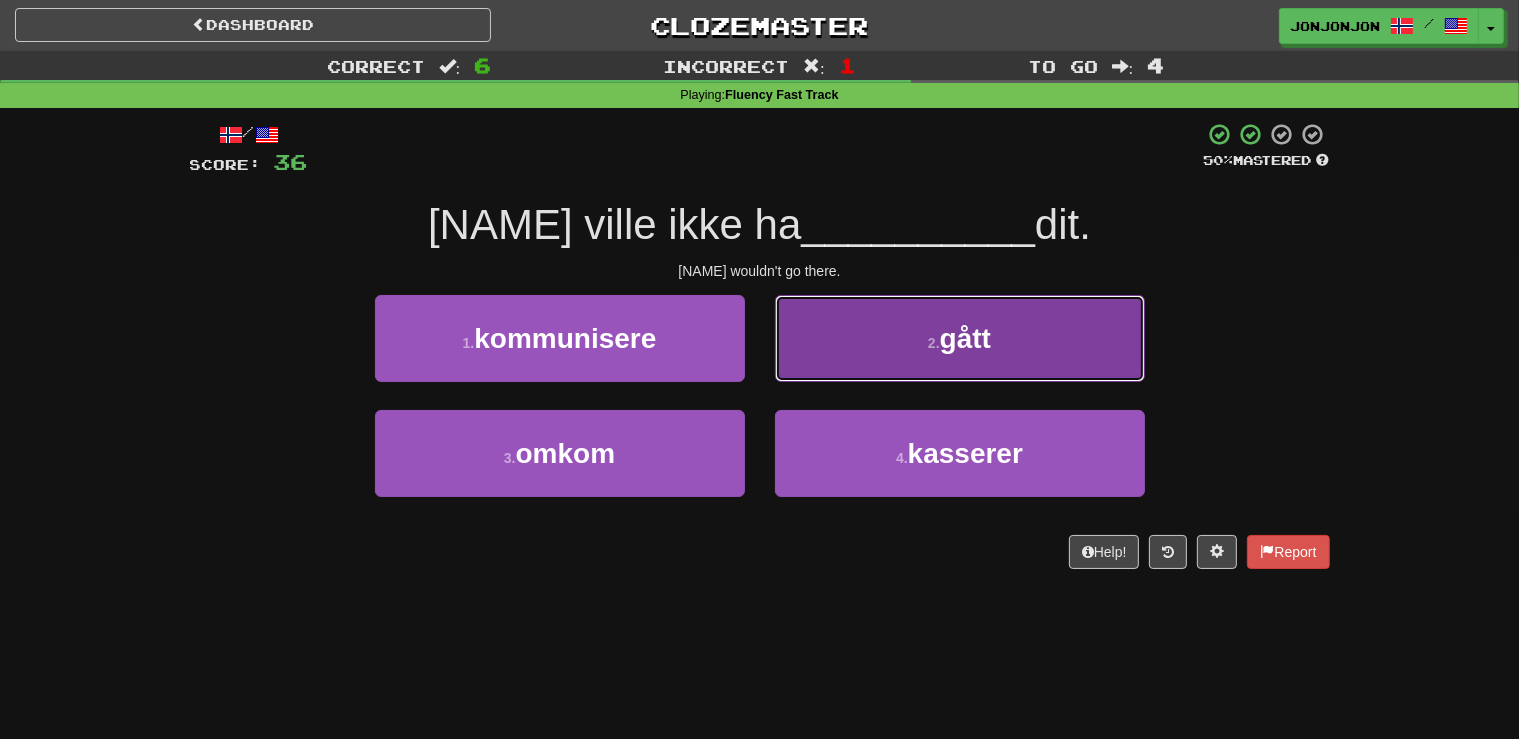 click on "2 .  gått" at bounding box center (960, 338) 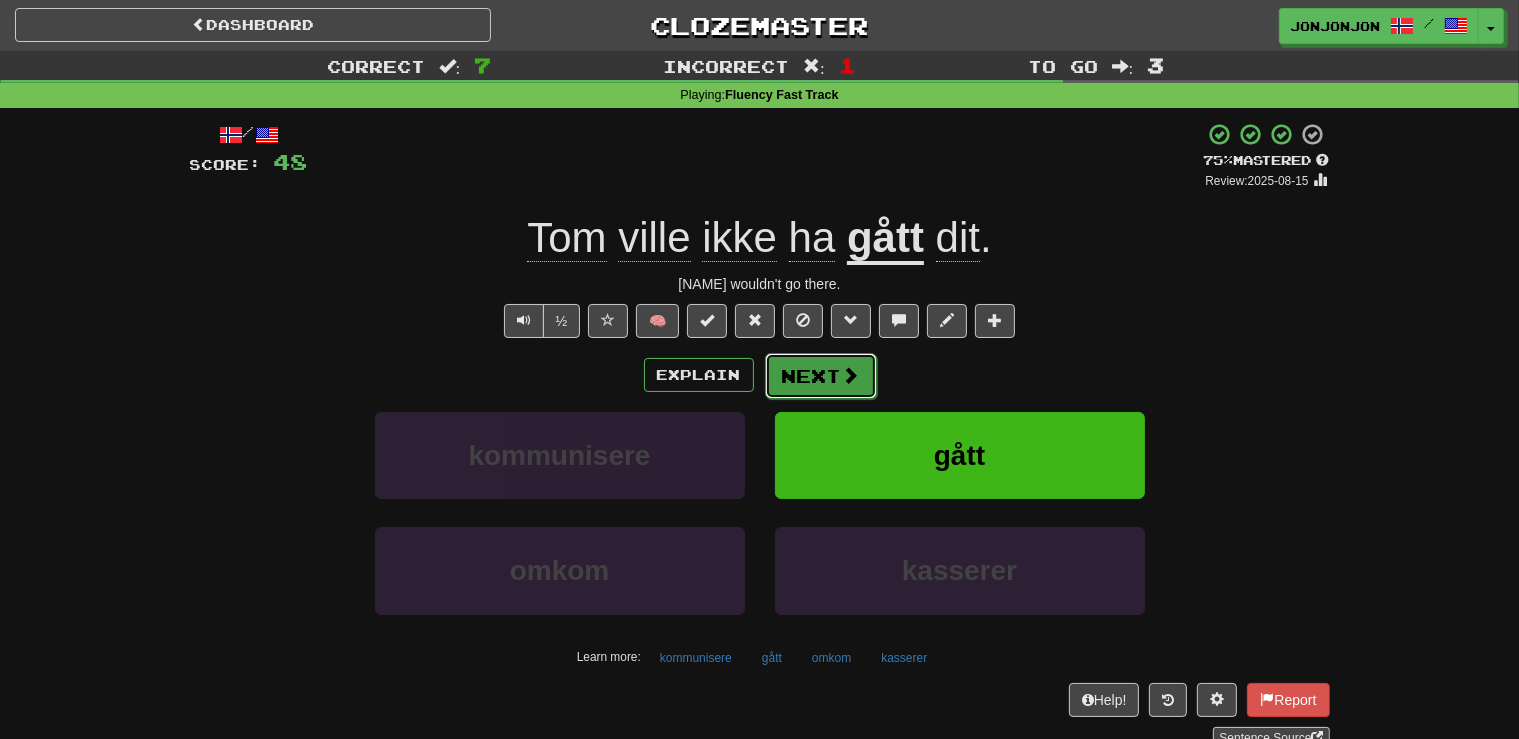 click on "Next" at bounding box center (821, 376) 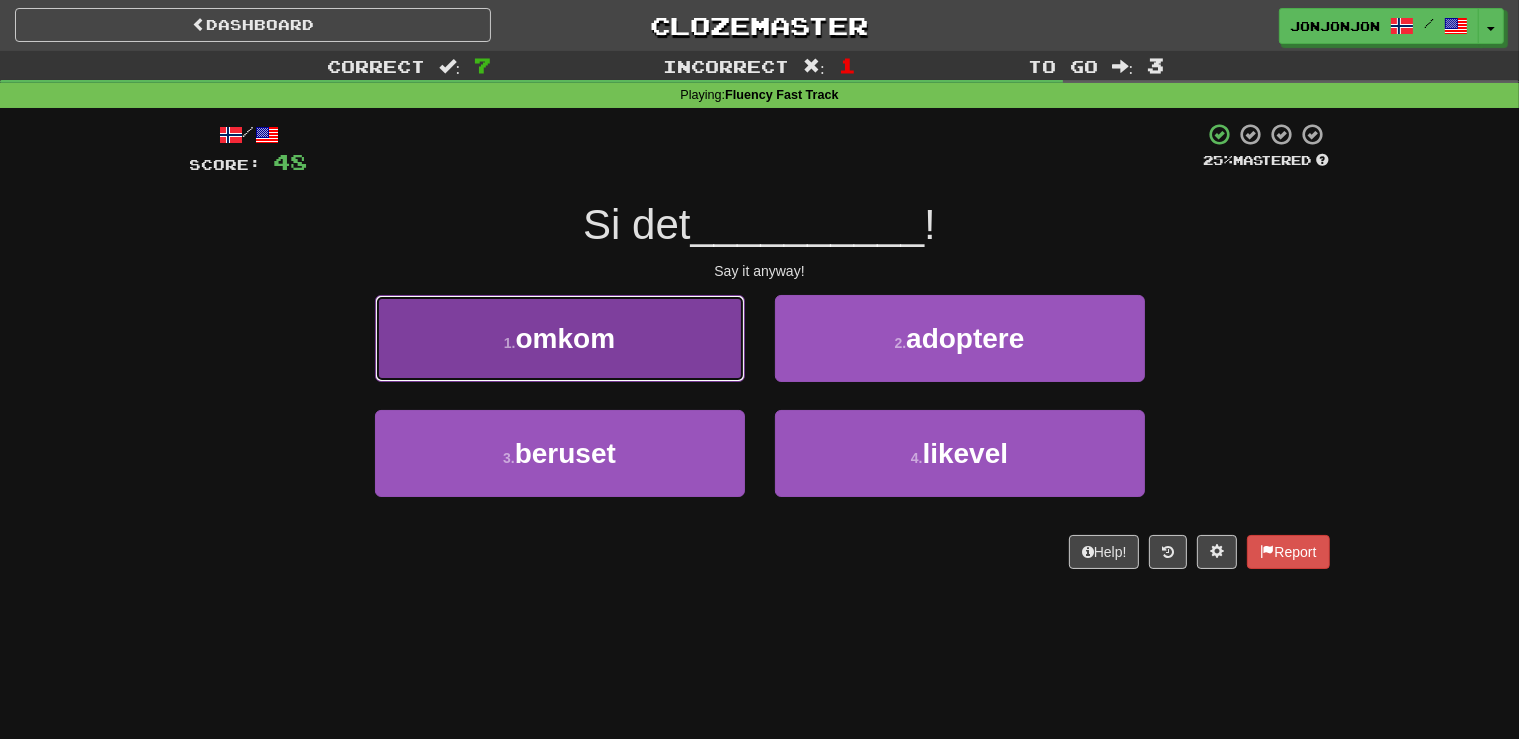 click on "1 .  omkom" at bounding box center [560, 338] 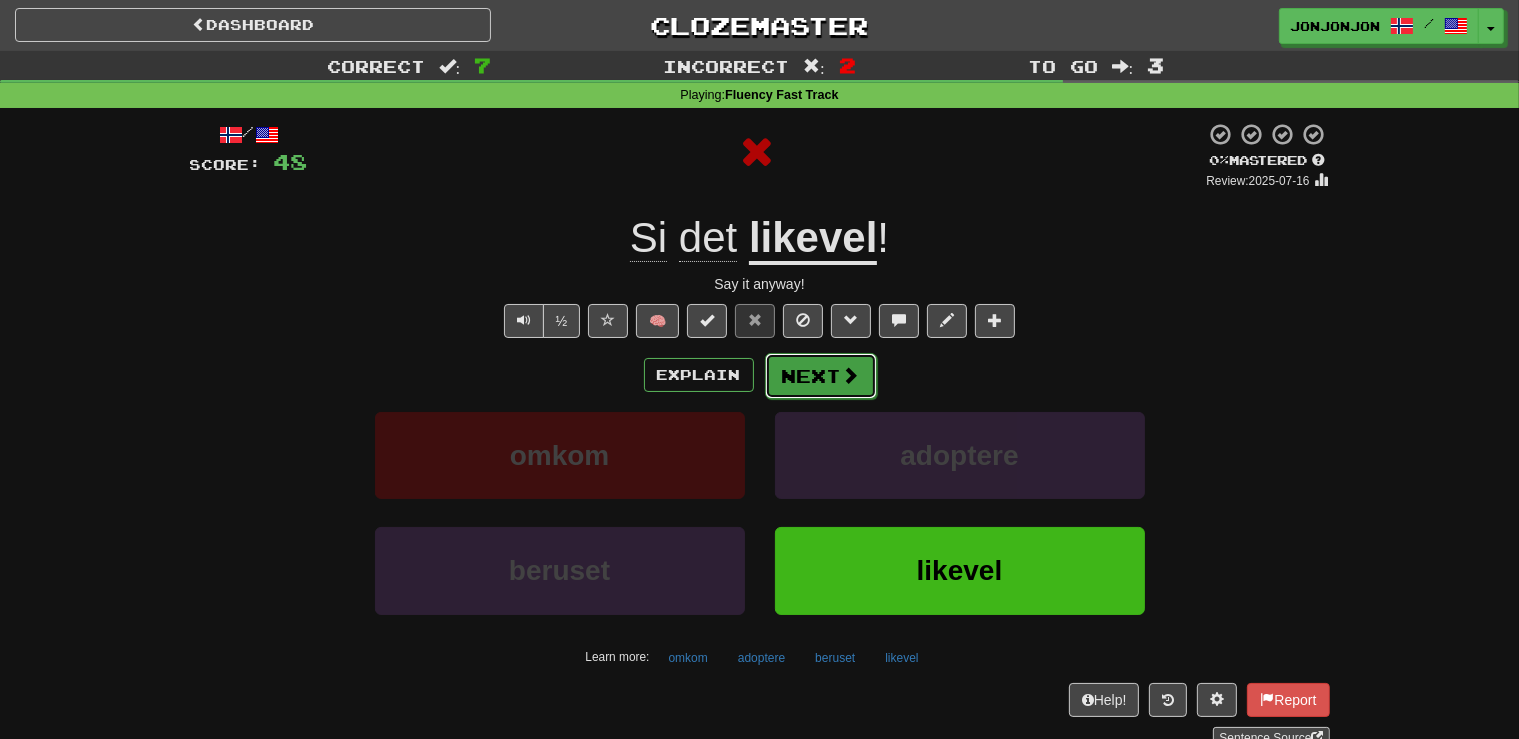click on "Next" at bounding box center [821, 376] 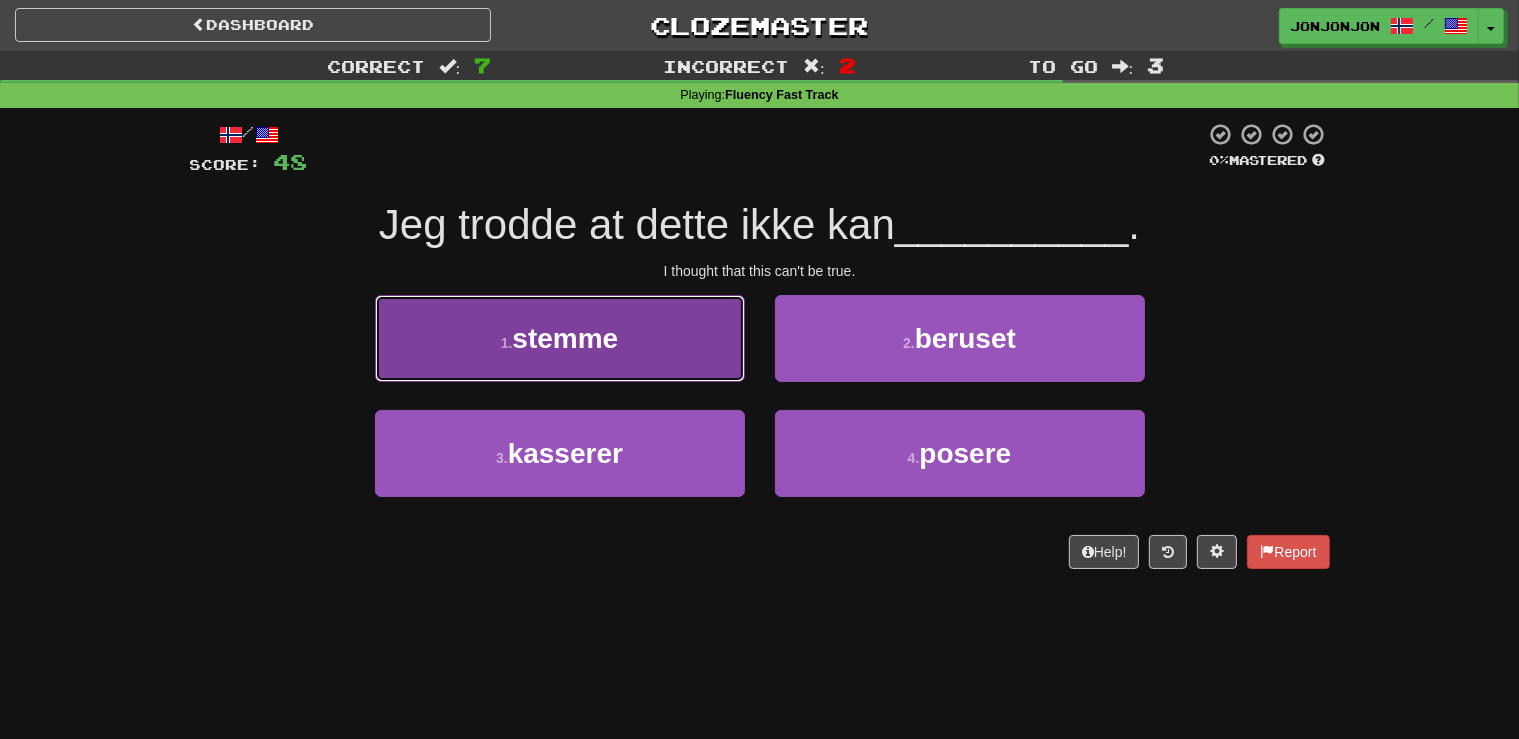 click on "1 .  stemme" at bounding box center (560, 338) 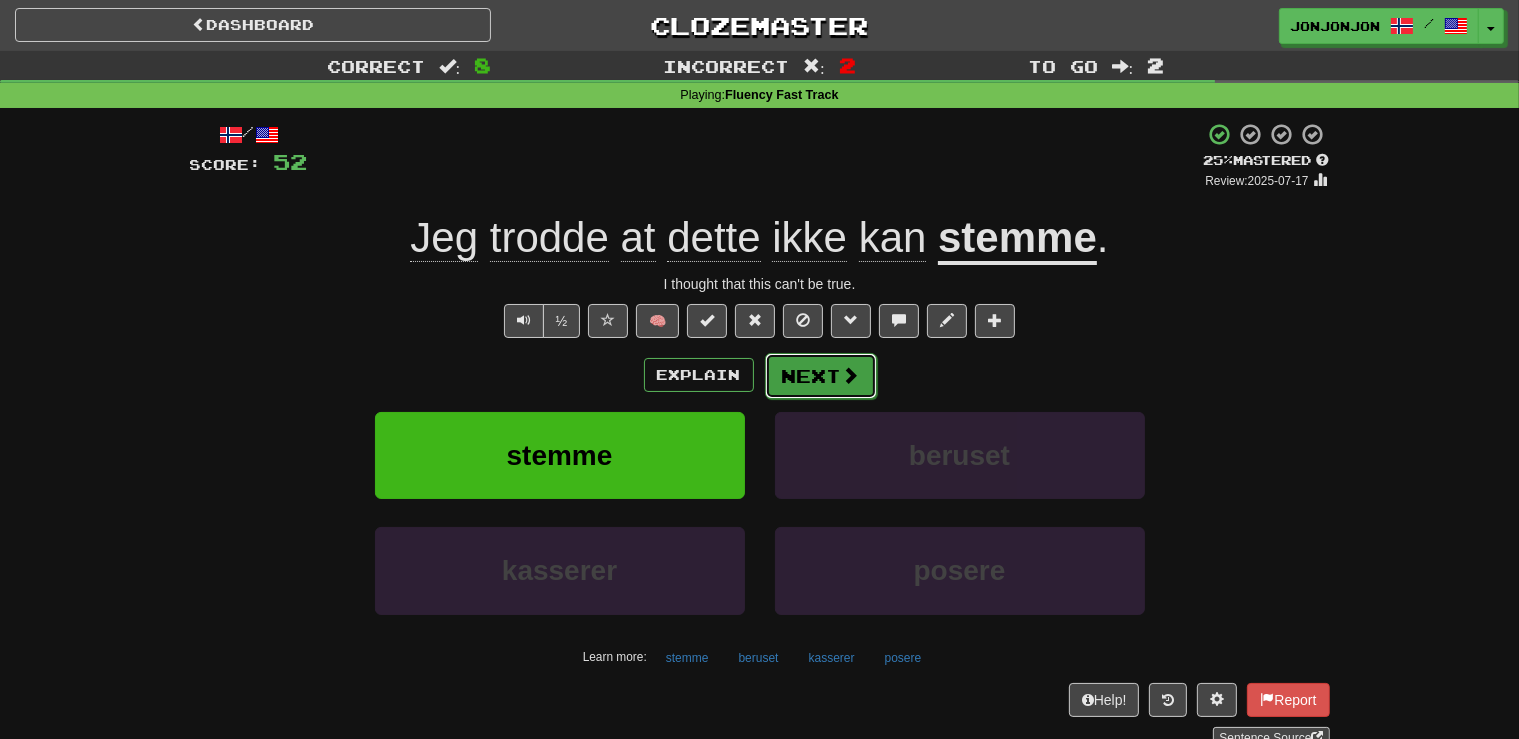 click on "Next" at bounding box center [821, 376] 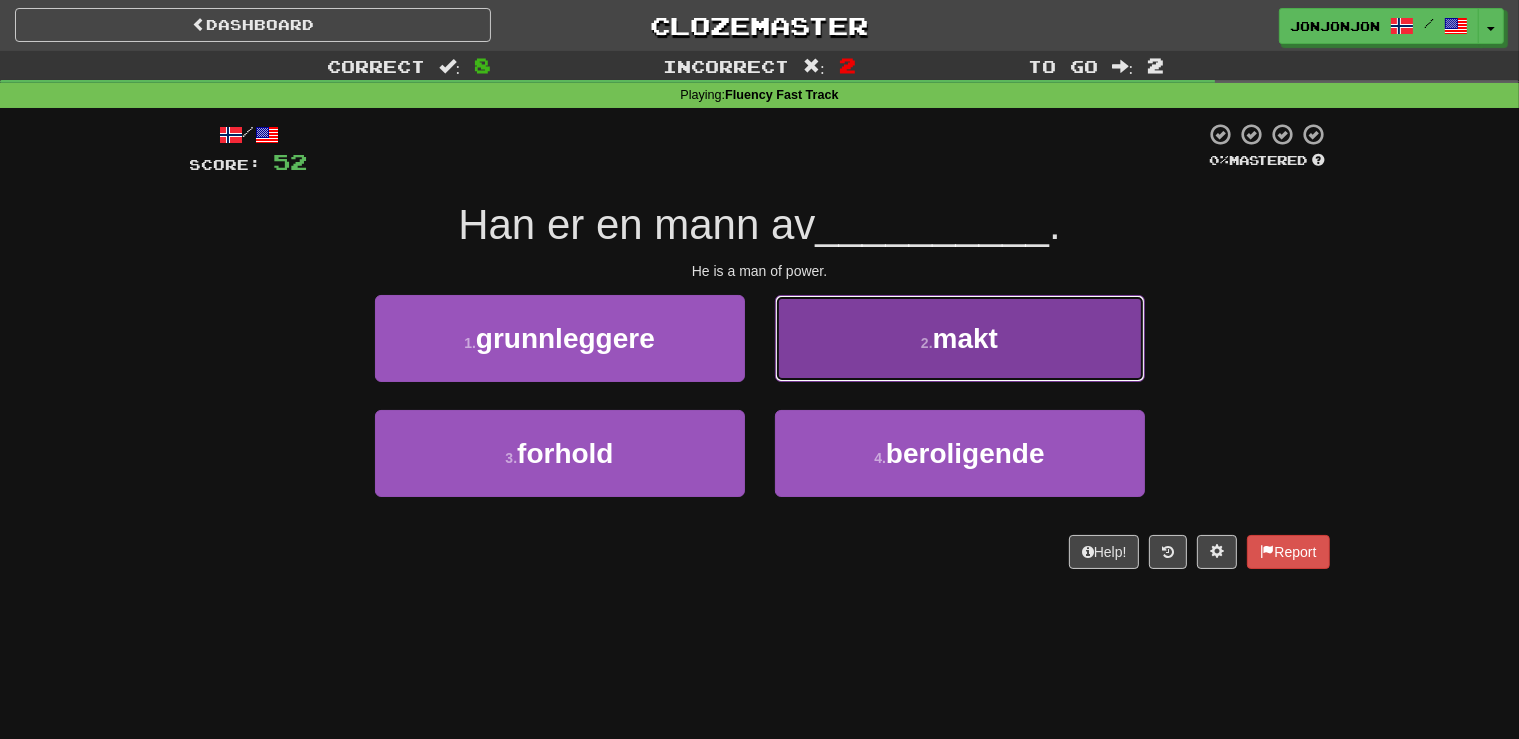 click on "2 .  makt" at bounding box center [960, 338] 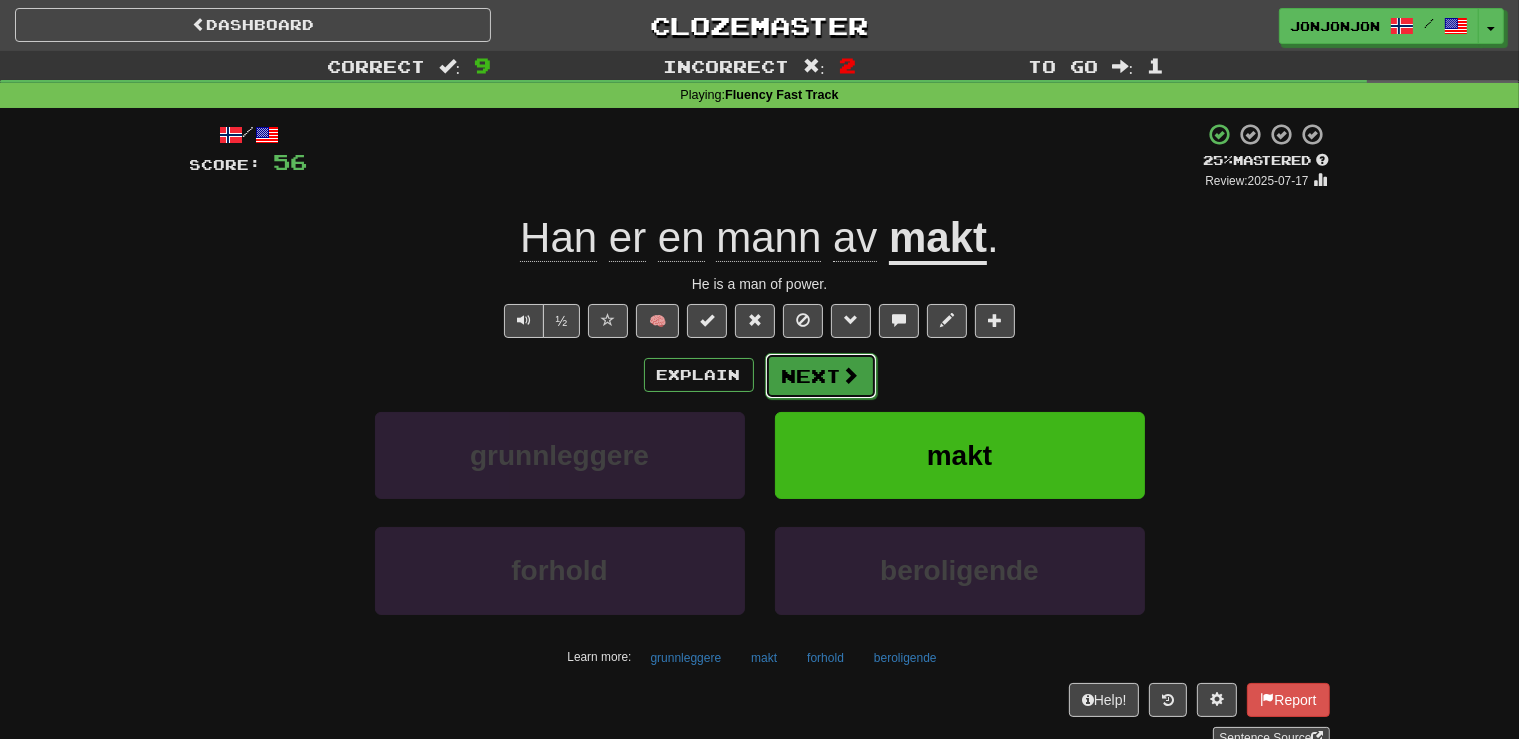 click on "Next" at bounding box center [821, 376] 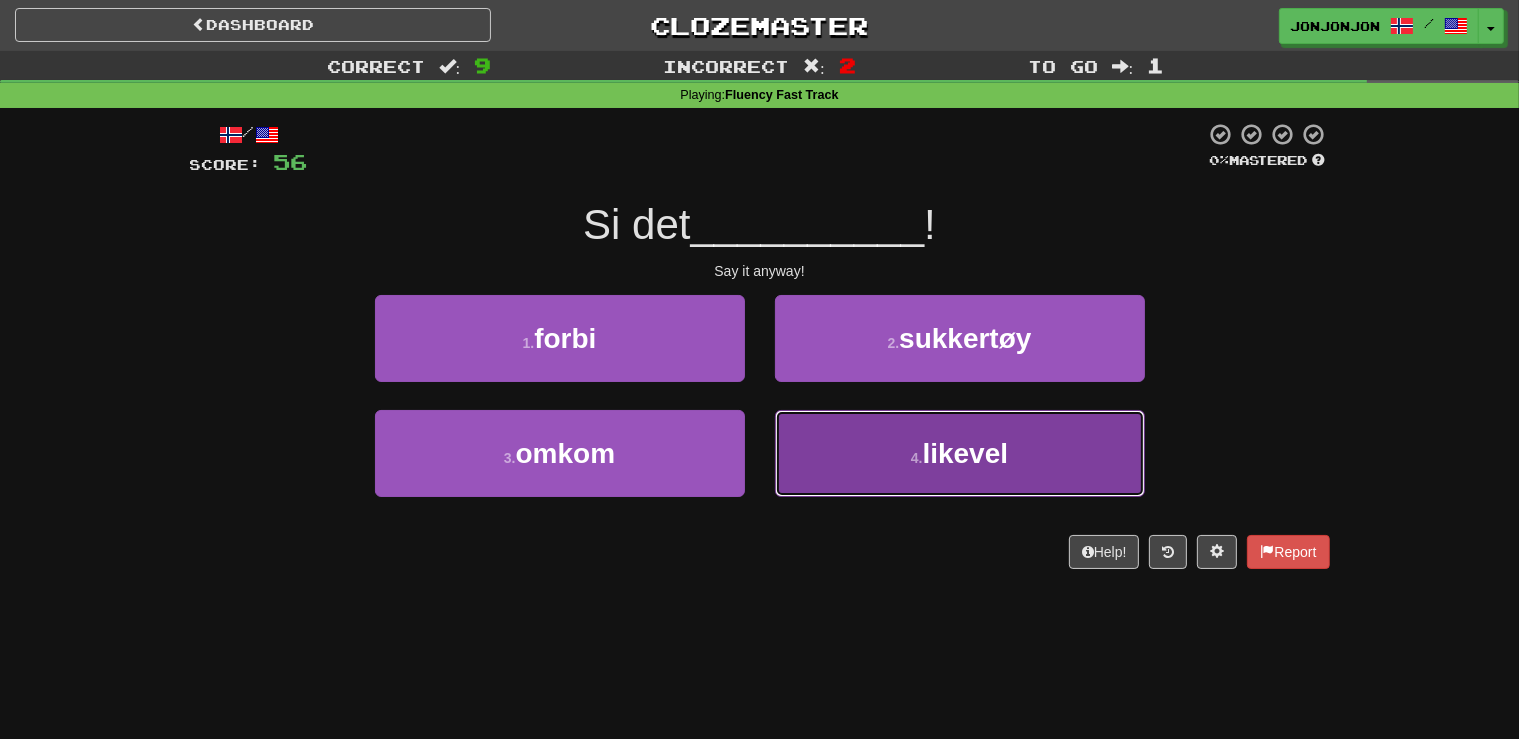 click on "4 .  likevel" at bounding box center [960, 453] 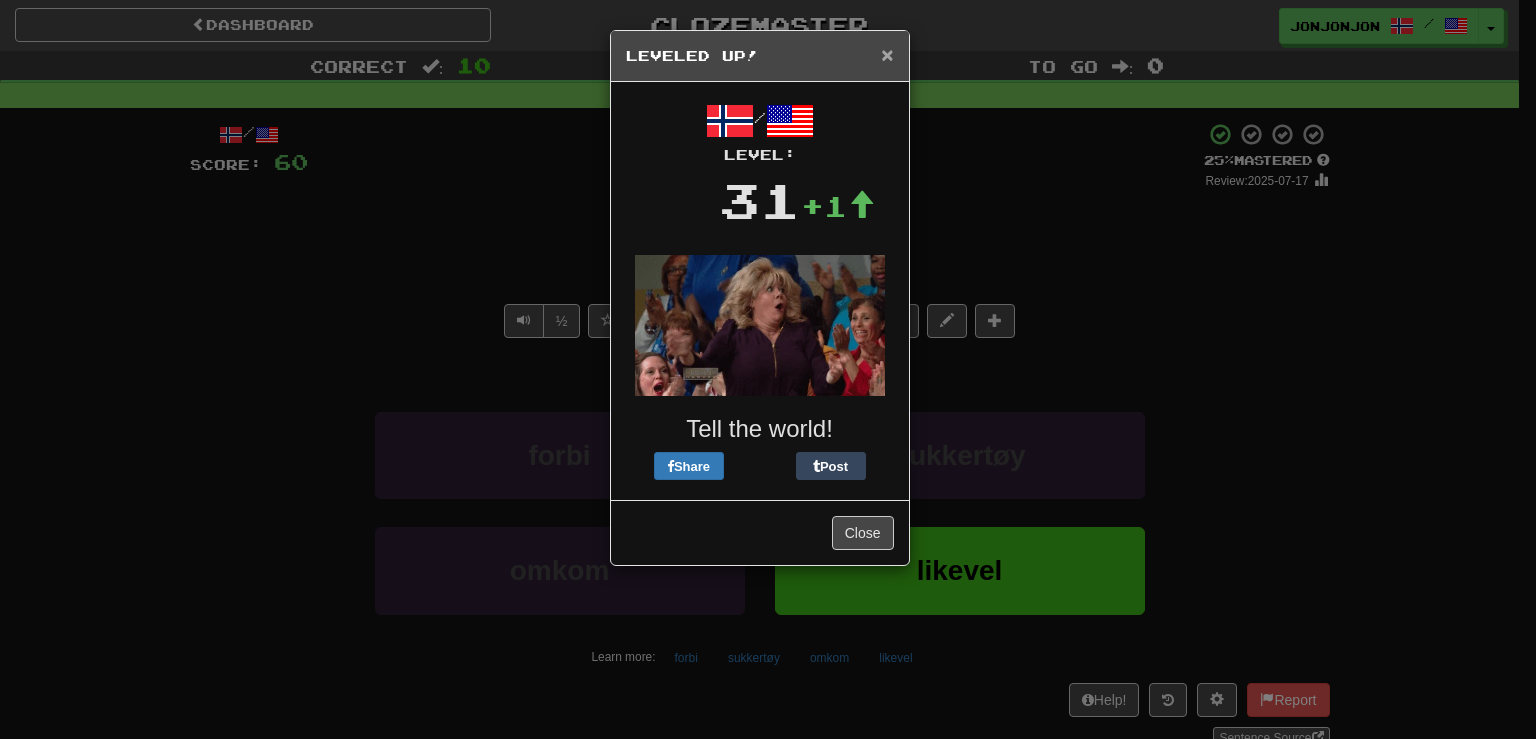 click on "×" at bounding box center [887, 54] 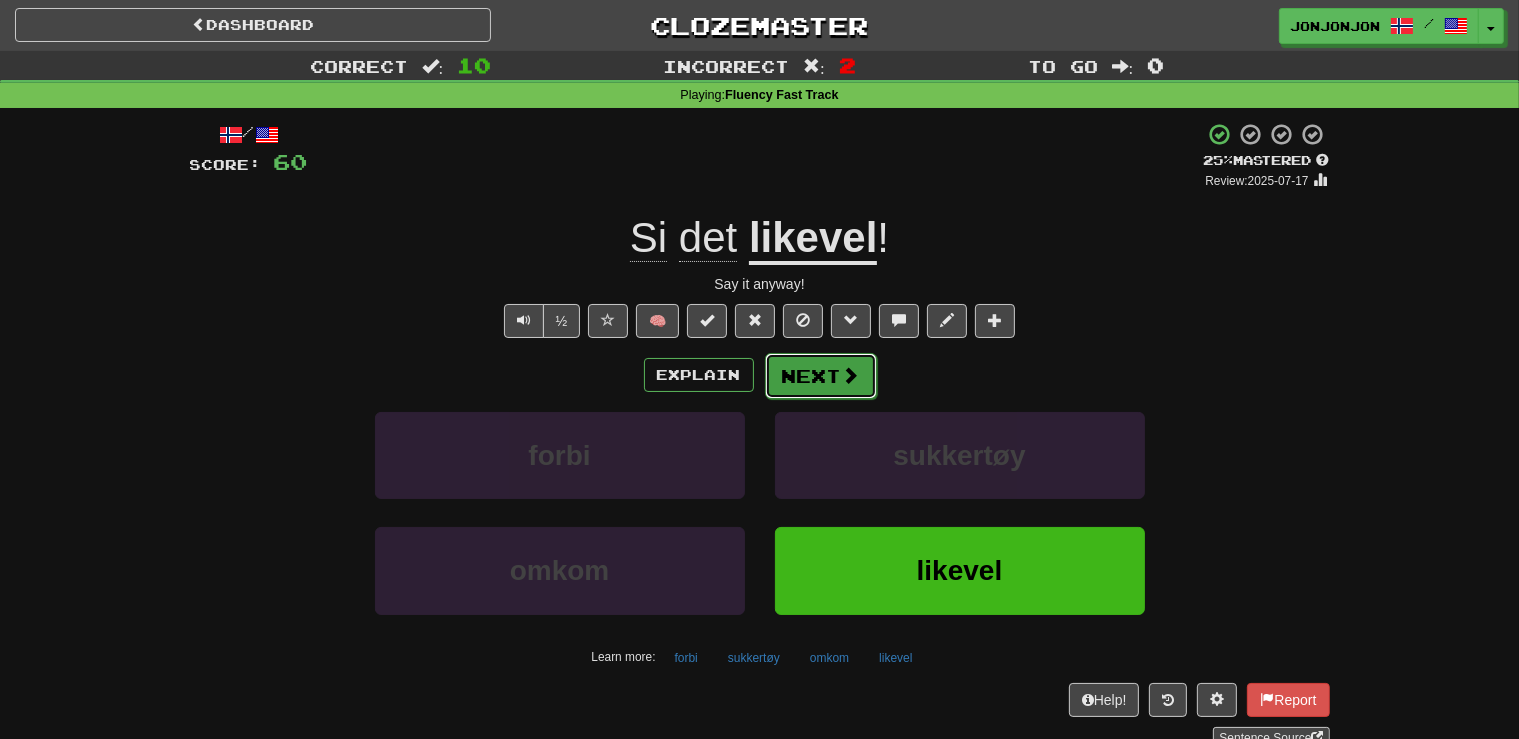 click on "Next" at bounding box center (821, 376) 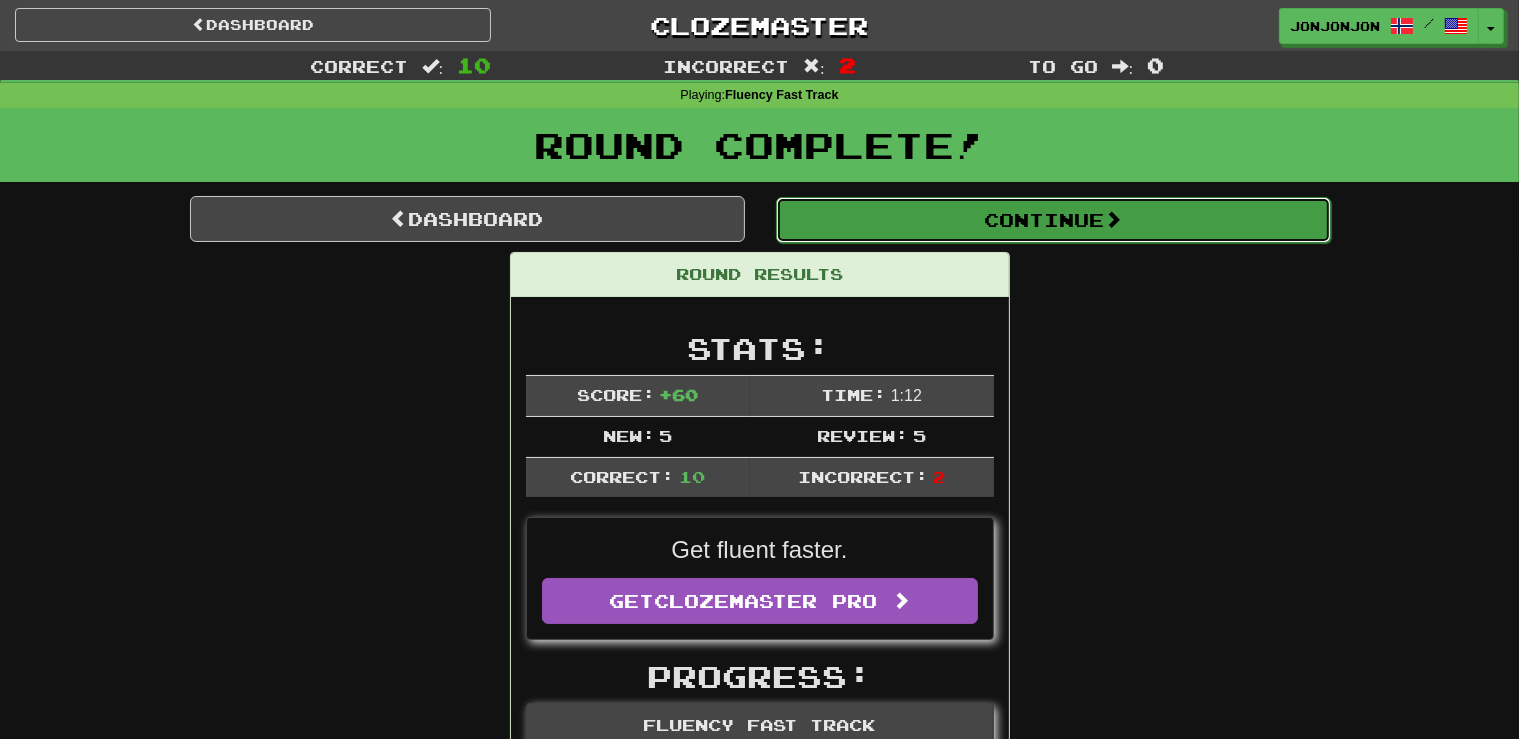 click on "Continue" at bounding box center (1053, 220) 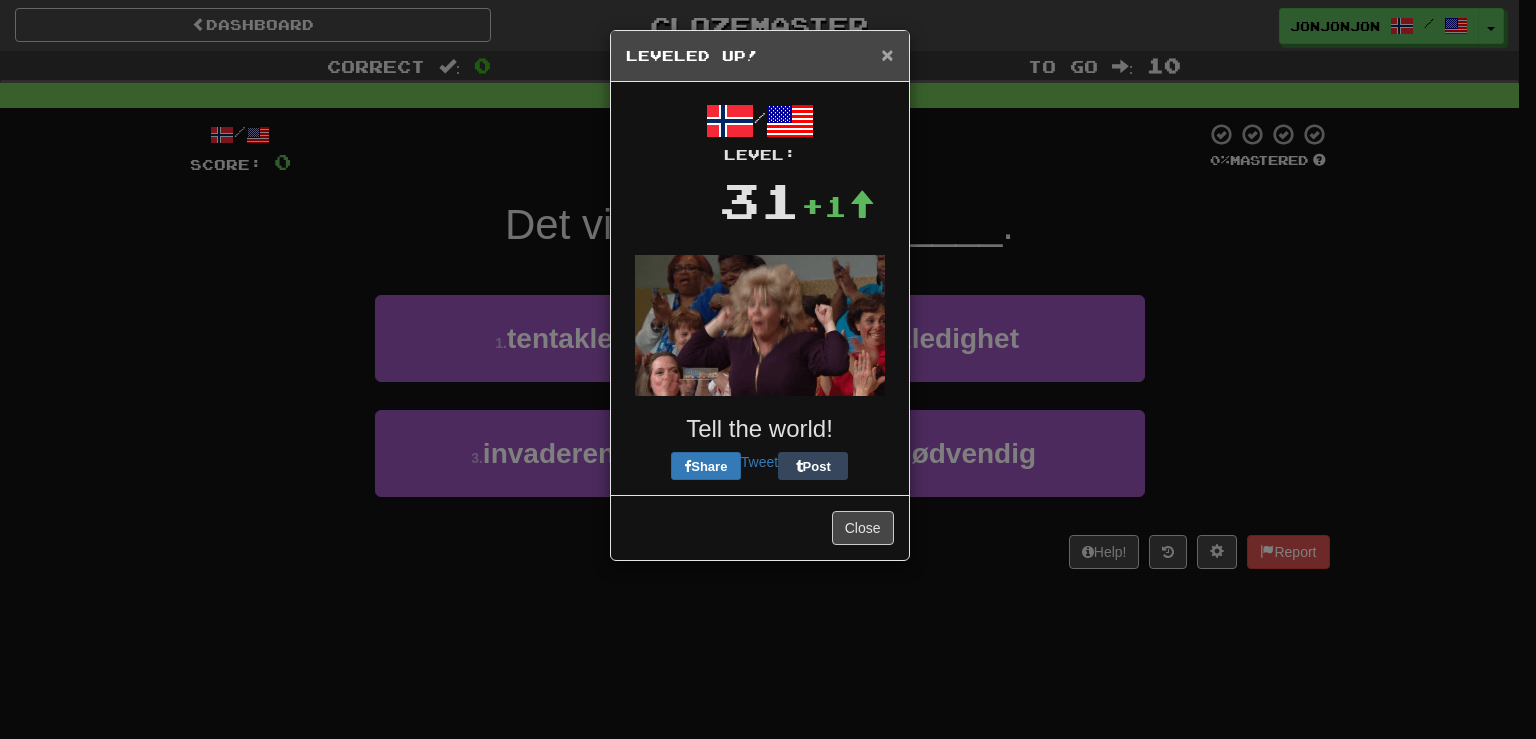 click on "×" at bounding box center [887, 54] 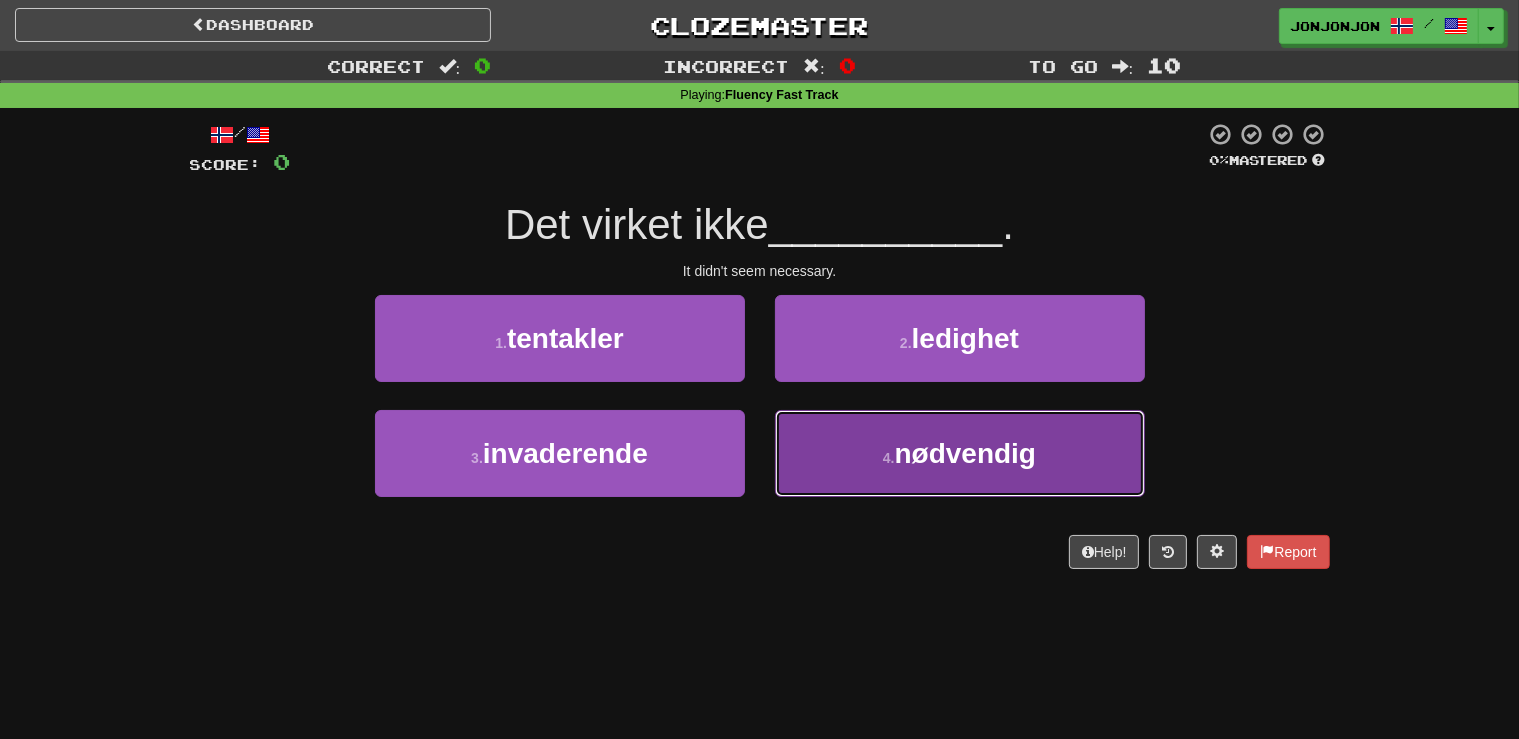 click on "4 .  nødvendig" at bounding box center (960, 453) 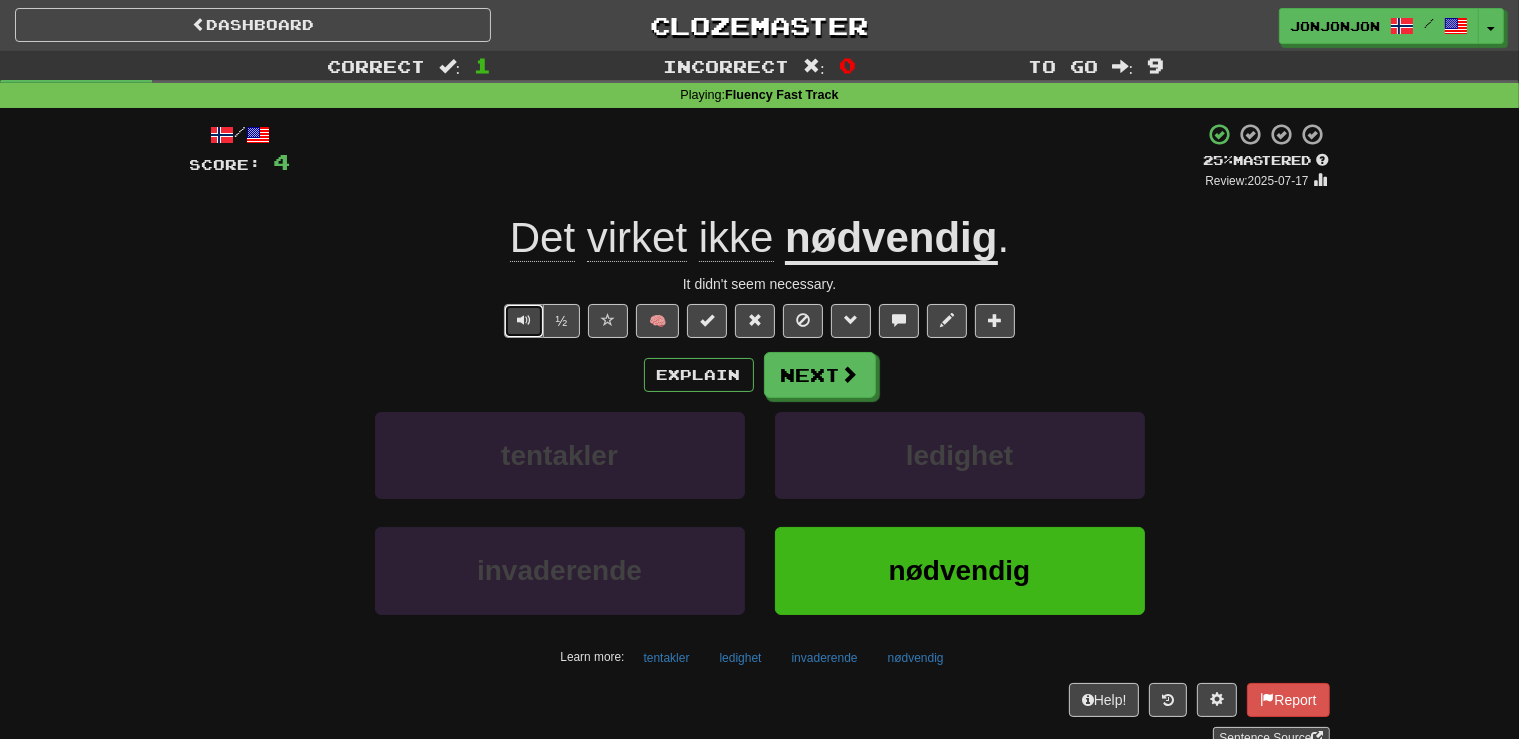 click at bounding box center (524, 321) 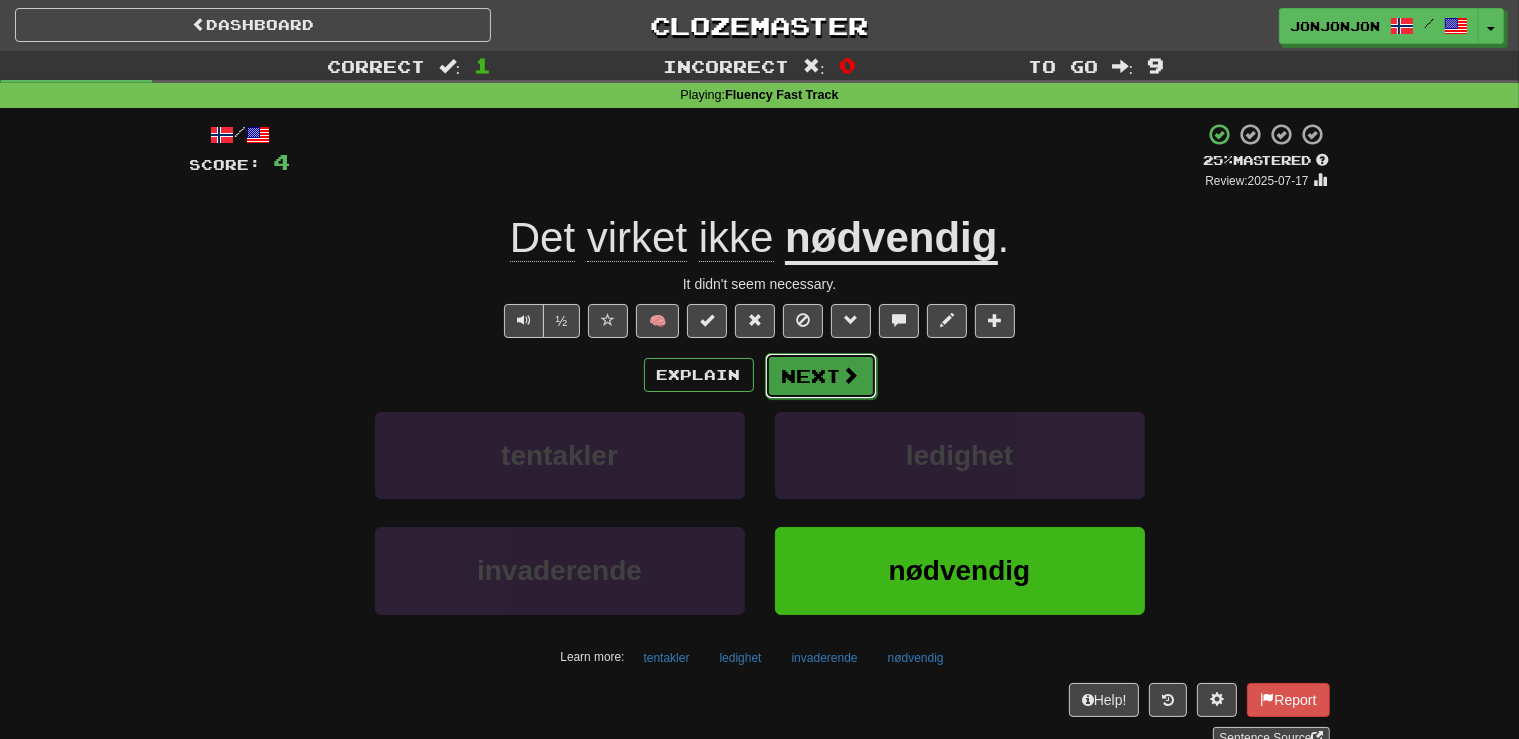 click on "Next" at bounding box center (821, 376) 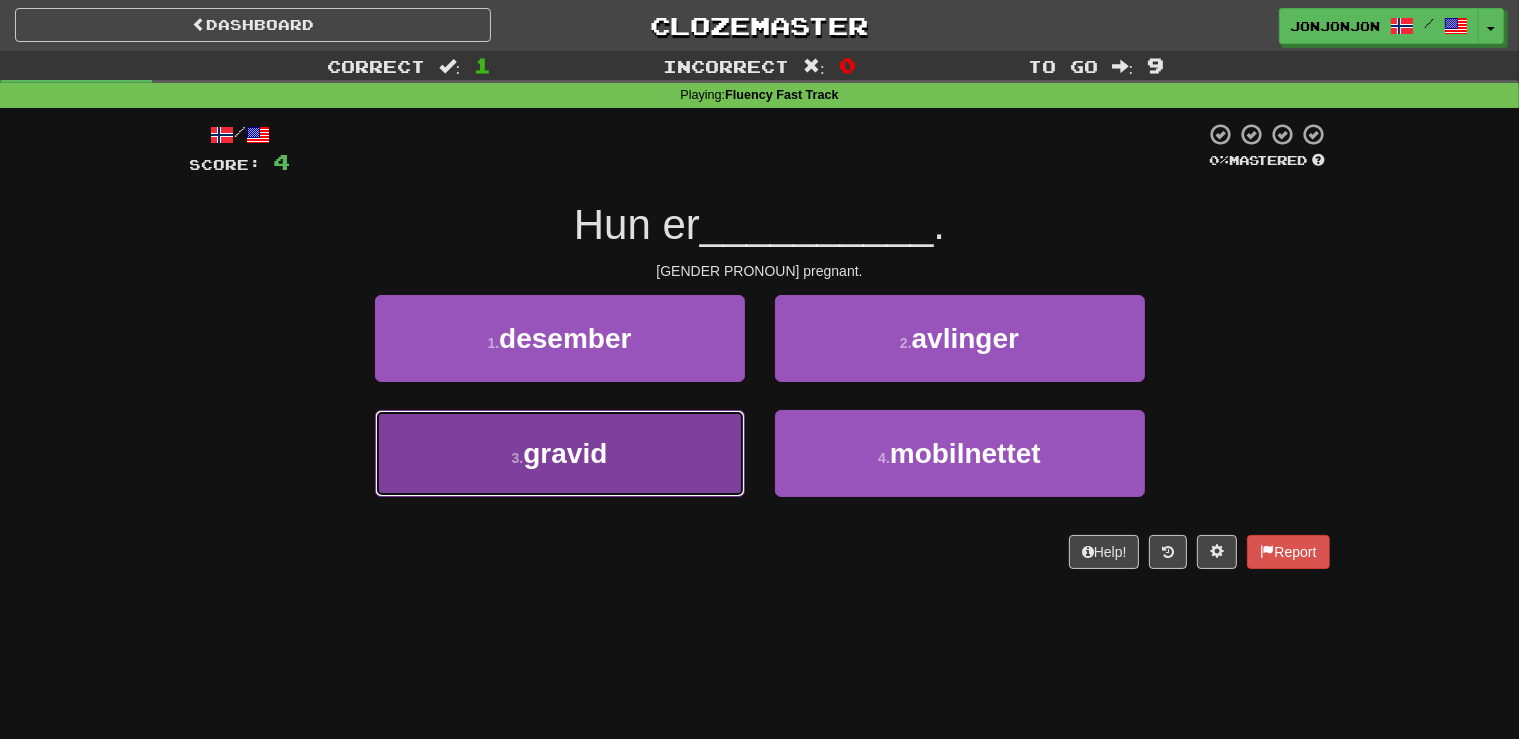 click on "3 .  gravid" at bounding box center [560, 453] 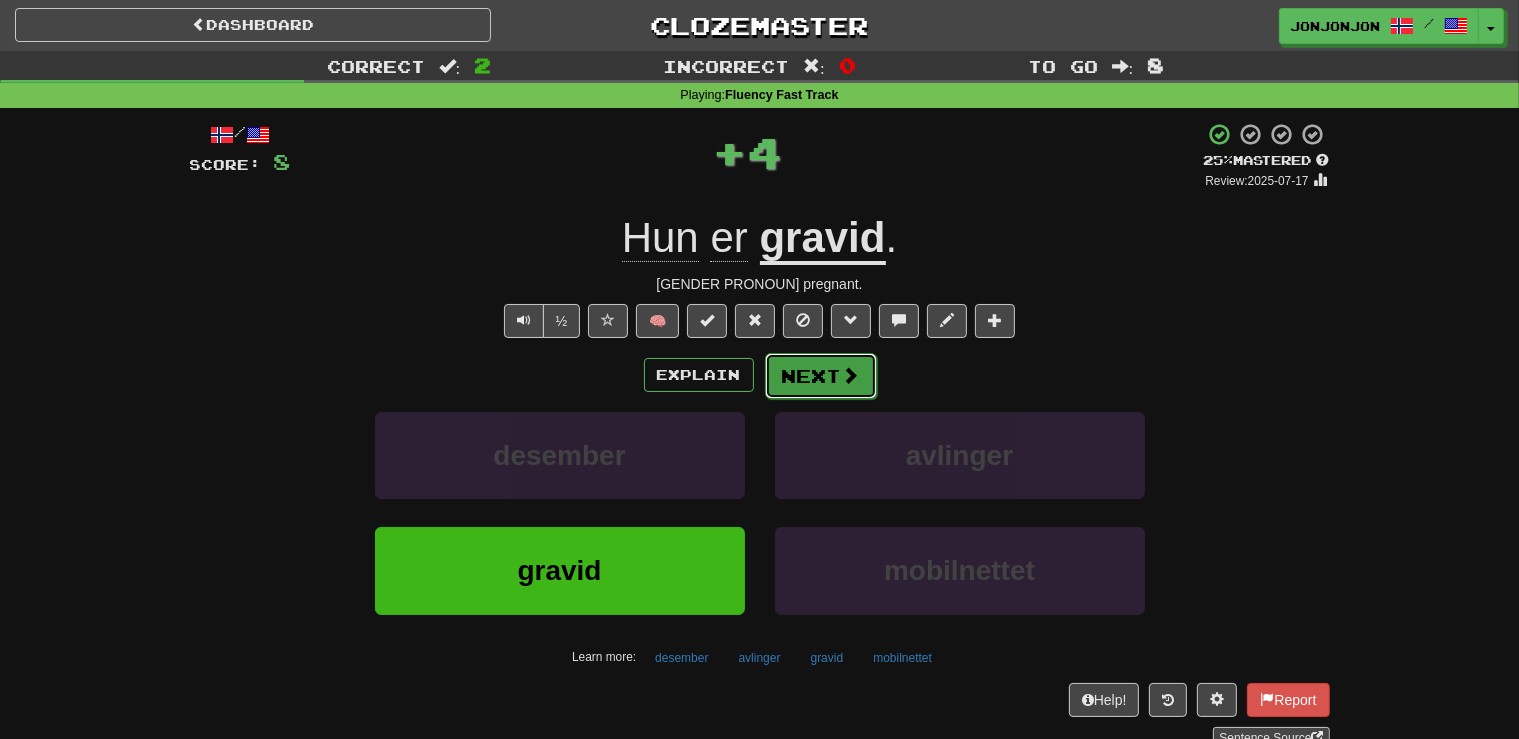 click on "Next" at bounding box center (821, 376) 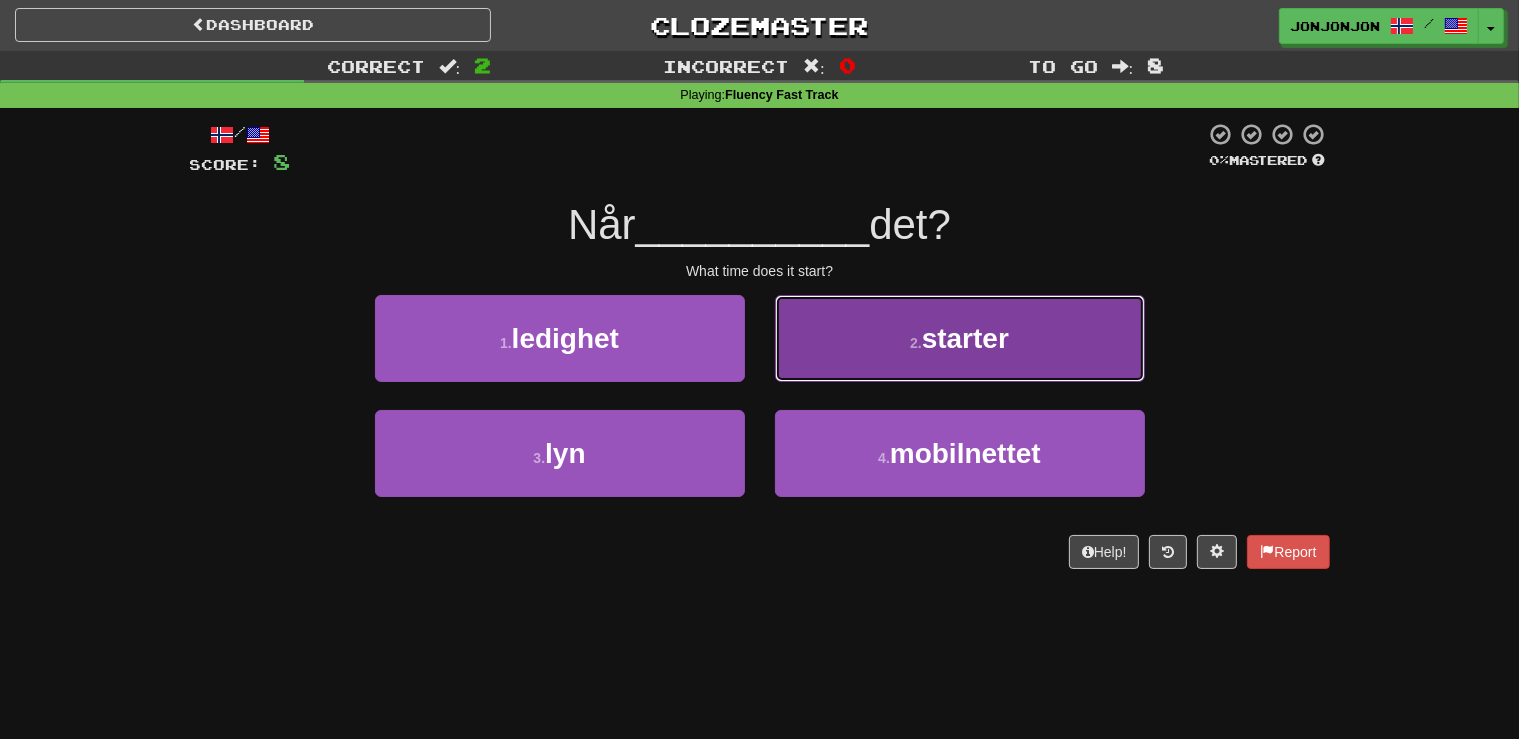 click on "2 .  starter" at bounding box center (960, 338) 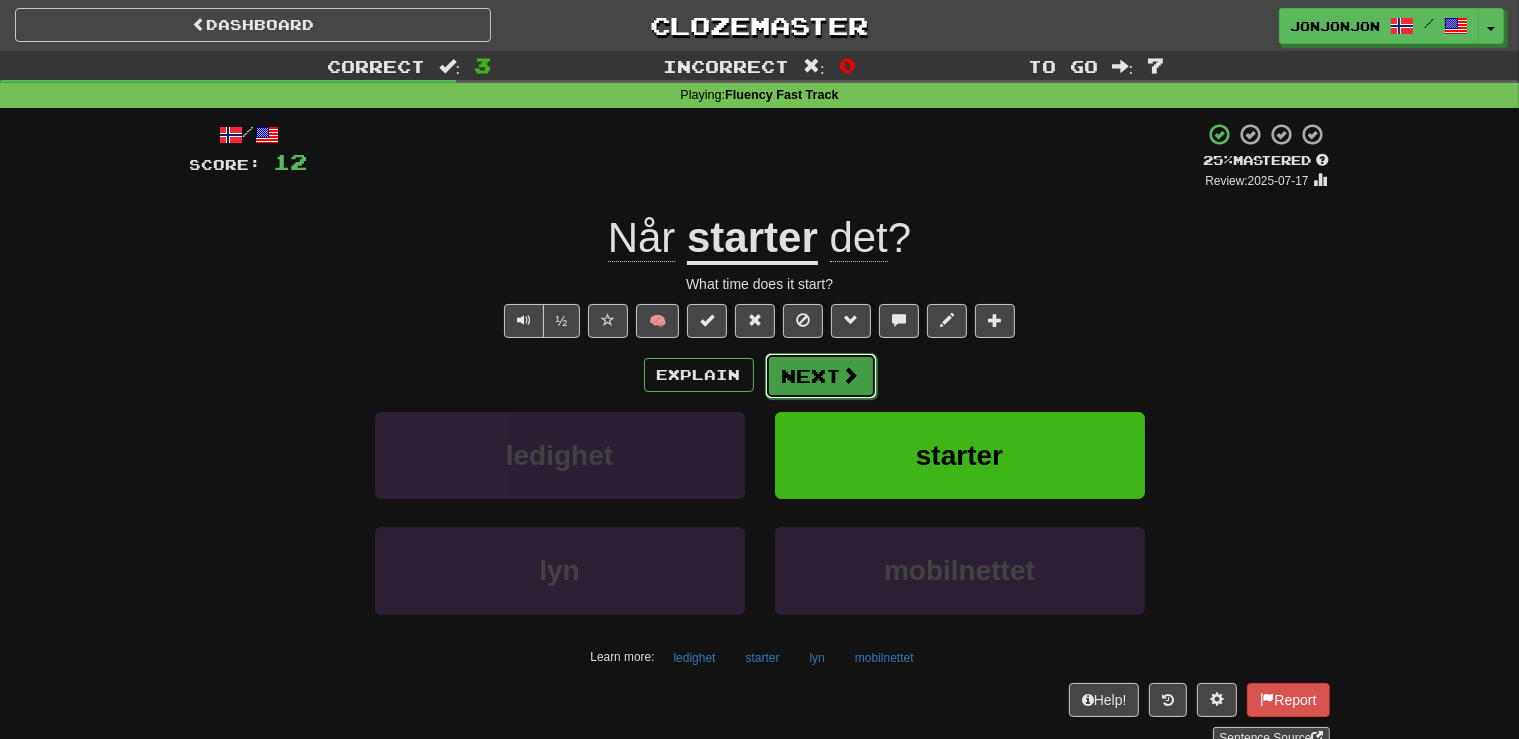 click on "Next" at bounding box center (821, 376) 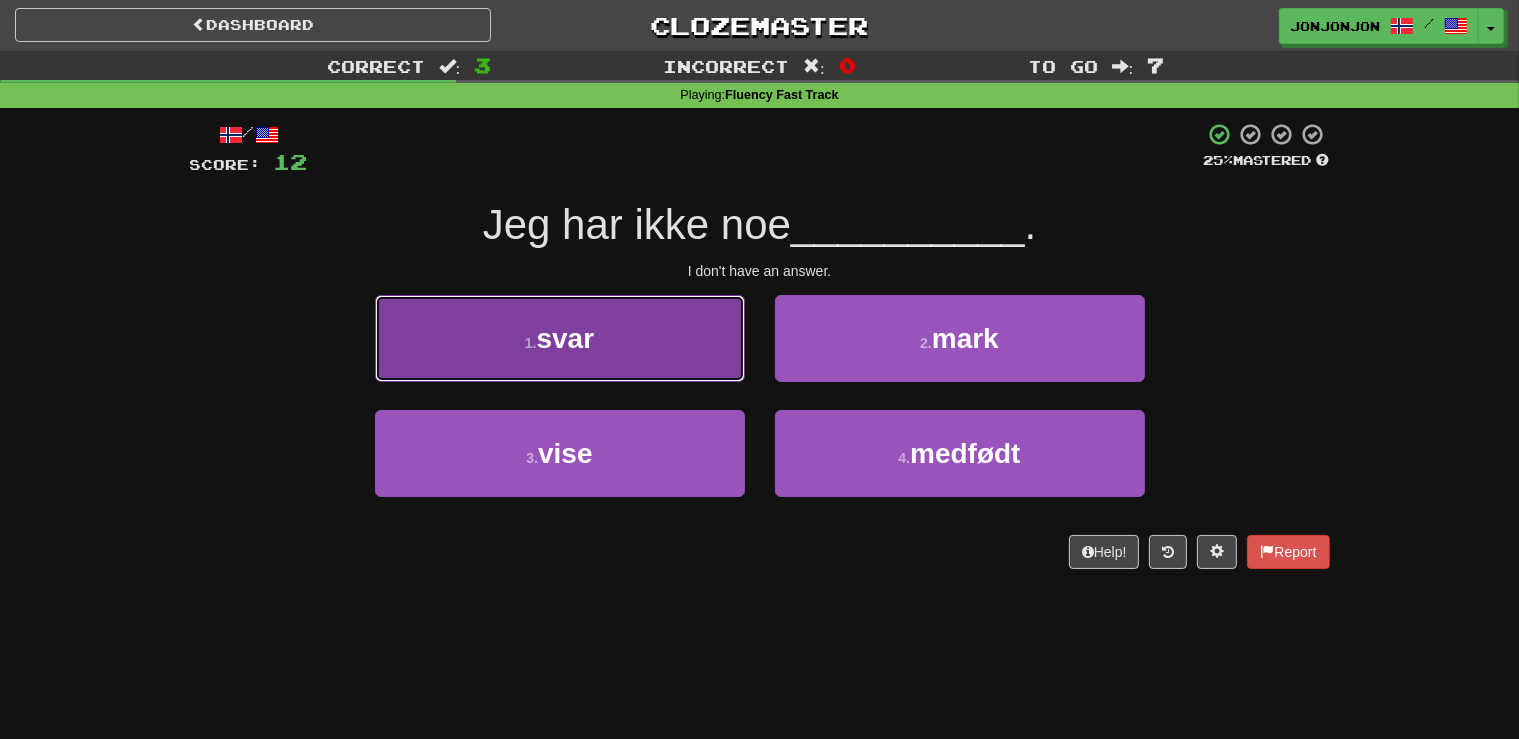 click on "1 .  svar" at bounding box center [560, 338] 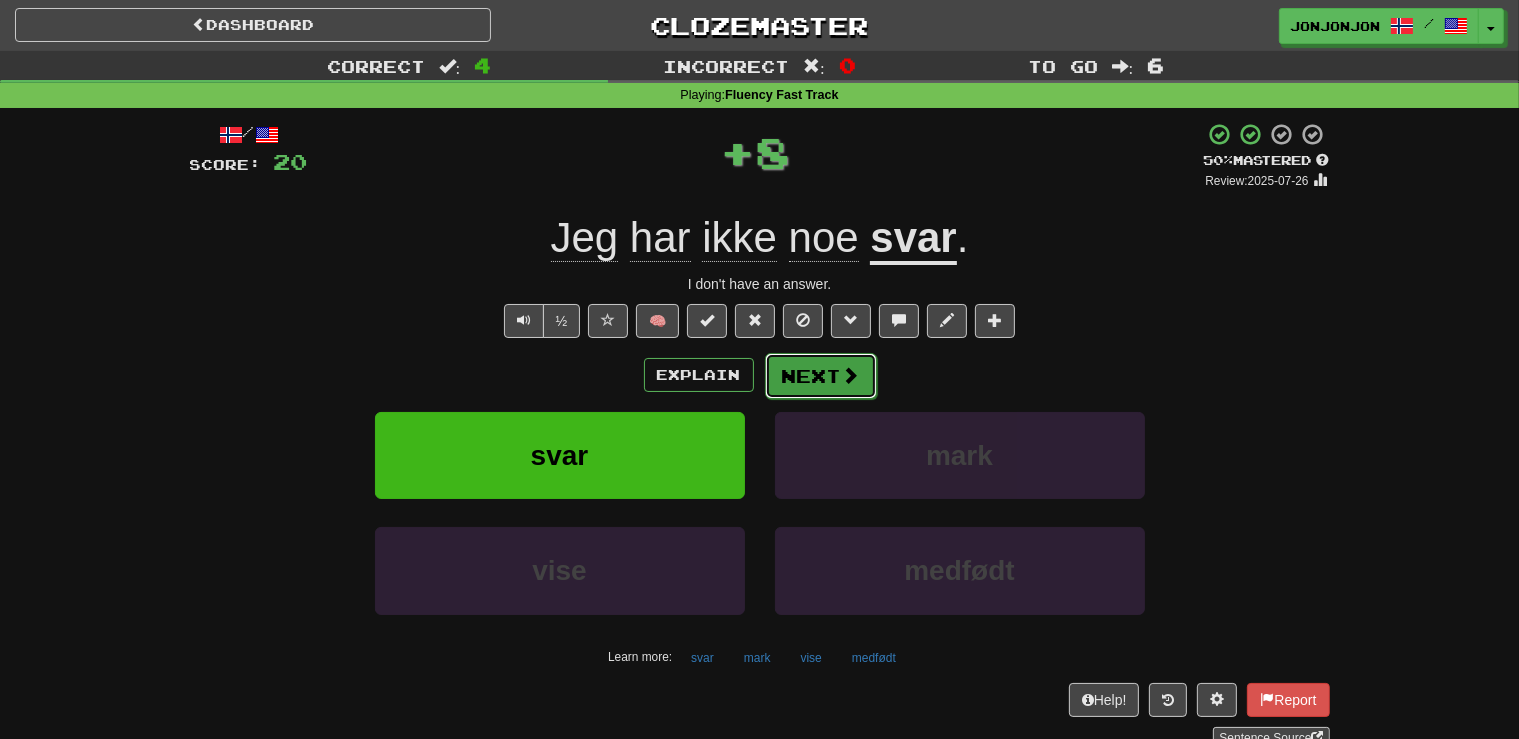 click on "Next" at bounding box center (821, 376) 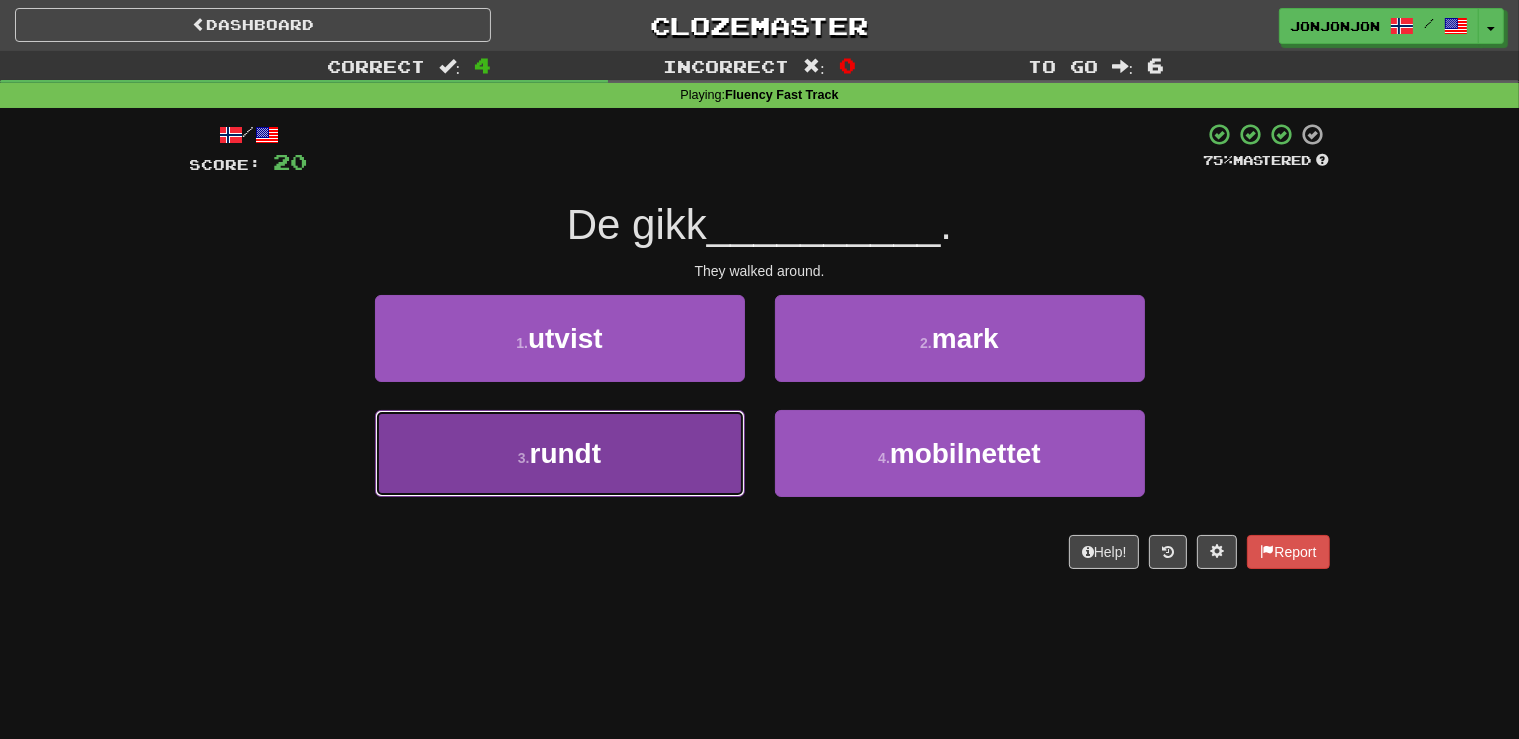 click on "3 .  rundt" at bounding box center [560, 453] 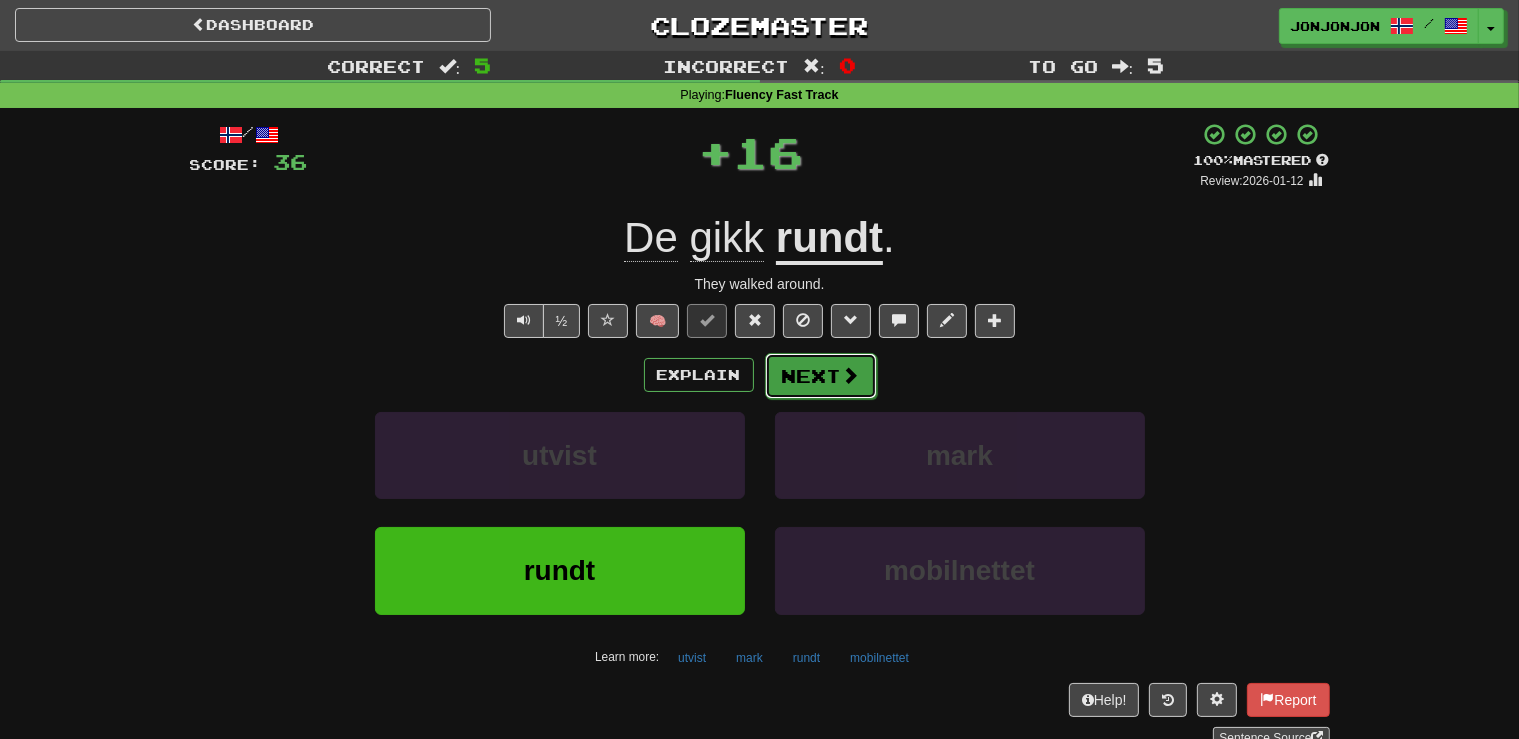 click on "Next" at bounding box center [821, 376] 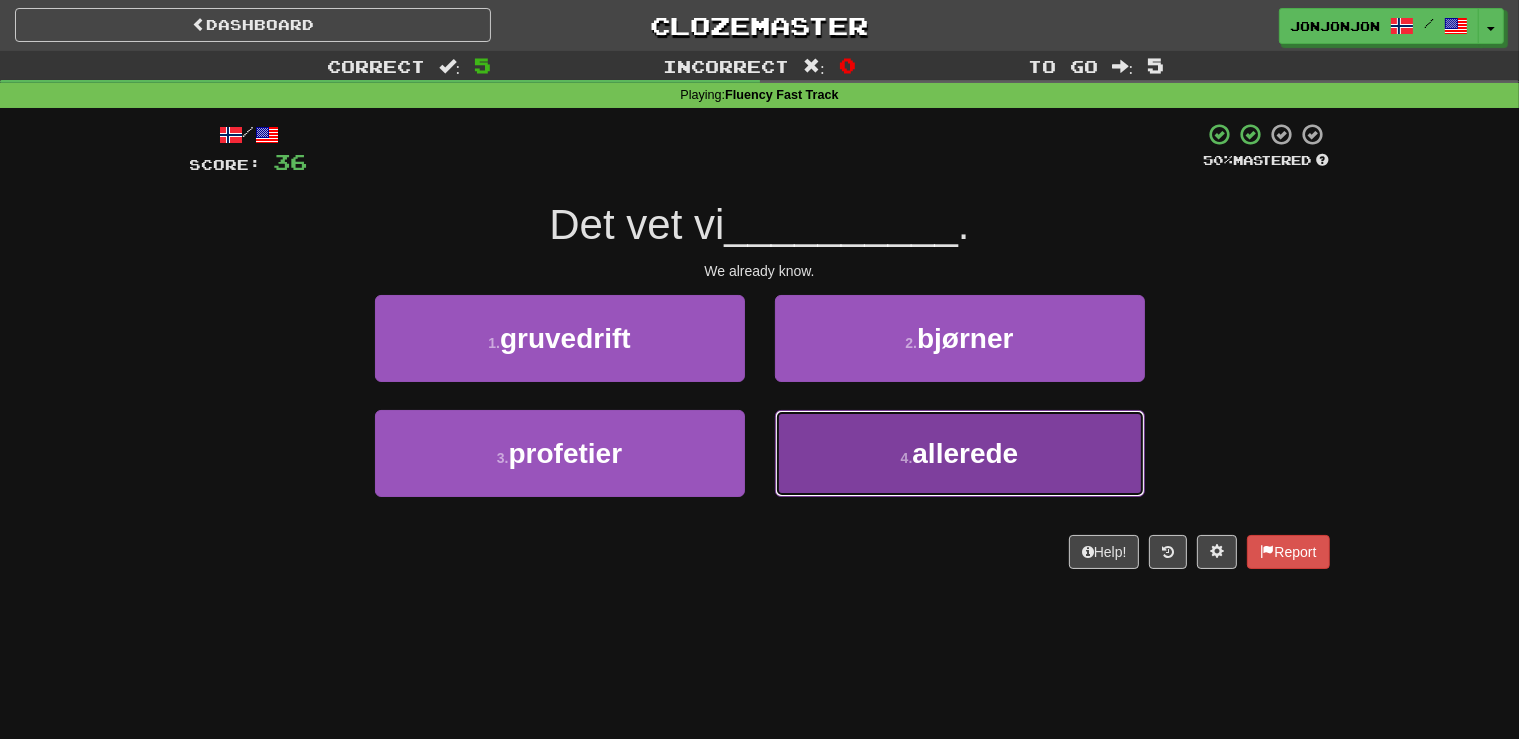 click on "4 .  allerede" at bounding box center (960, 453) 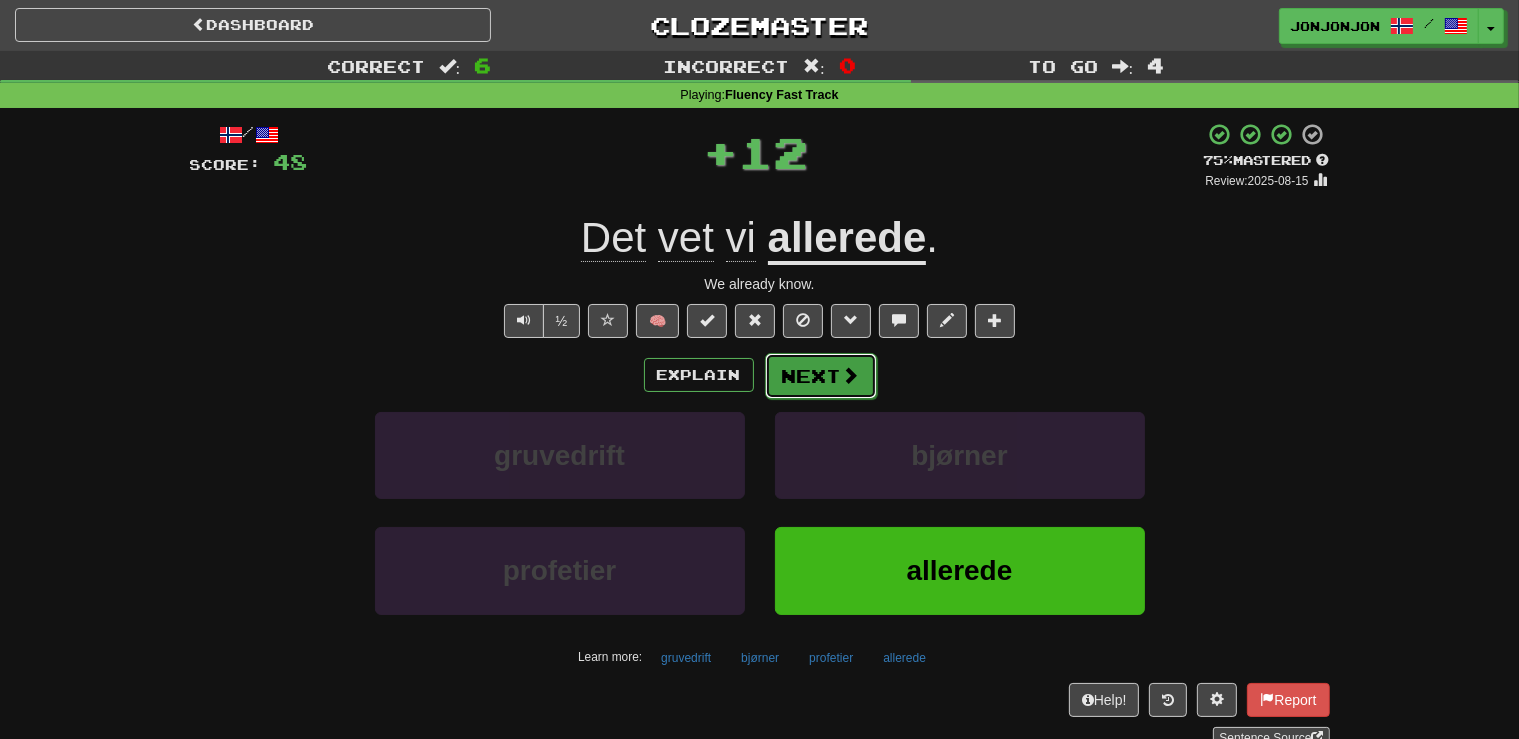 click on "Next" at bounding box center (821, 376) 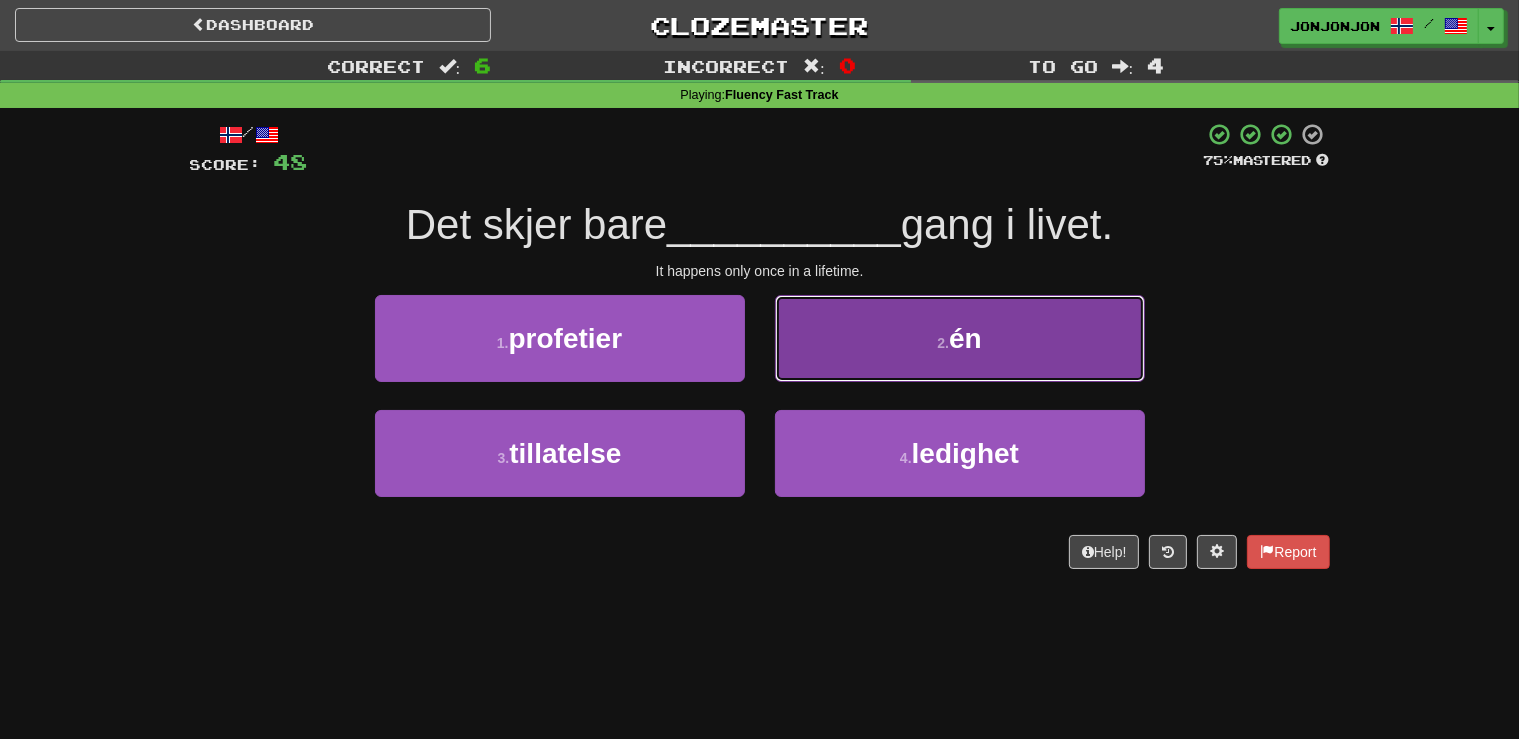 click on "2 .  én" at bounding box center [960, 338] 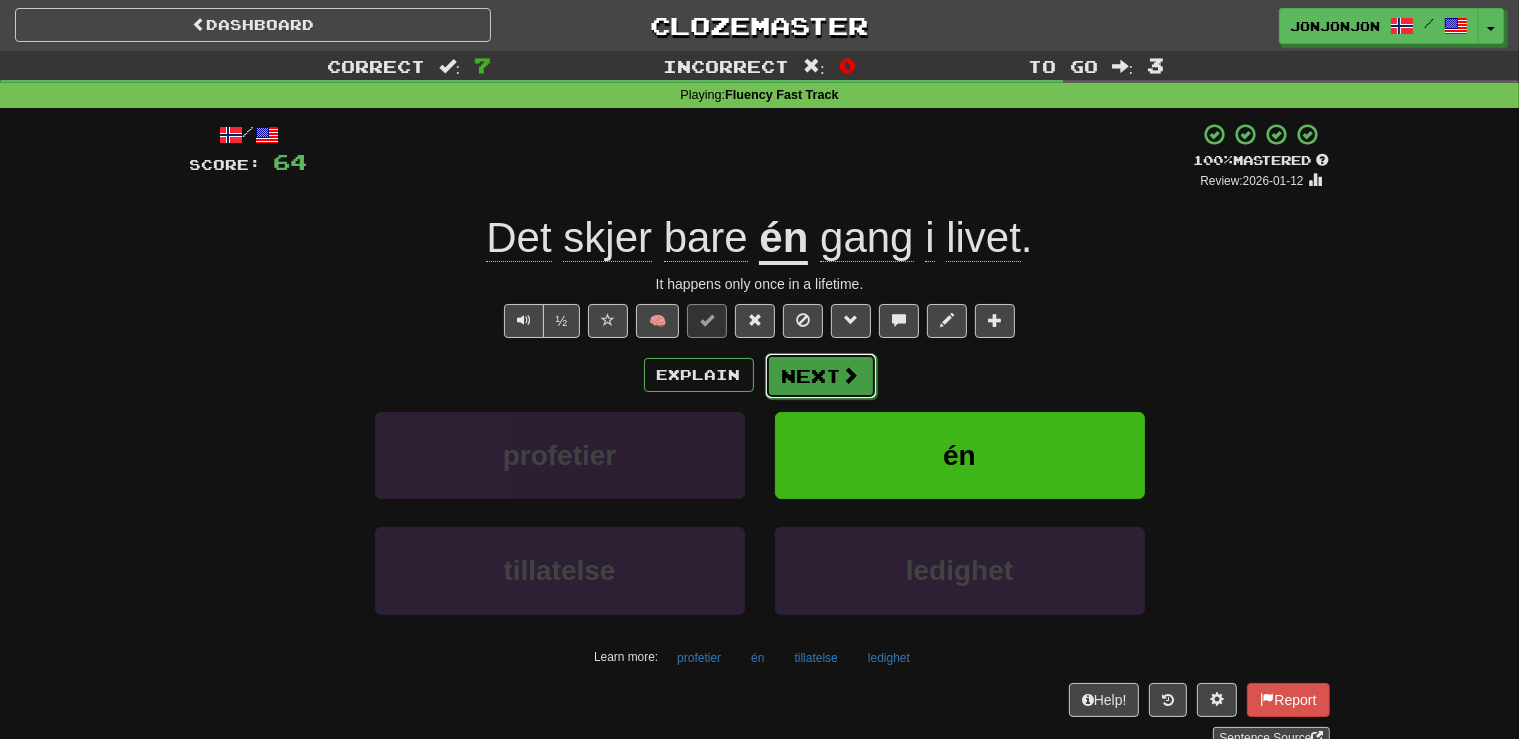 click on "Next" at bounding box center [821, 376] 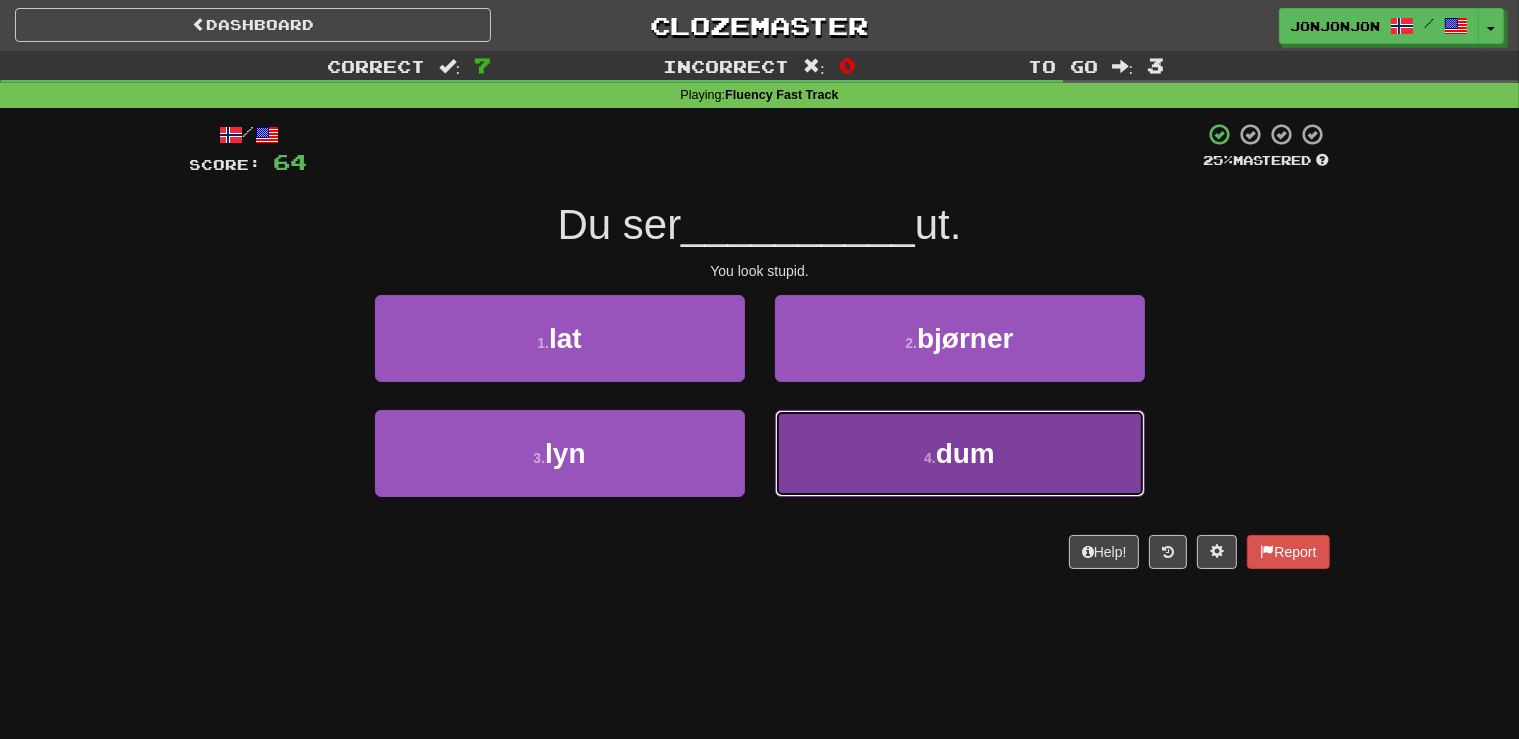 click on "4 .  dum" at bounding box center (960, 453) 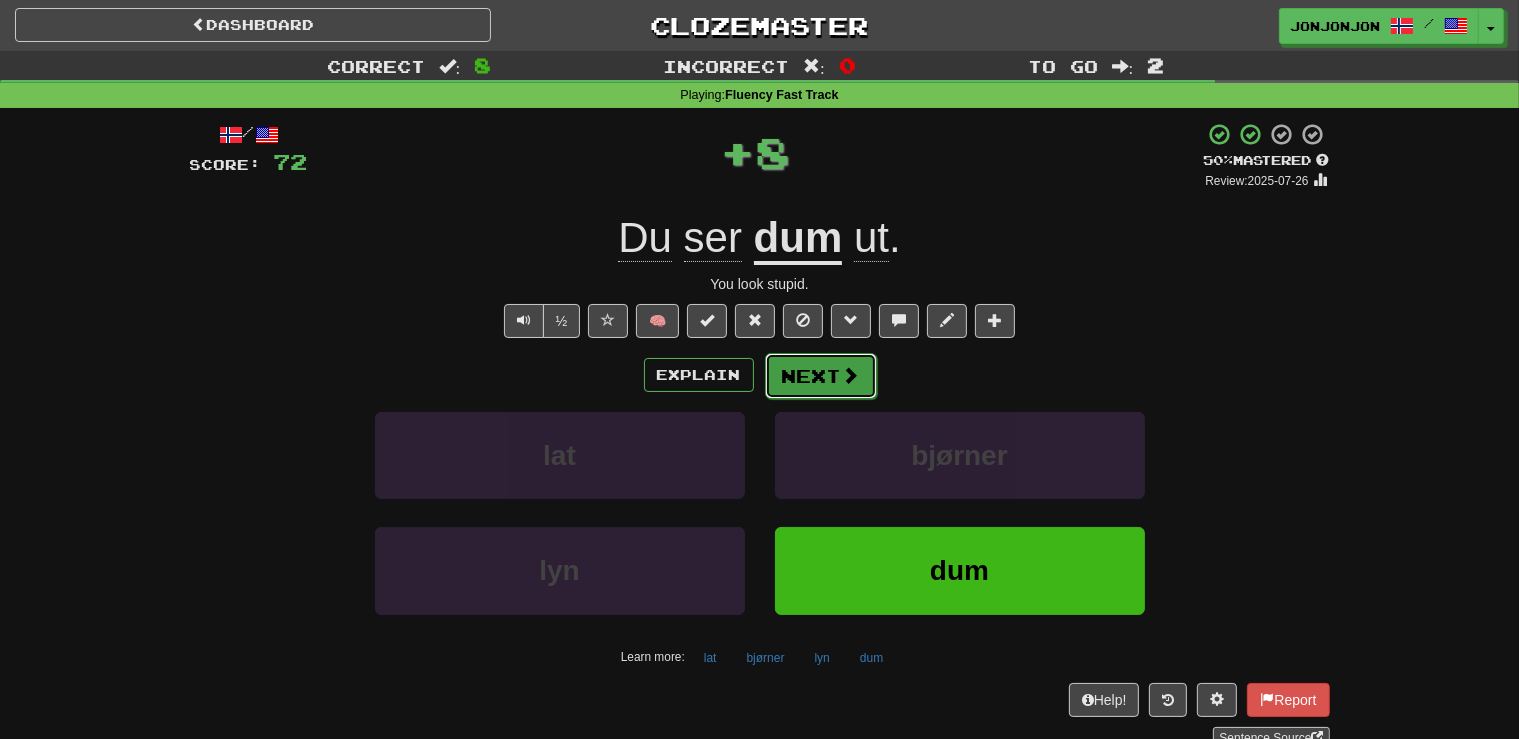 click at bounding box center (851, 375) 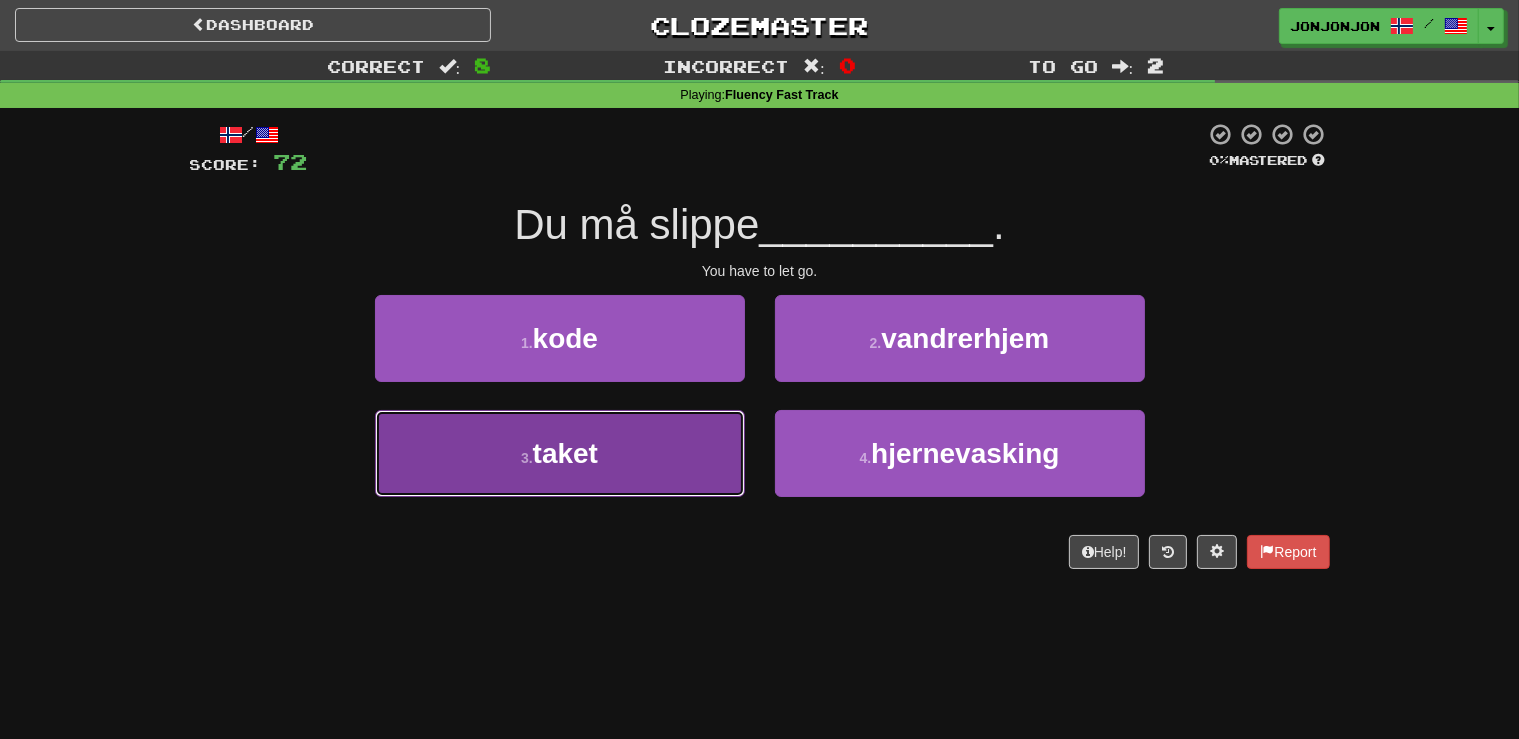 click on "3 .  taket" at bounding box center [560, 453] 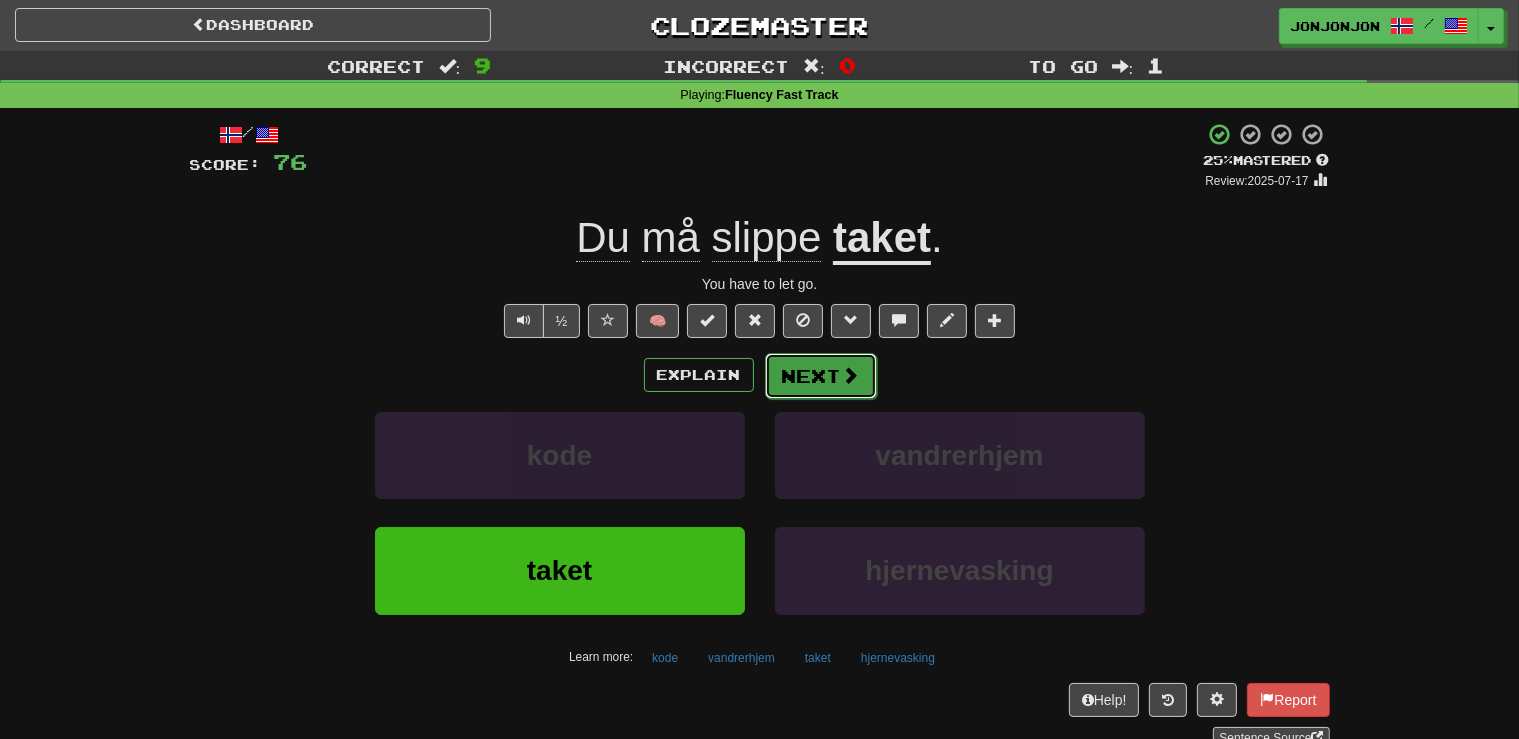 click on "Next" at bounding box center (821, 376) 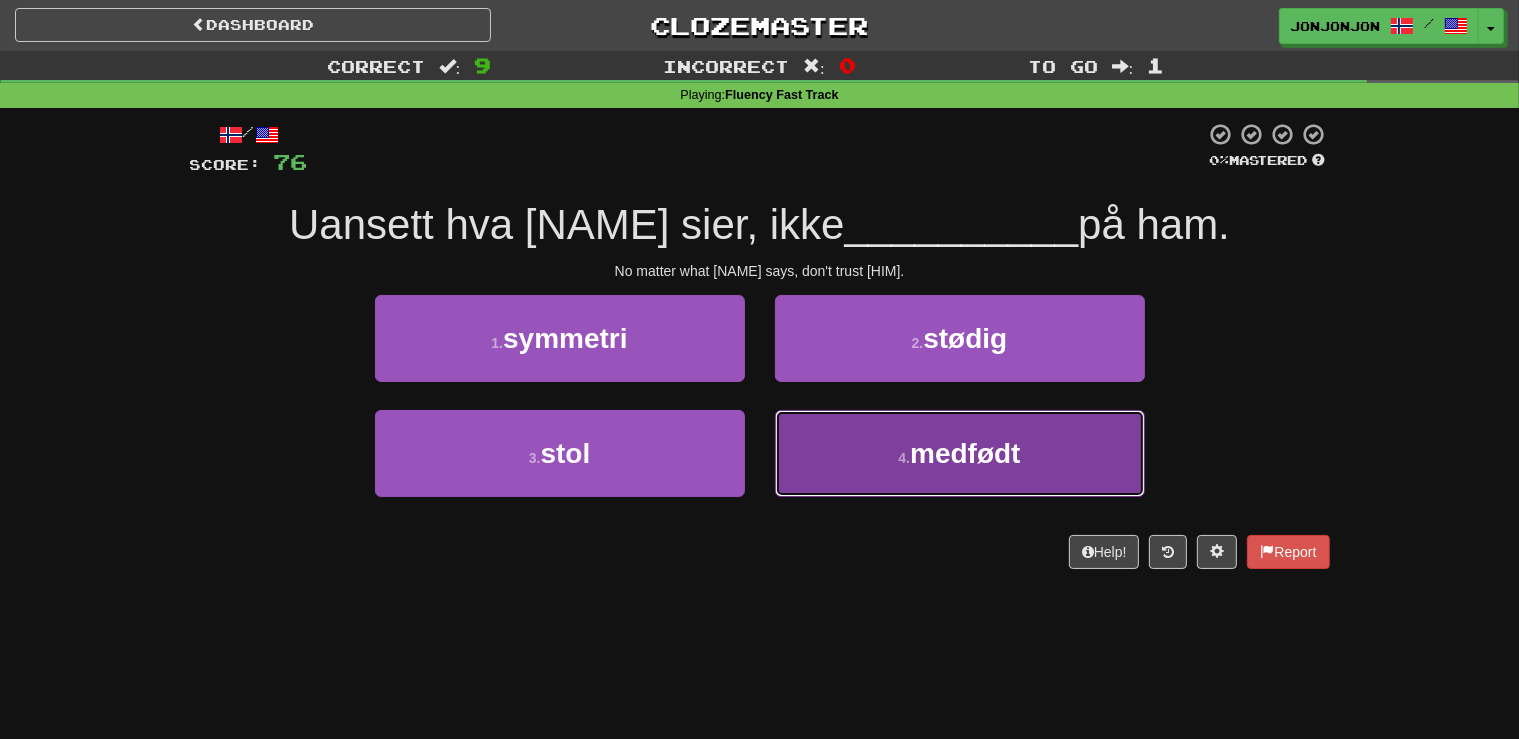 click on "4 .  medfødt" at bounding box center (960, 453) 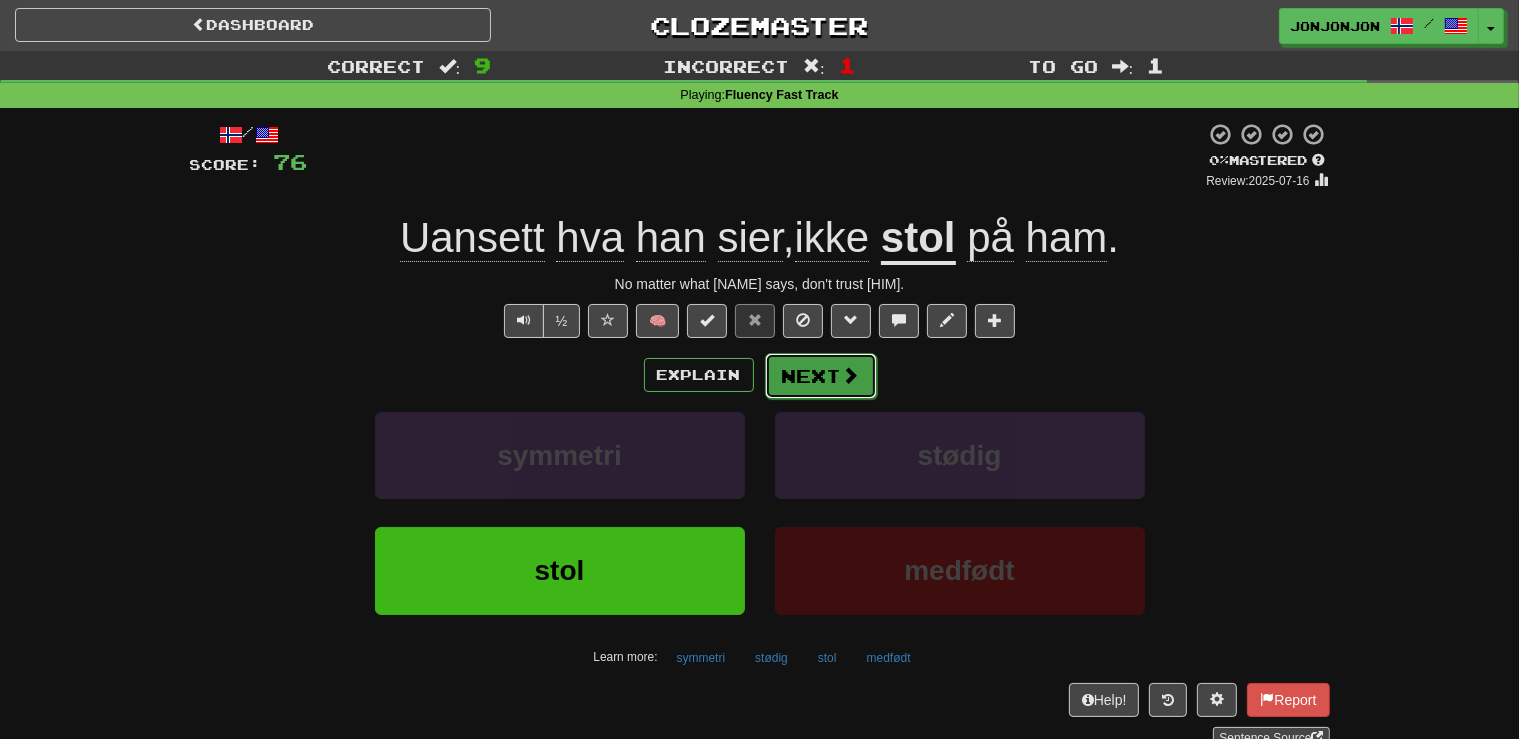 click on "Next" at bounding box center [821, 376] 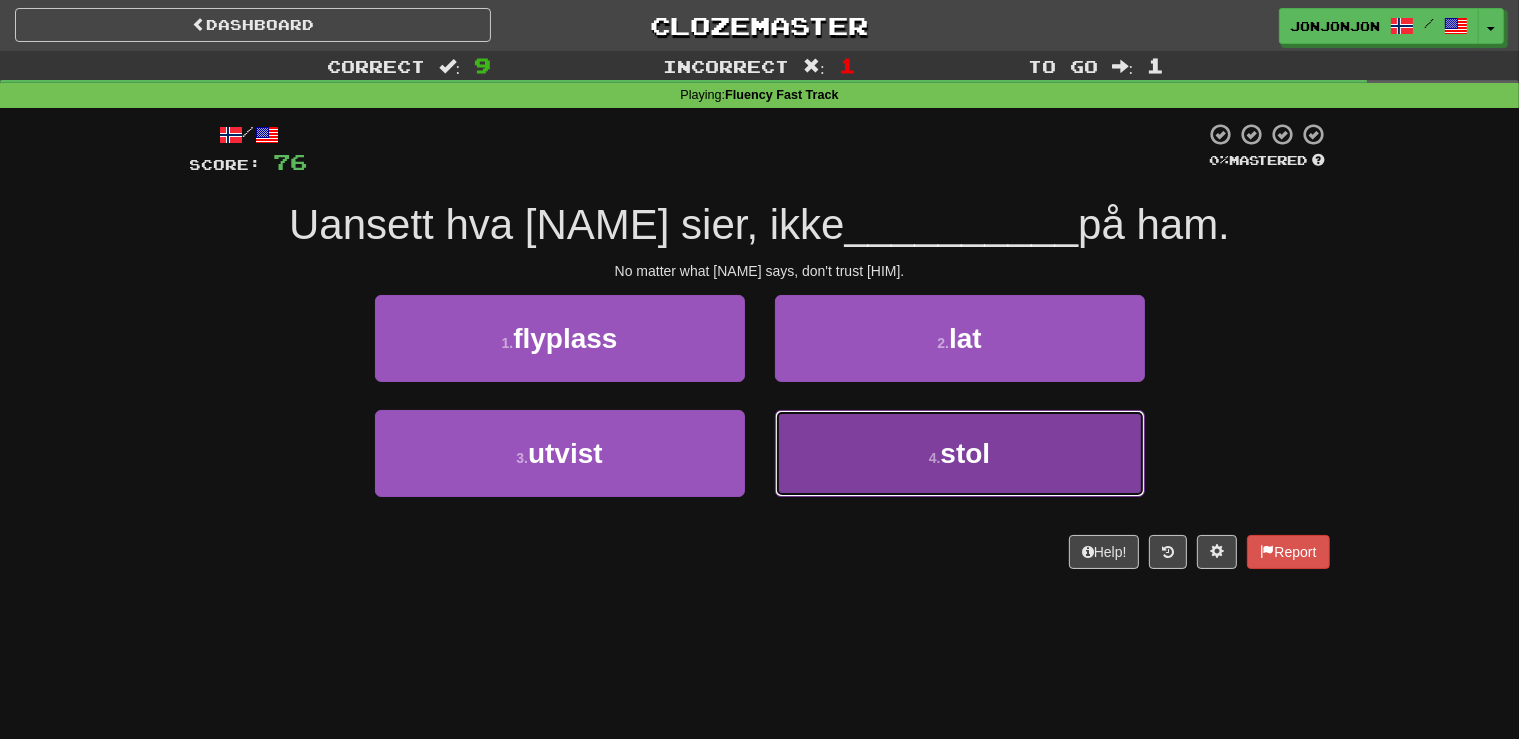 click on "4 .  stol" at bounding box center [960, 453] 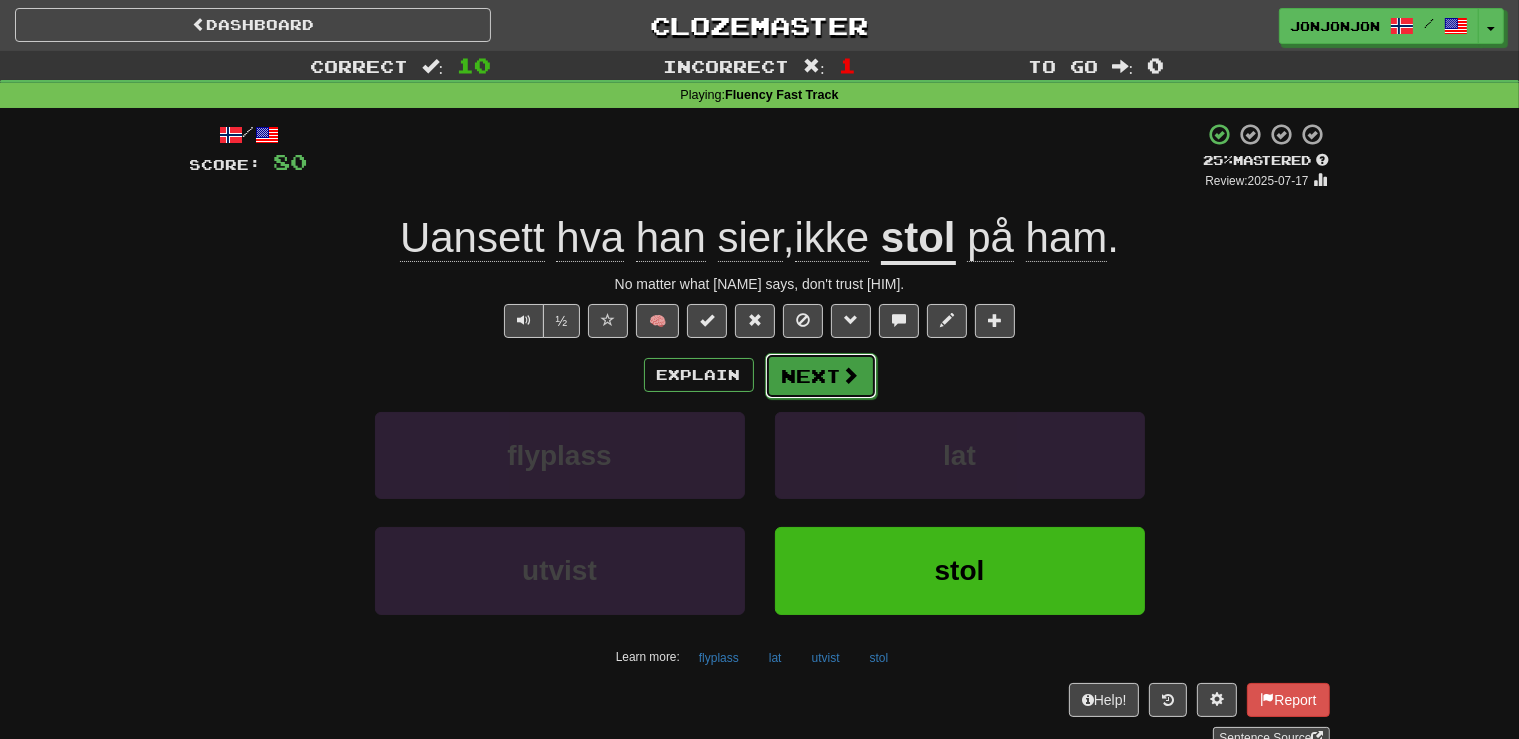 click on "Next" at bounding box center (821, 376) 